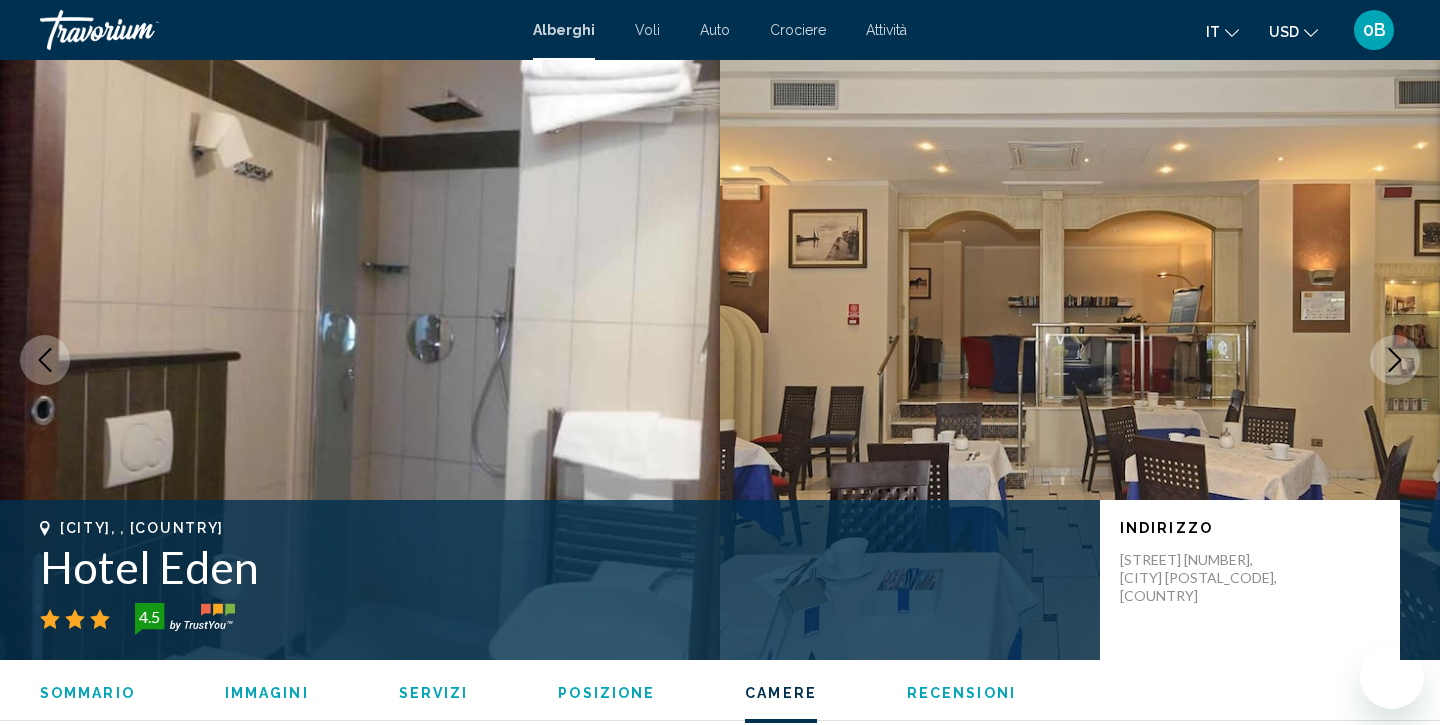 scroll, scrollTop: 2461, scrollLeft: 0, axis: vertical 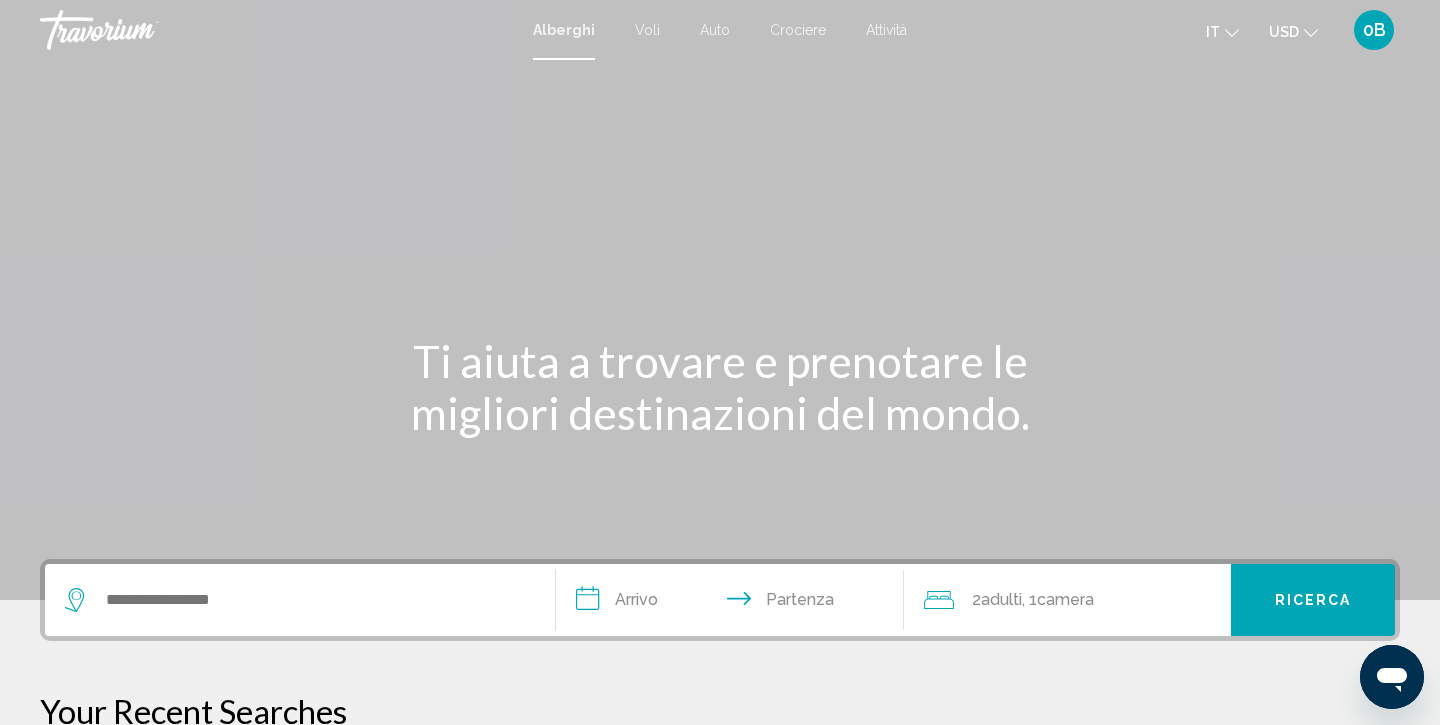 click on "Crociere" at bounding box center [798, 30] 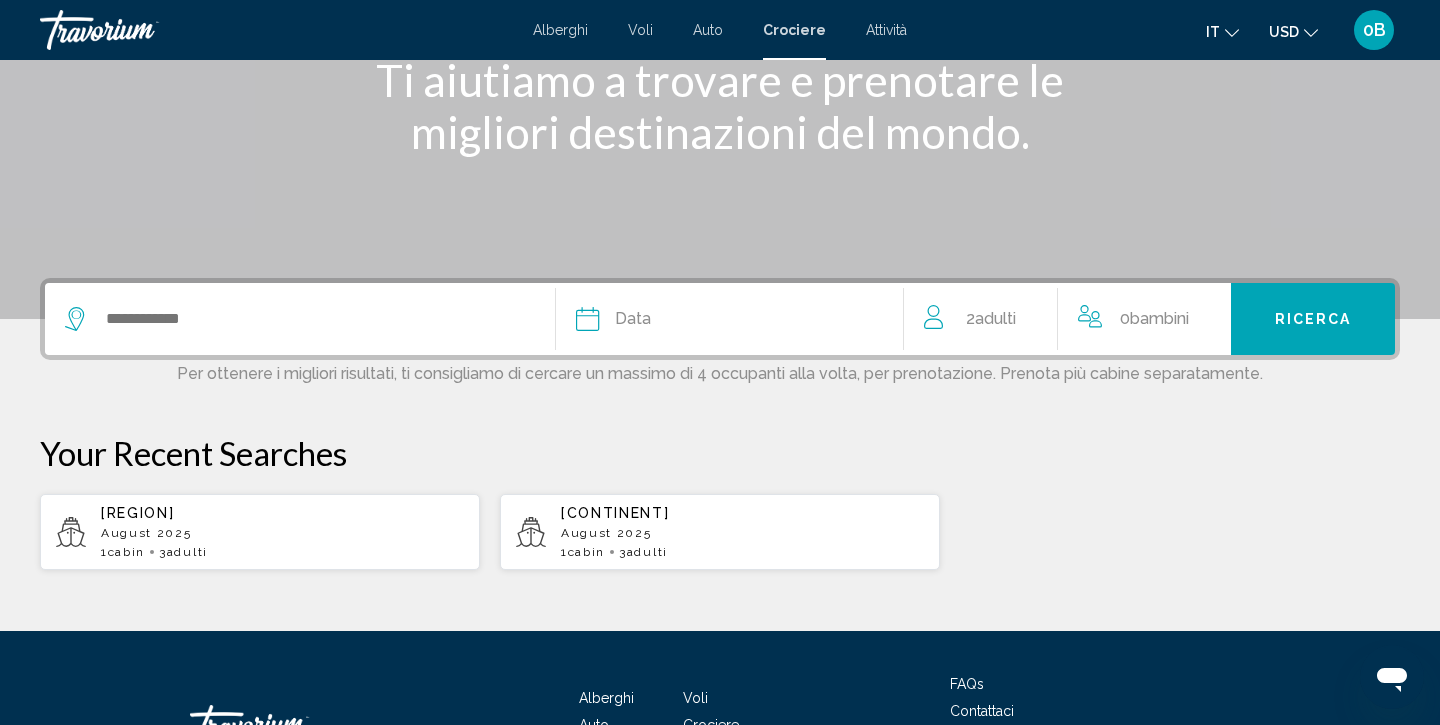 scroll, scrollTop: 289, scrollLeft: 0, axis: vertical 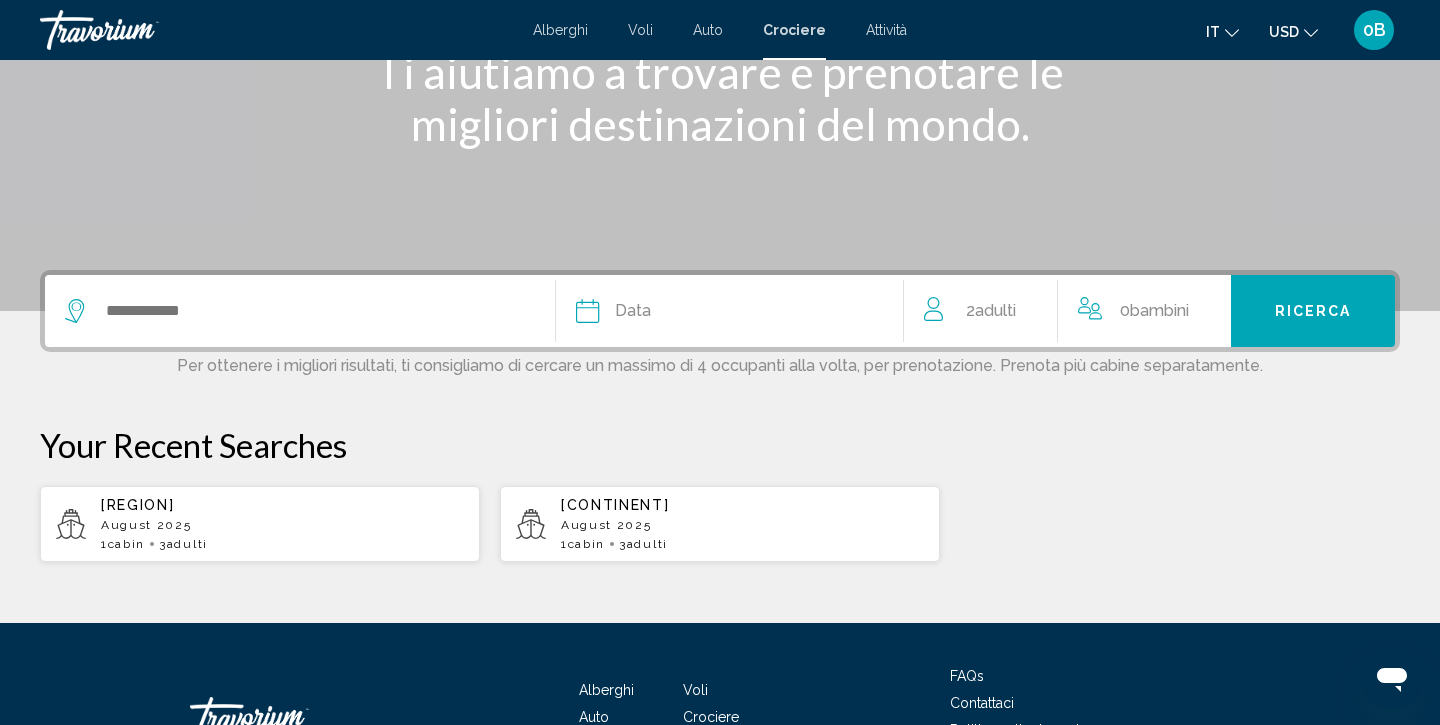 click at bounding box center [300, 311] 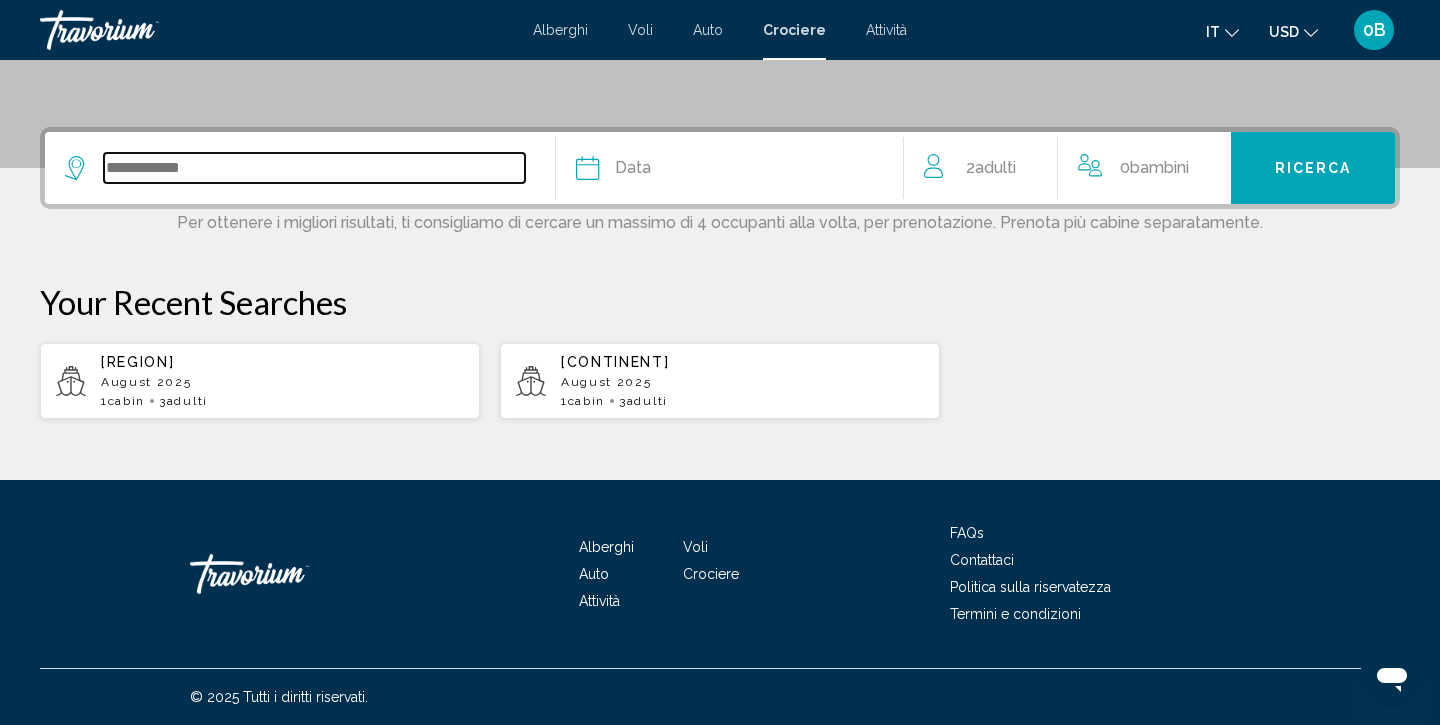 click at bounding box center (314, 168) 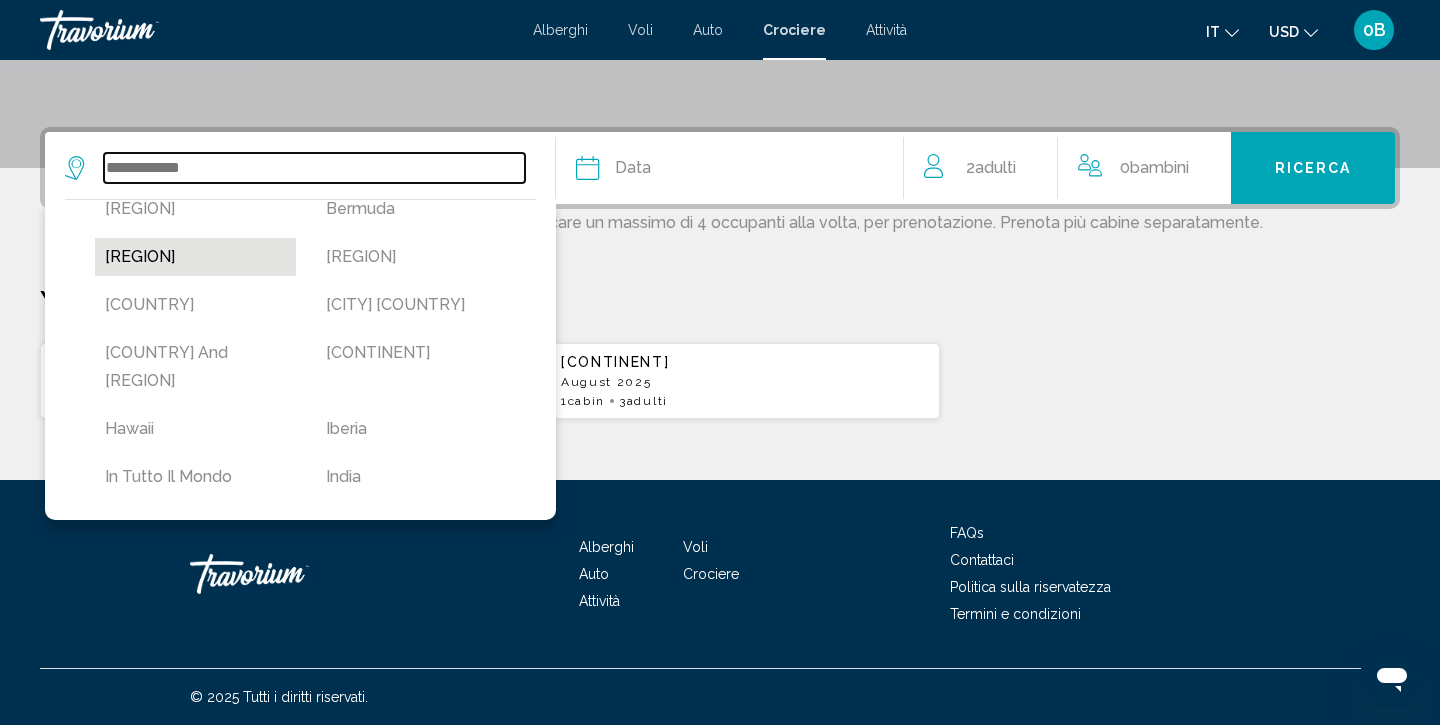 scroll, scrollTop: 241, scrollLeft: 0, axis: vertical 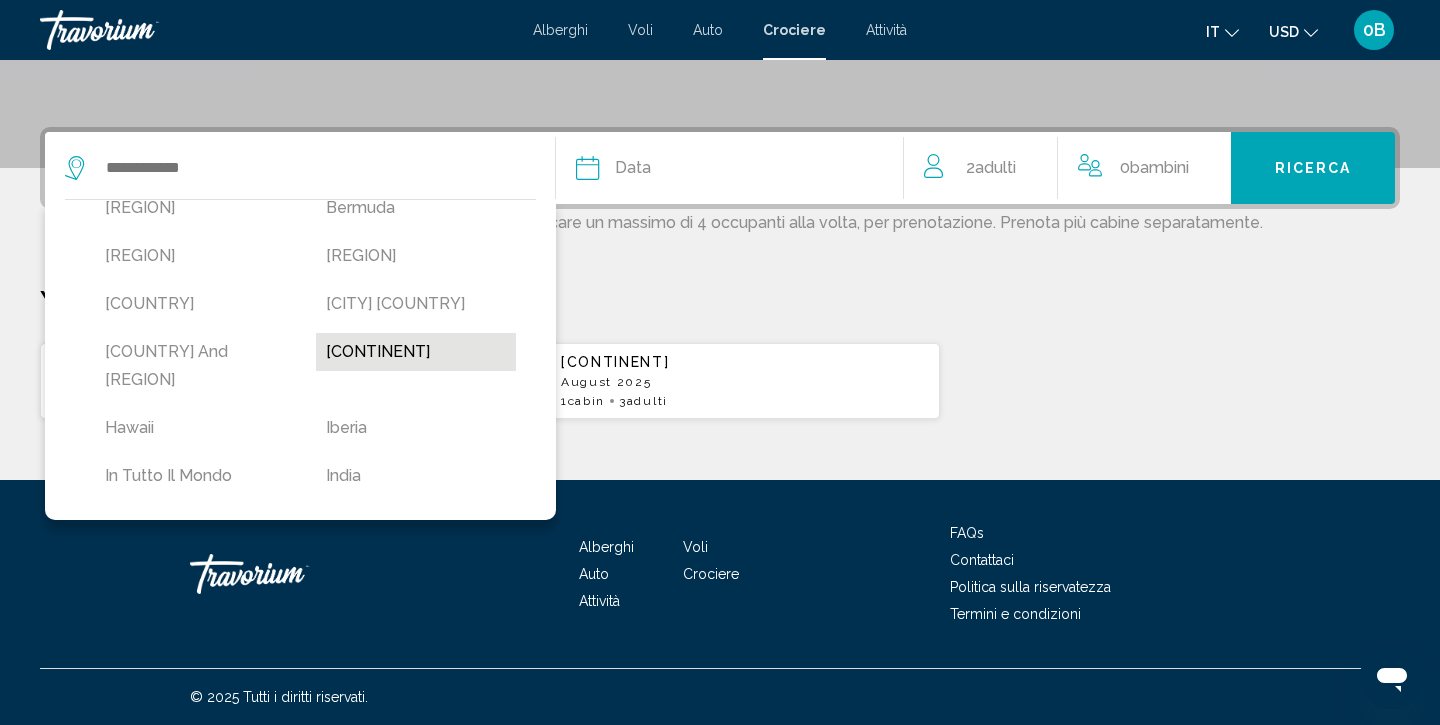 click on "[CONTINENT]" at bounding box center [416, 352] 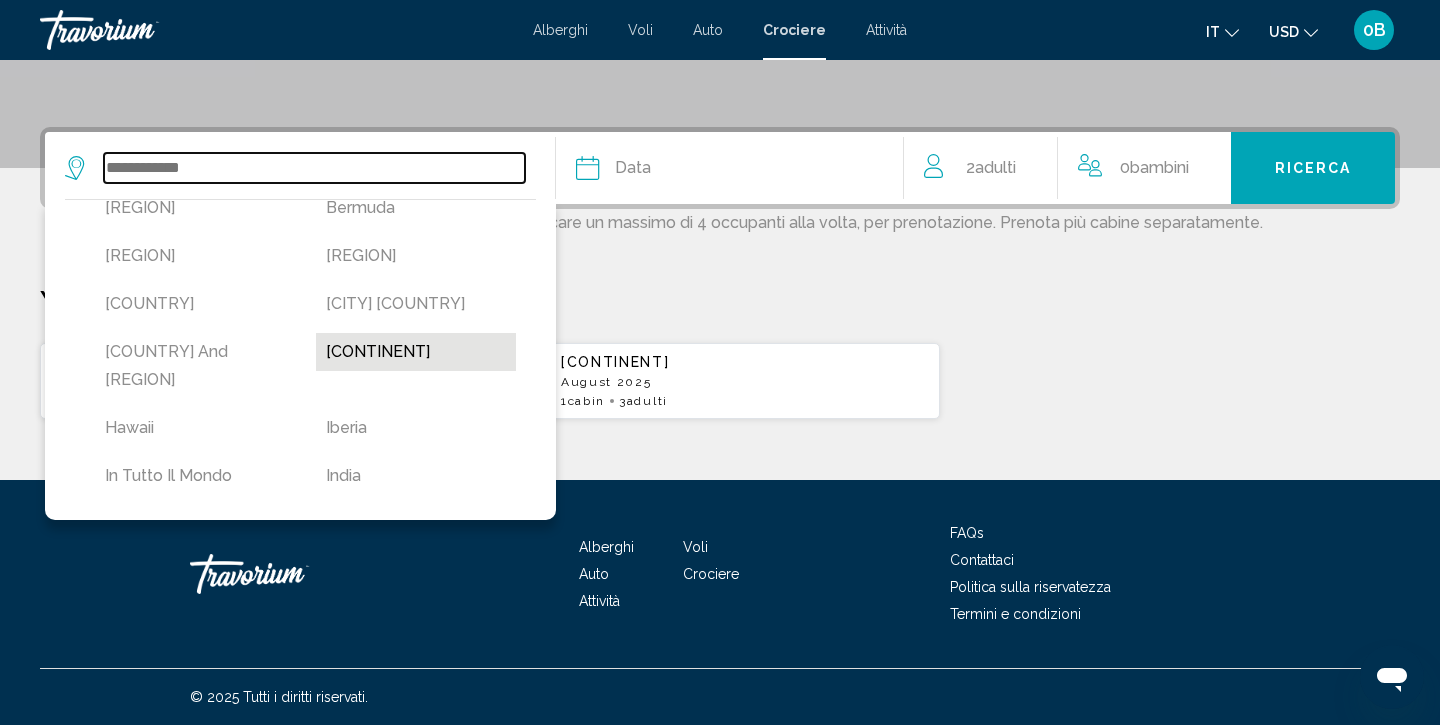 type on "******" 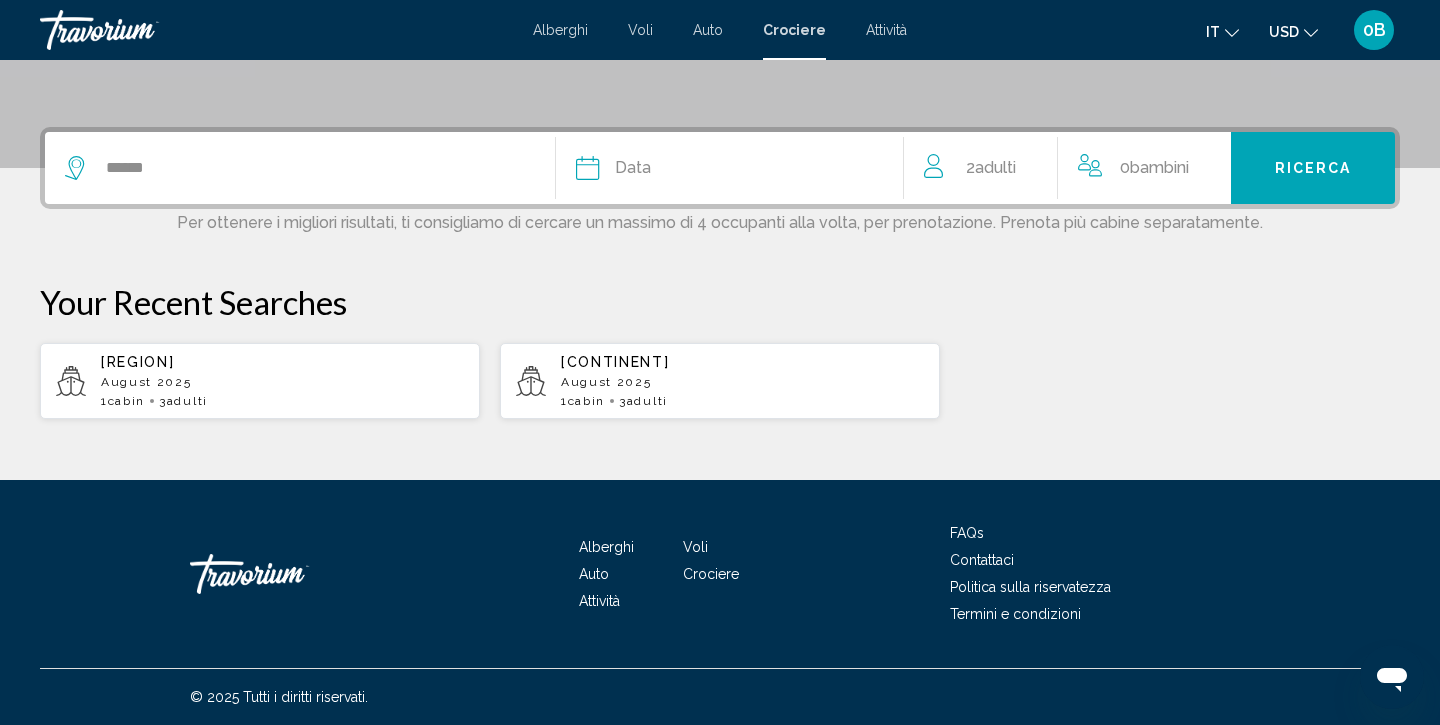 click 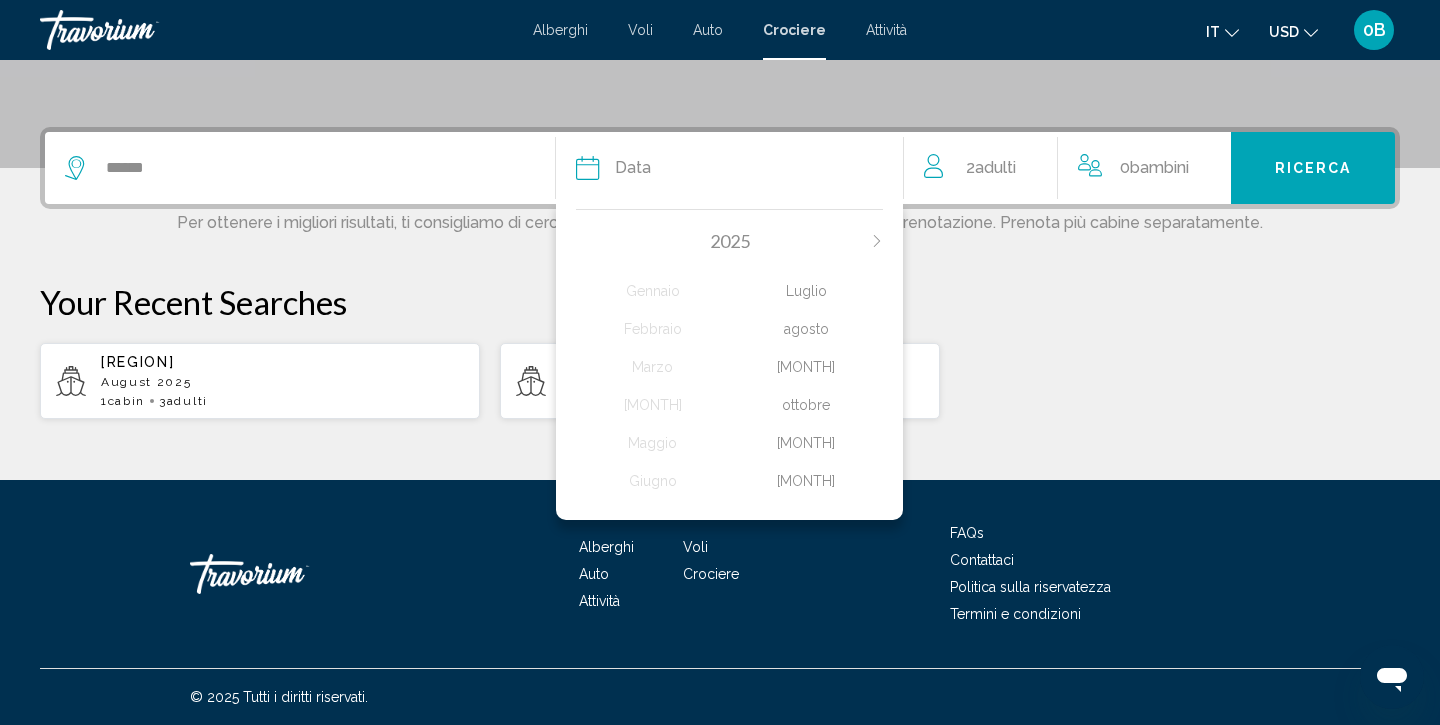 click on "agosto" 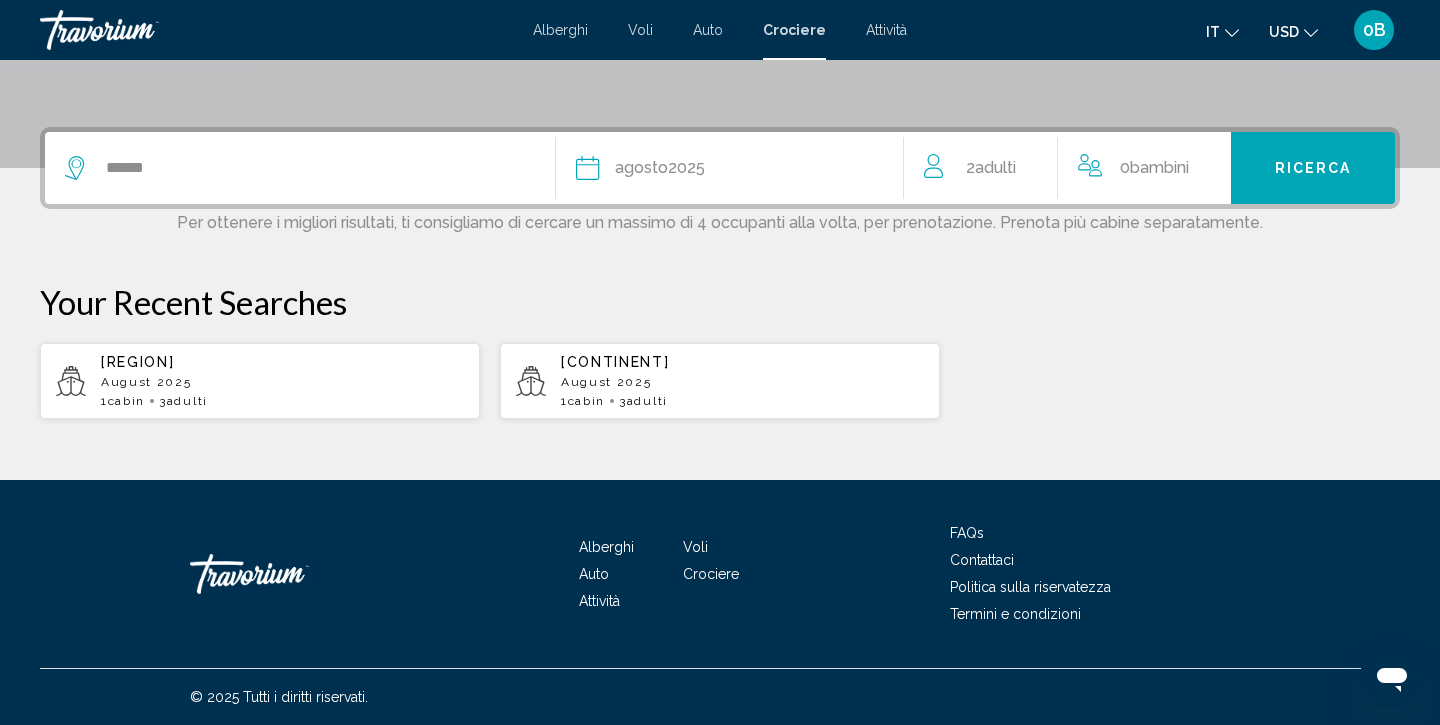 click on "Ricerca" at bounding box center (1313, 168) 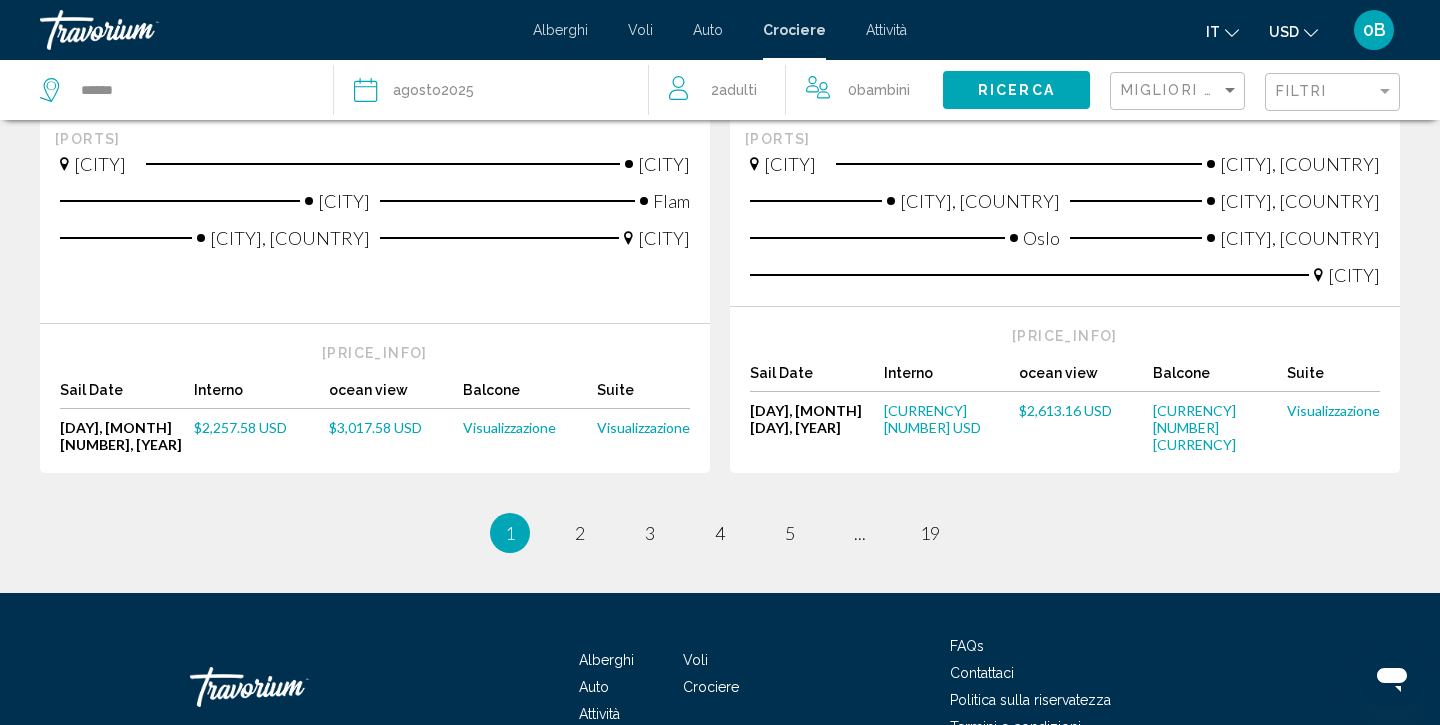 scroll, scrollTop: 2382, scrollLeft: 0, axis: vertical 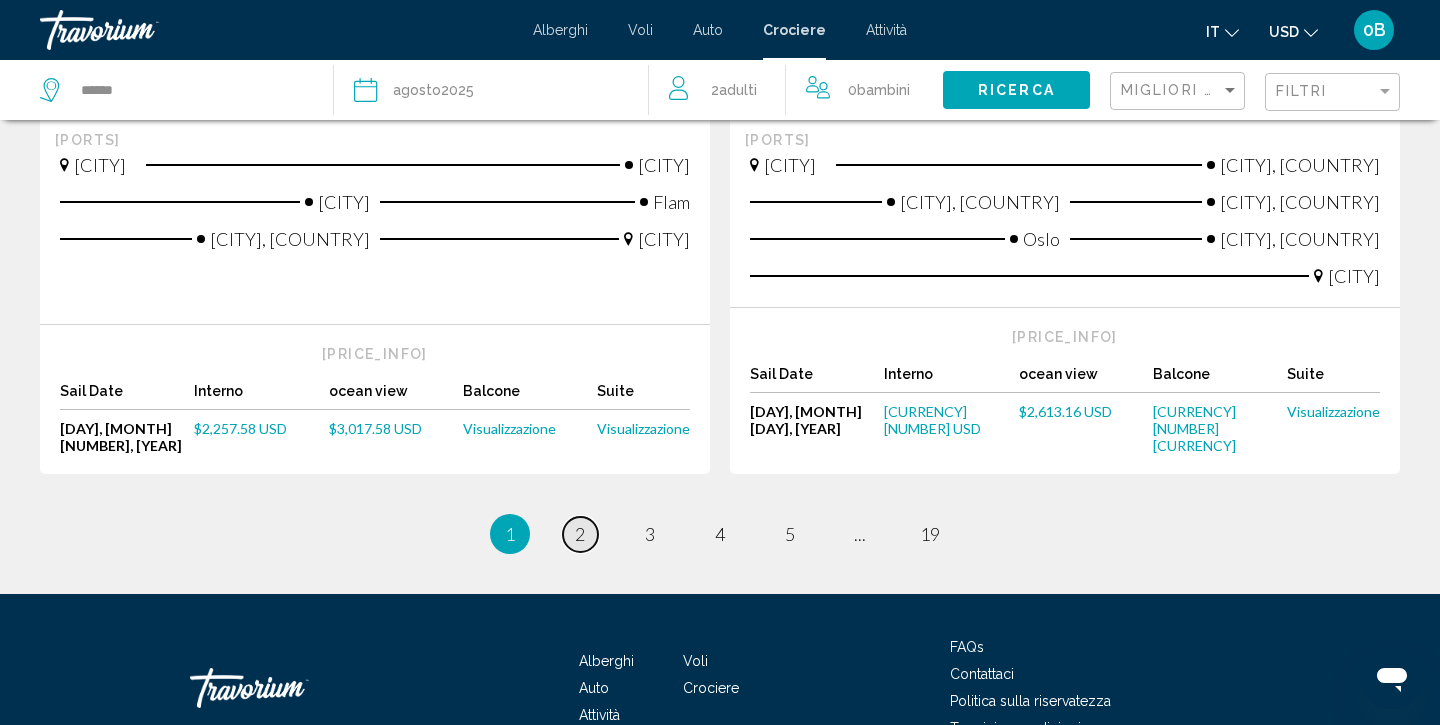 click on "page  2" at bounding box center [580, 534] 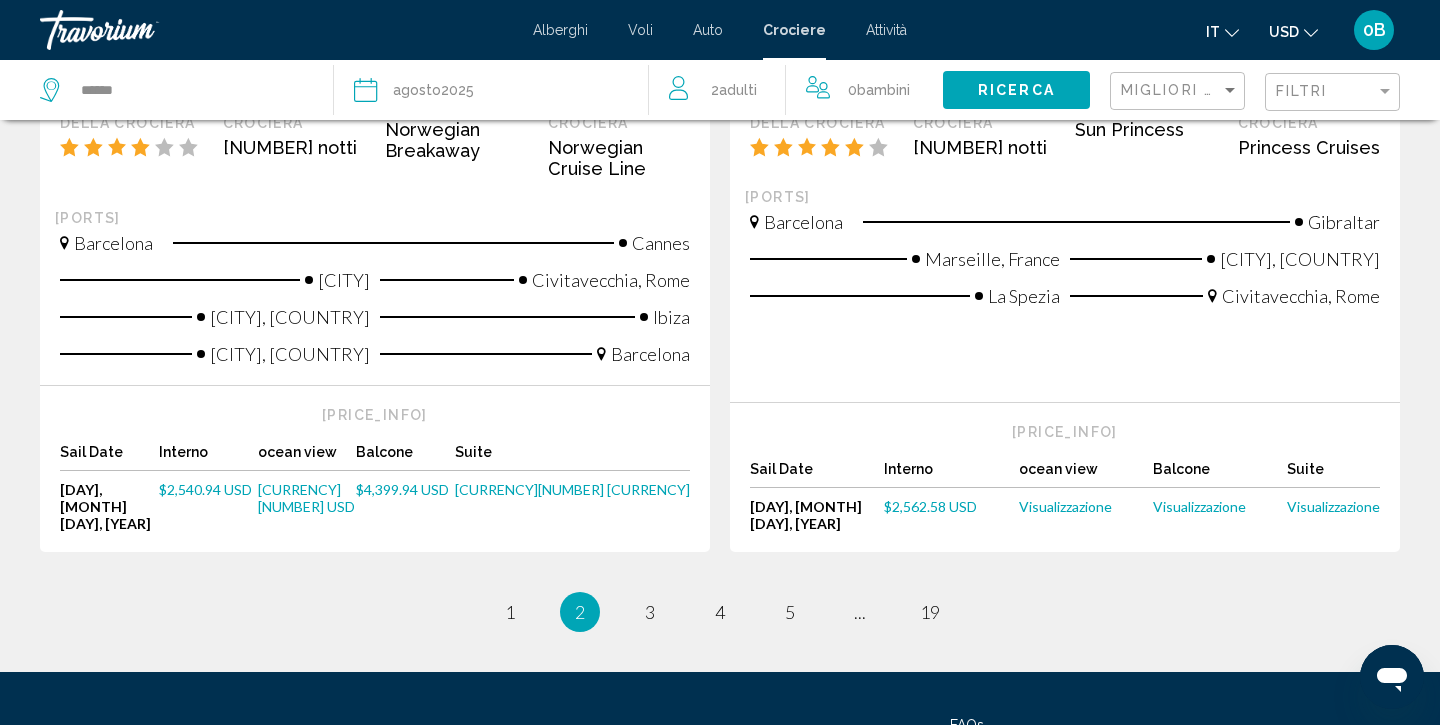 scroll, scrollTop: 2462, scrollLeft: 0, axis: vertical 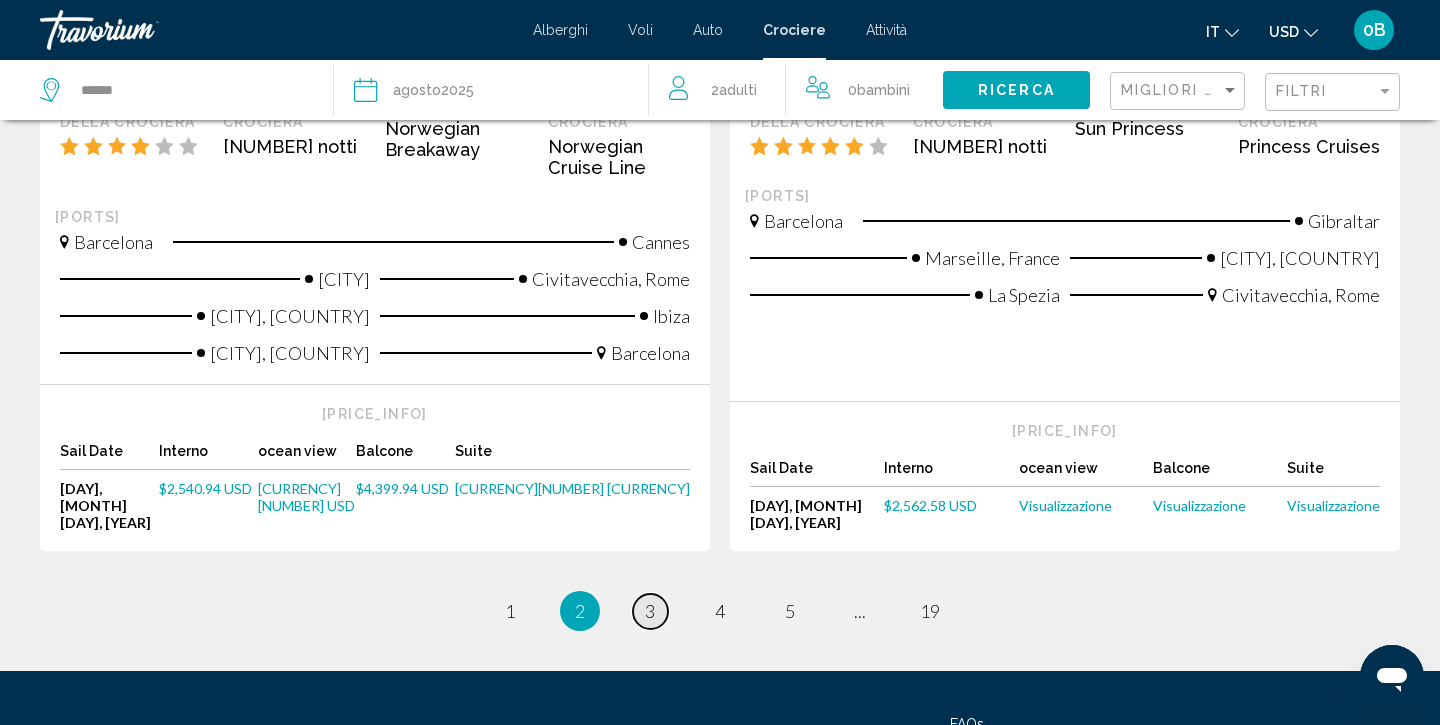click on "3" at bounding box center (650, 611) 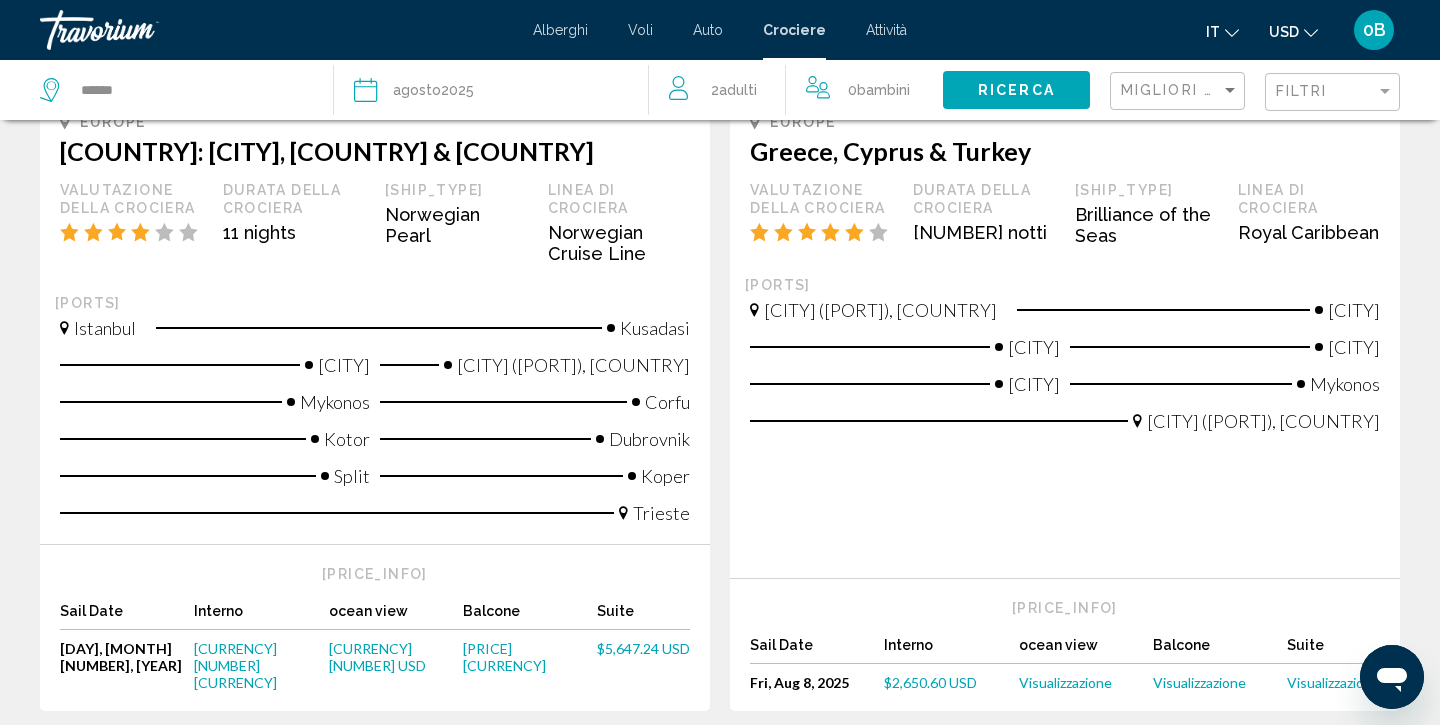 scroll, scrollTop: 443, scrollLeft: 0, axis: vertical 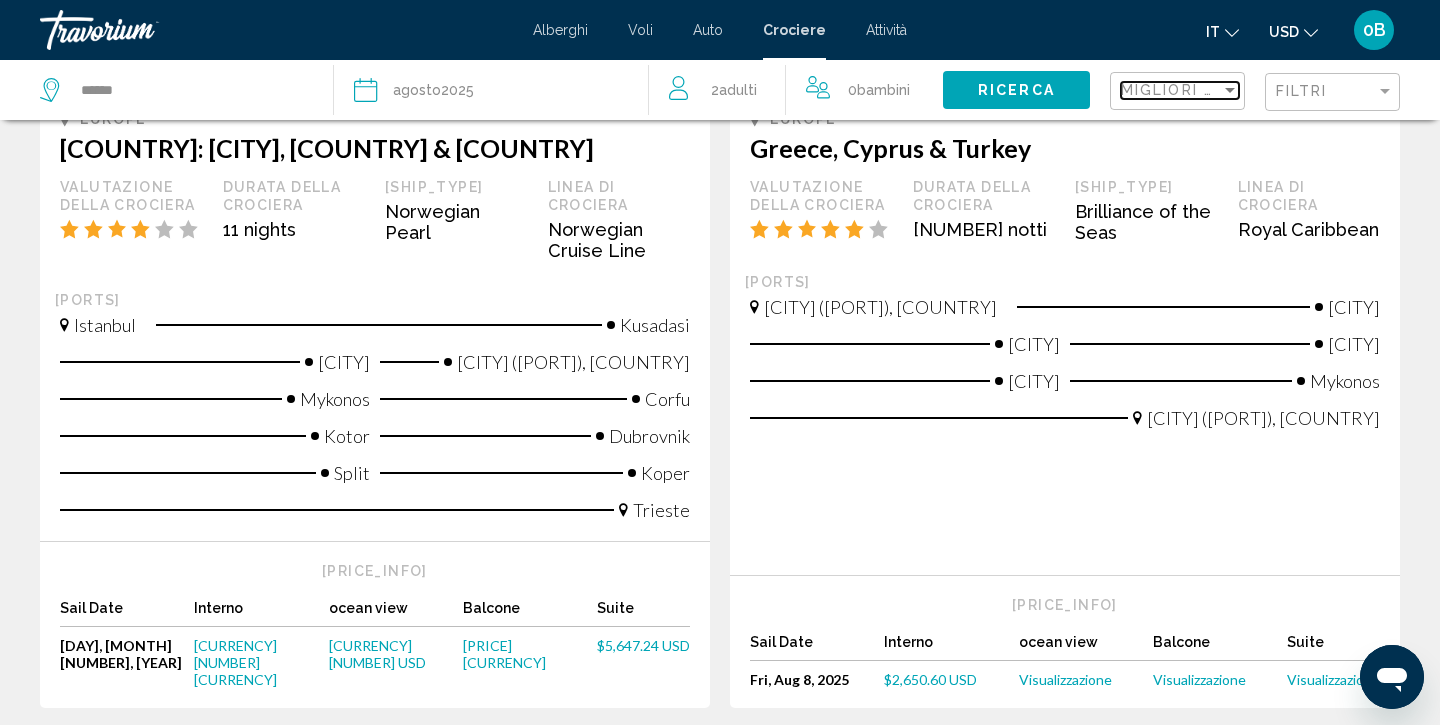 click at bounding box center (1230, 90) 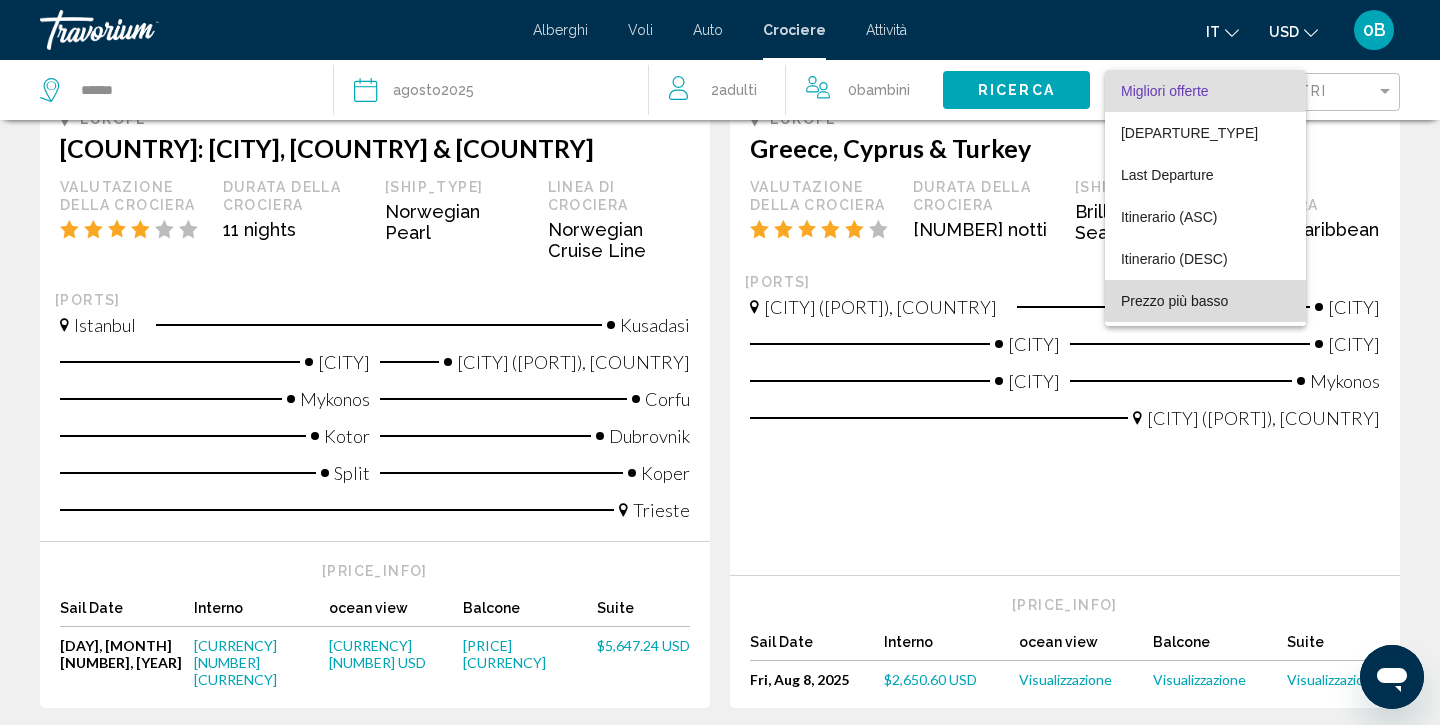 click on "Prezzo più basso" at bounding box center (1174, 301) 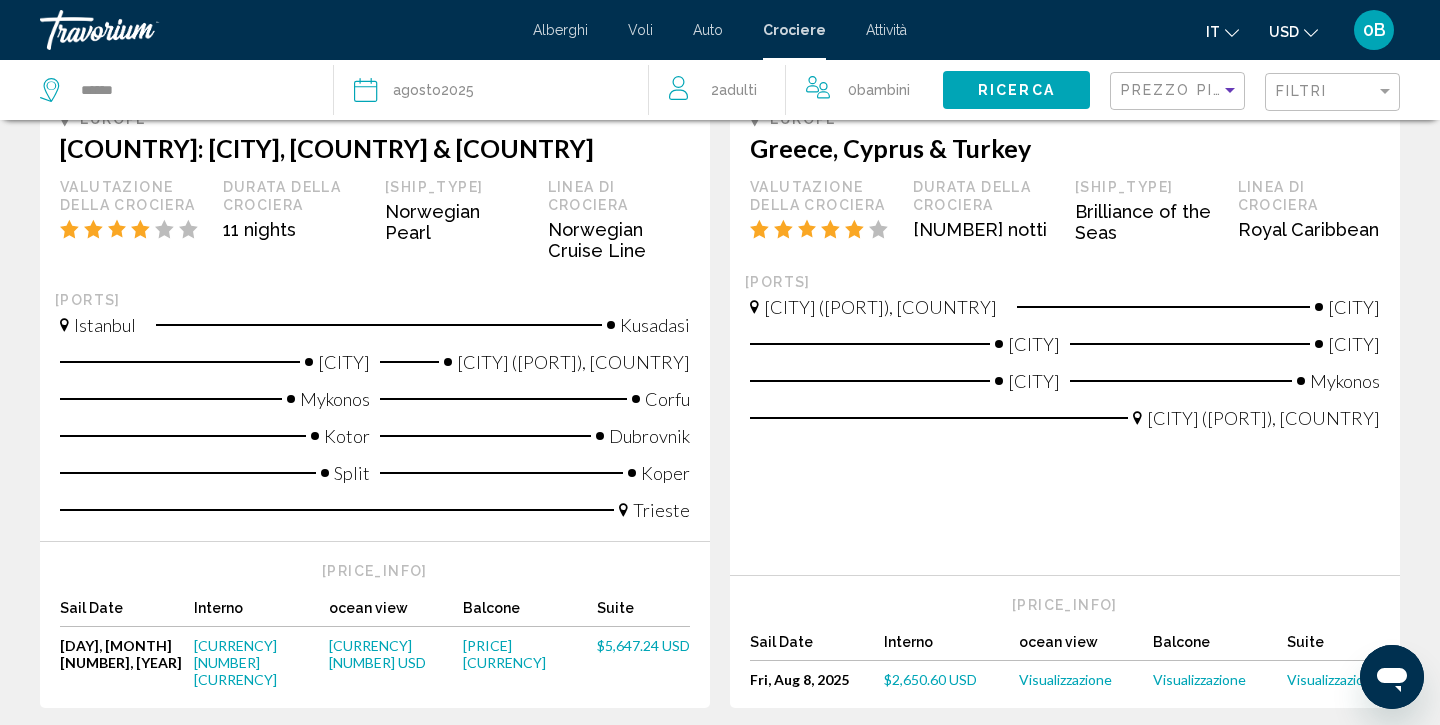 click on "Ricerca" 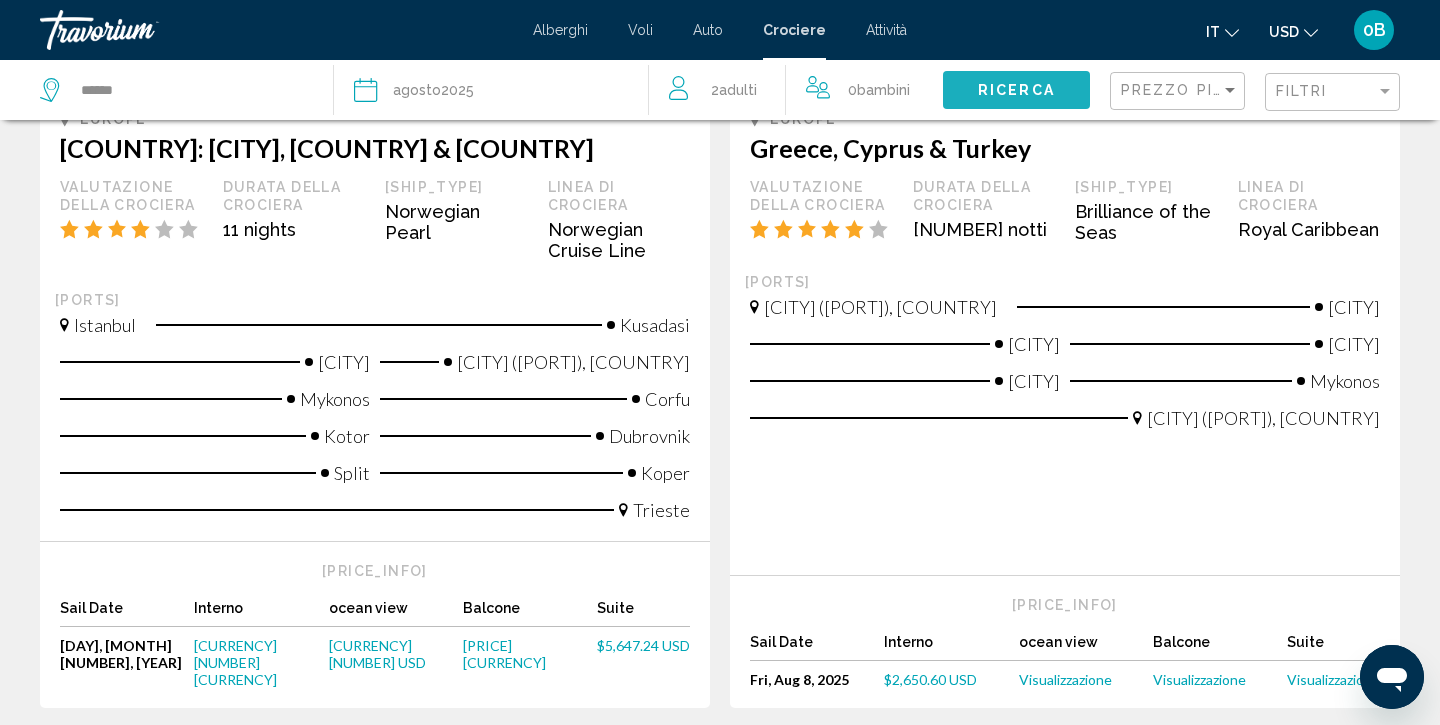 click on "Ricerca" 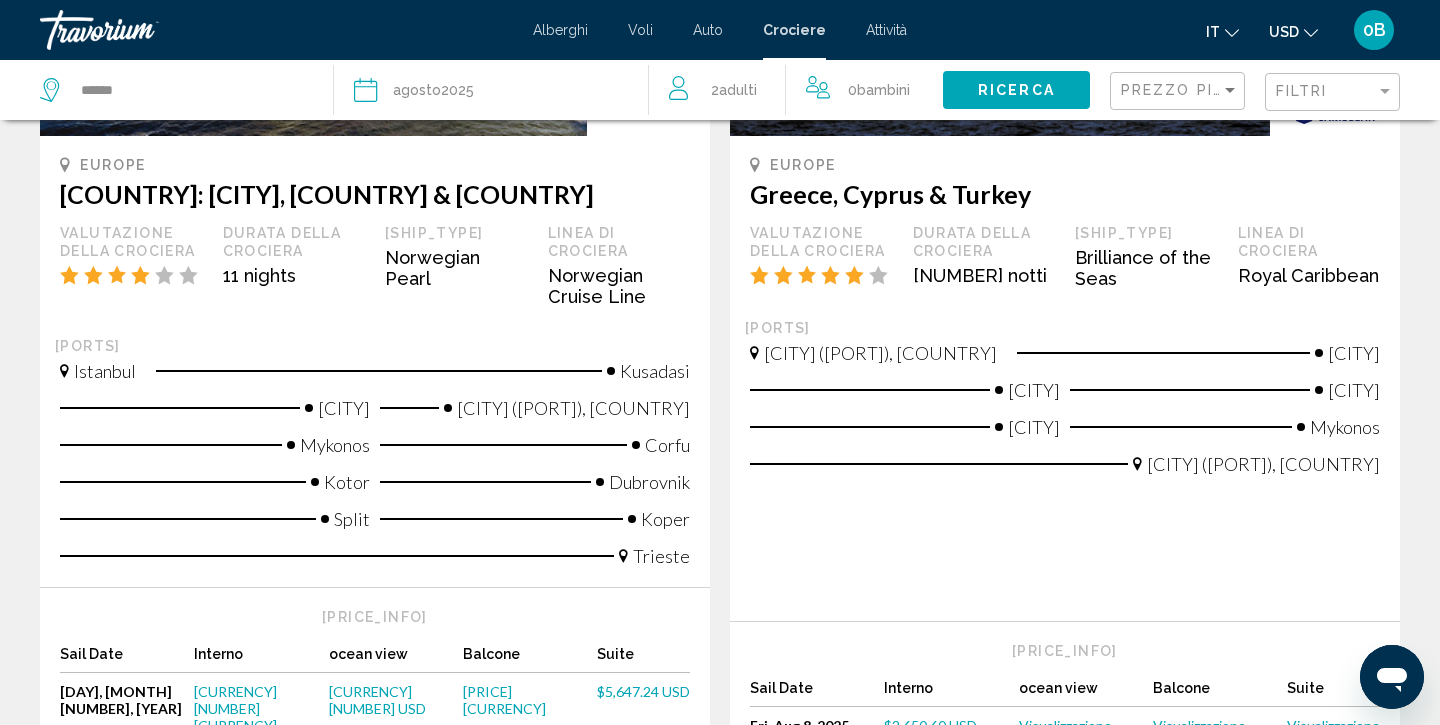 scroll, scrollTop: 406, scrollLeft: 0, axis: vertical 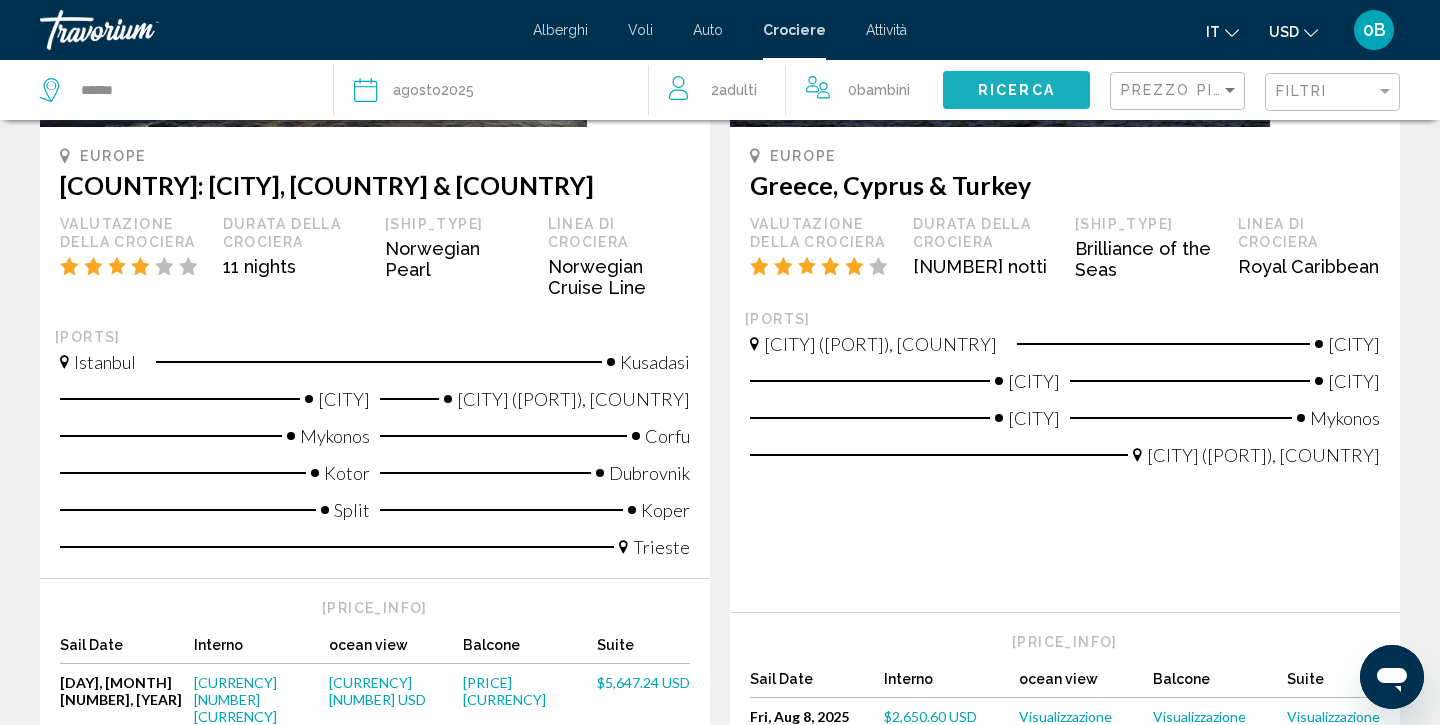 click on "Ricerca" 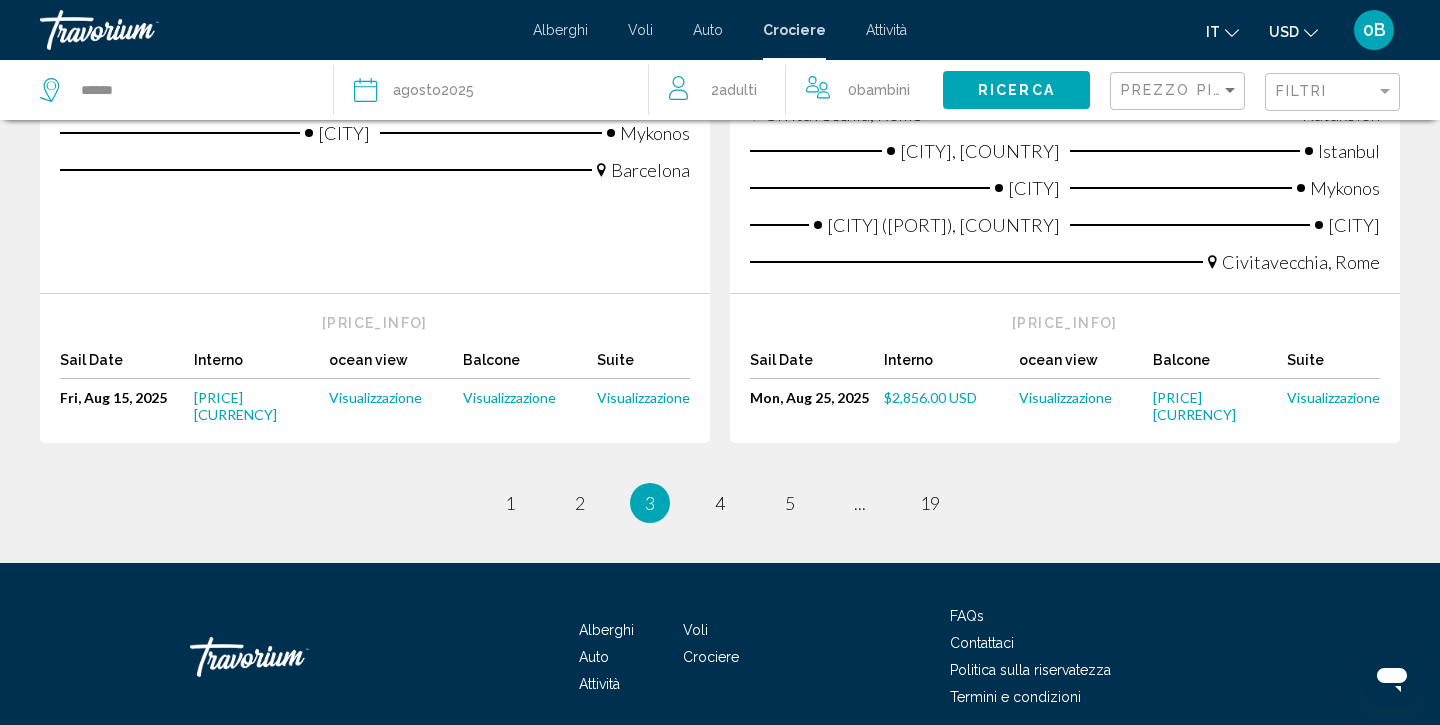 scroll, scrollTop: 2609, scrollLeft: 0, axis: vertical 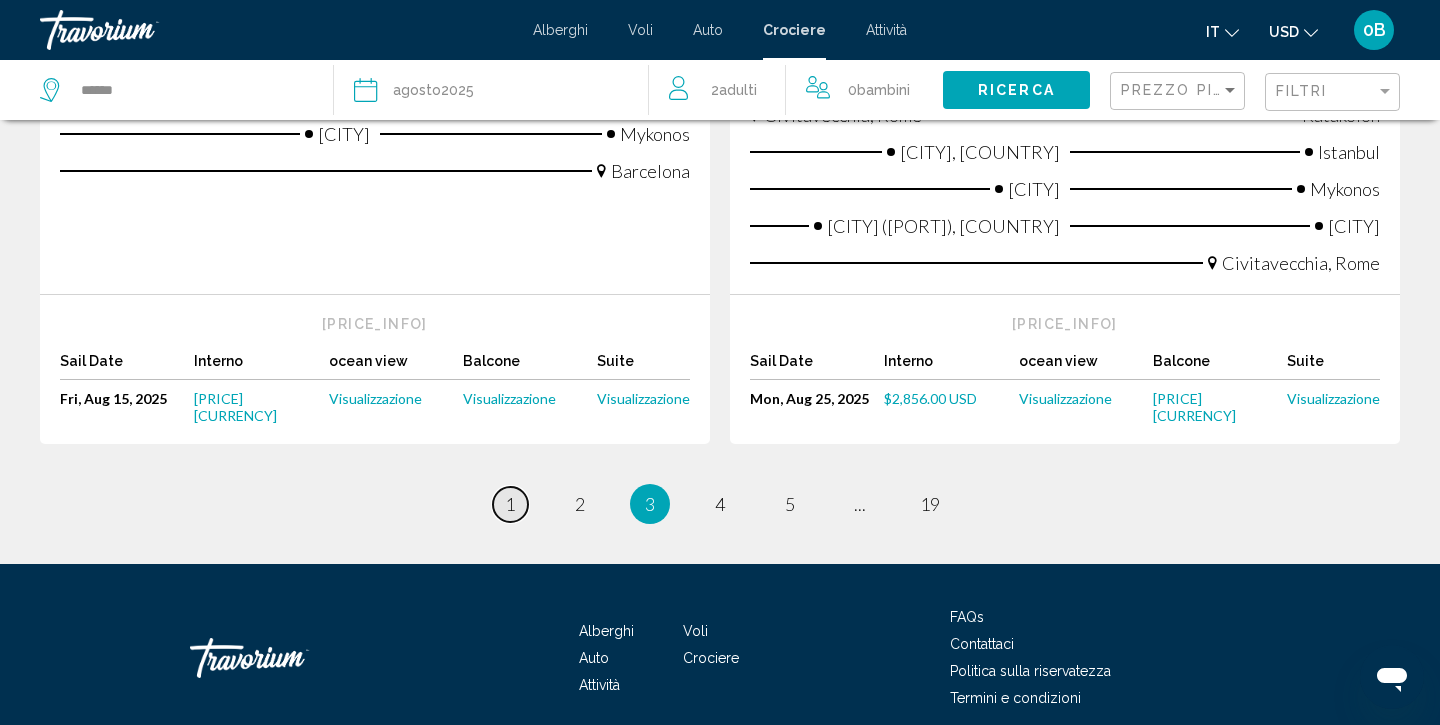 click on "1" at bounding box center [510, 504] 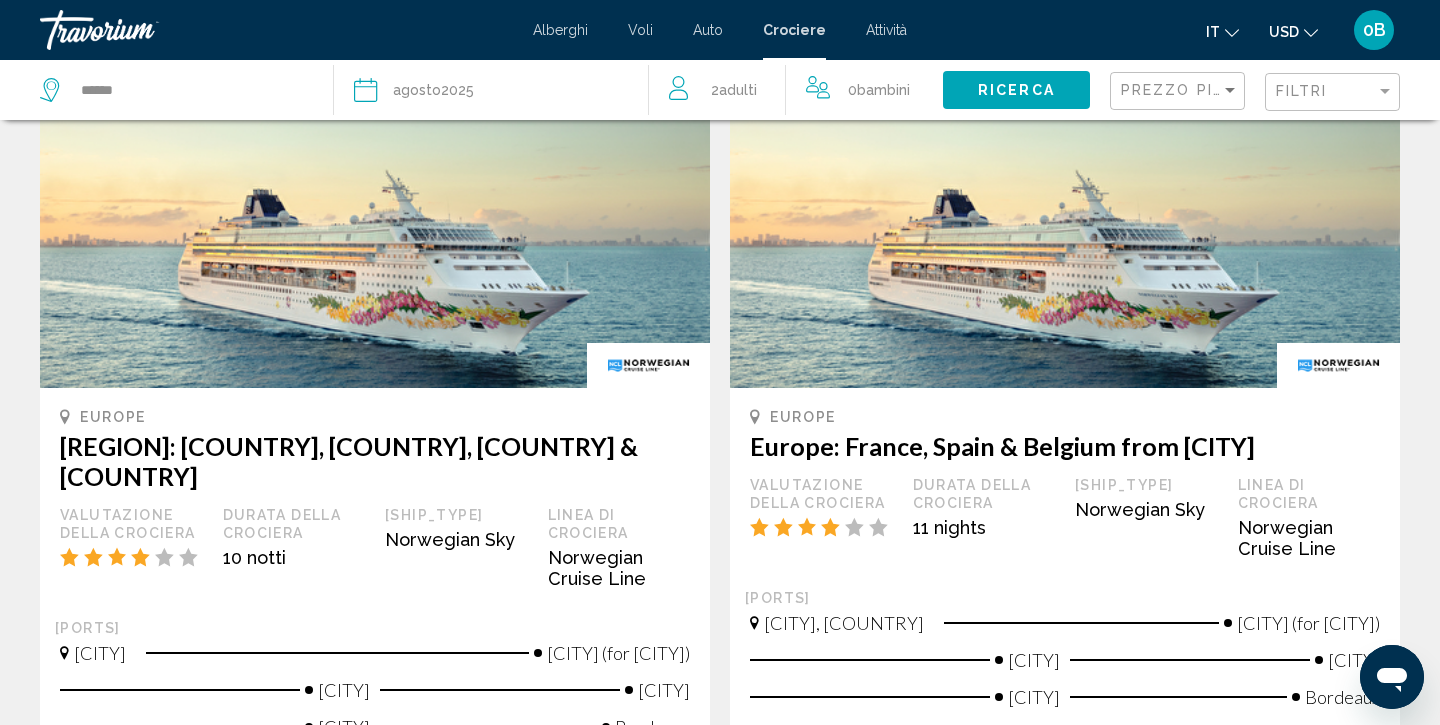 scroll, scrollTop: 988, scrollLeft: 0, axis: vertical 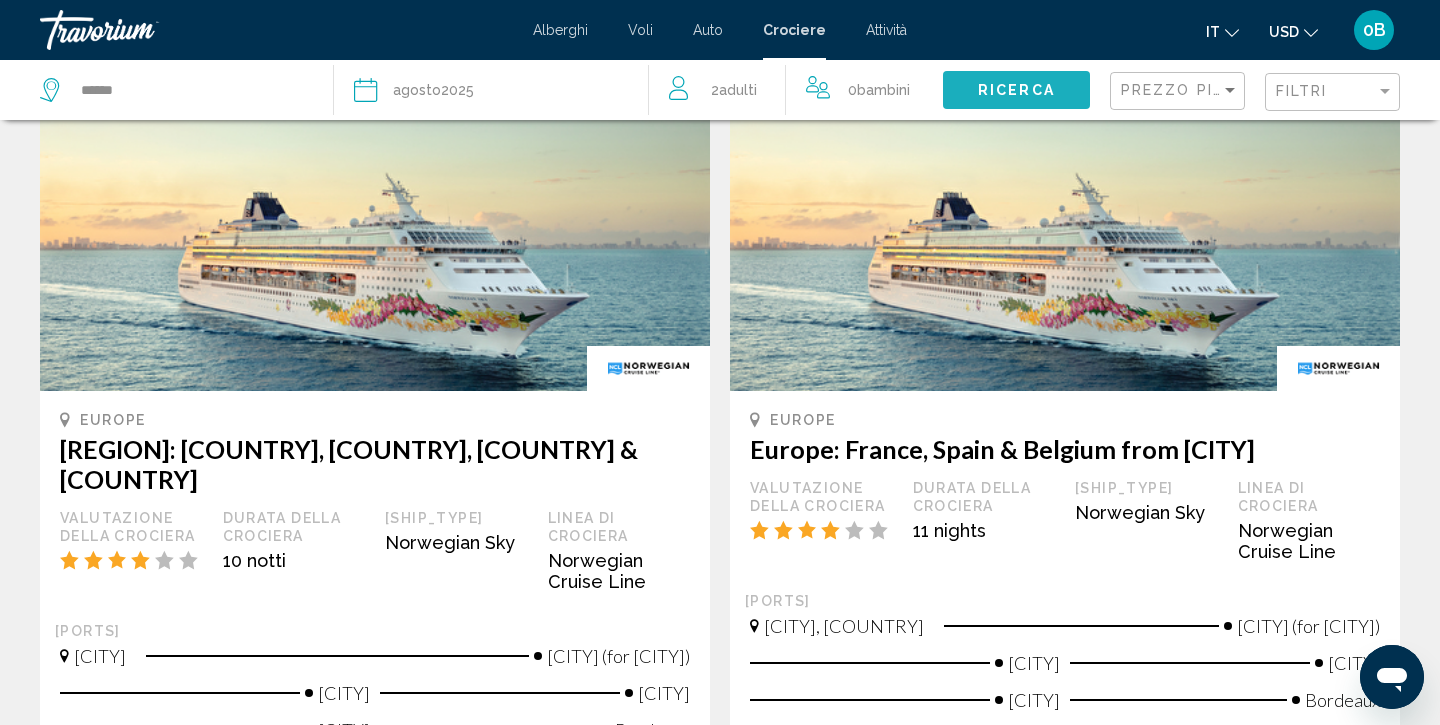 click on "Ricerca" 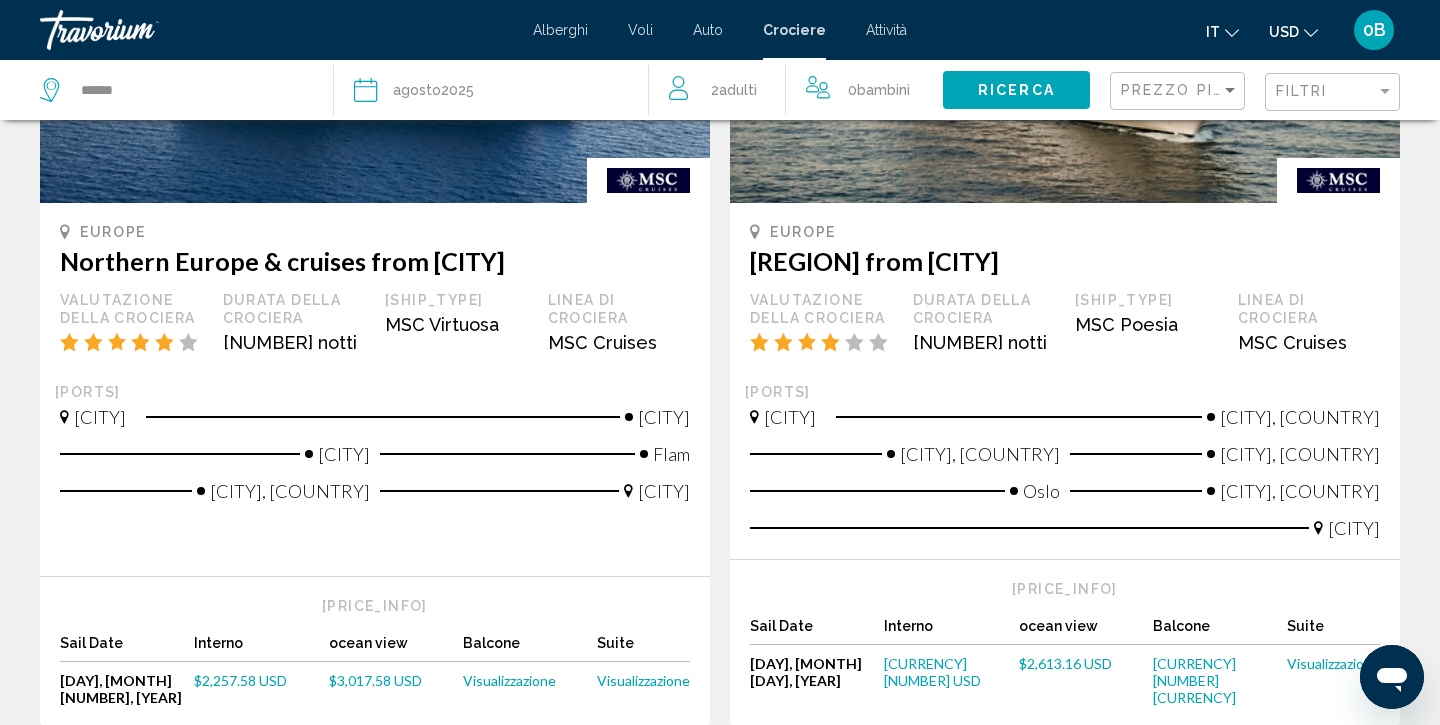 scroll, scrollTop: 2146, scrollLeft: 0, axis: vertical 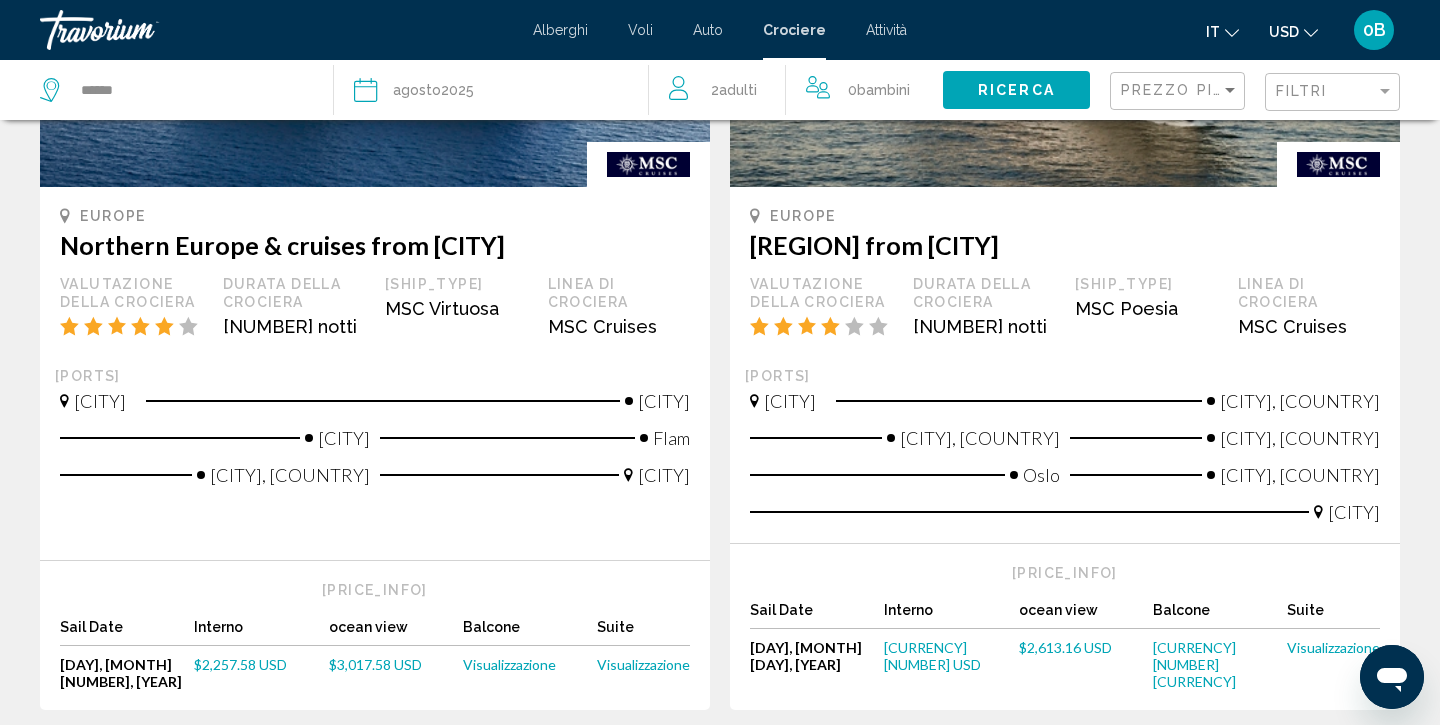 click on "page  2" at bounding box center [580, 770] 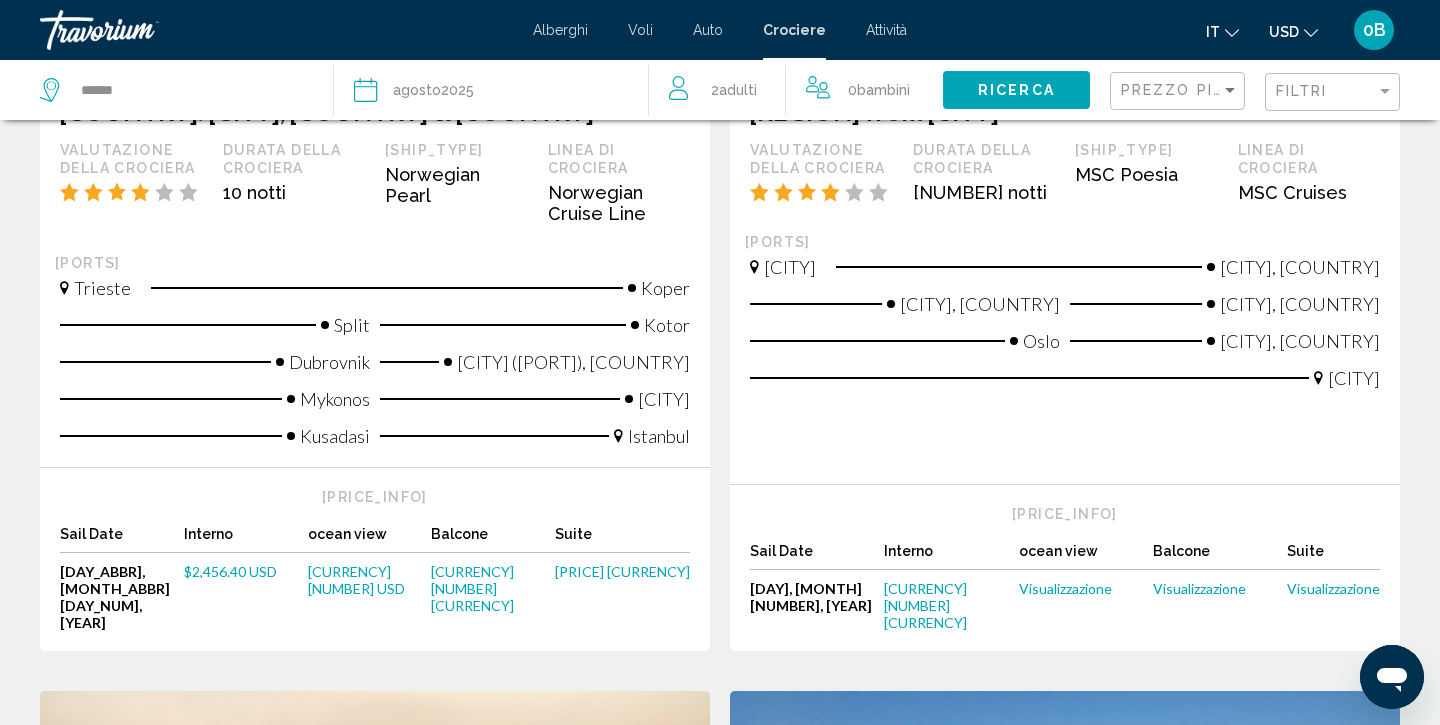scroll, scrollTop: 495, scrollLeft: 0, axis: vertical 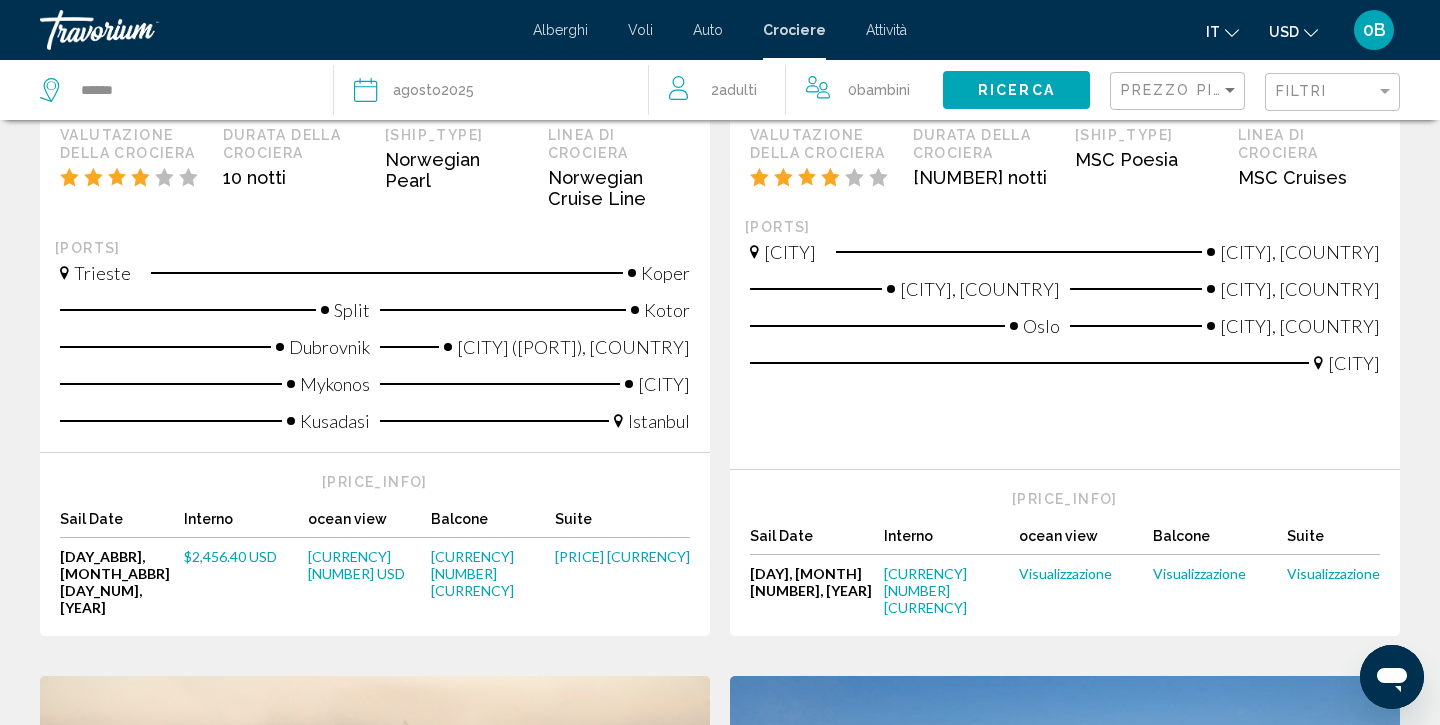 click on "$2,456.40 USD" at bounding box center [230, 556] 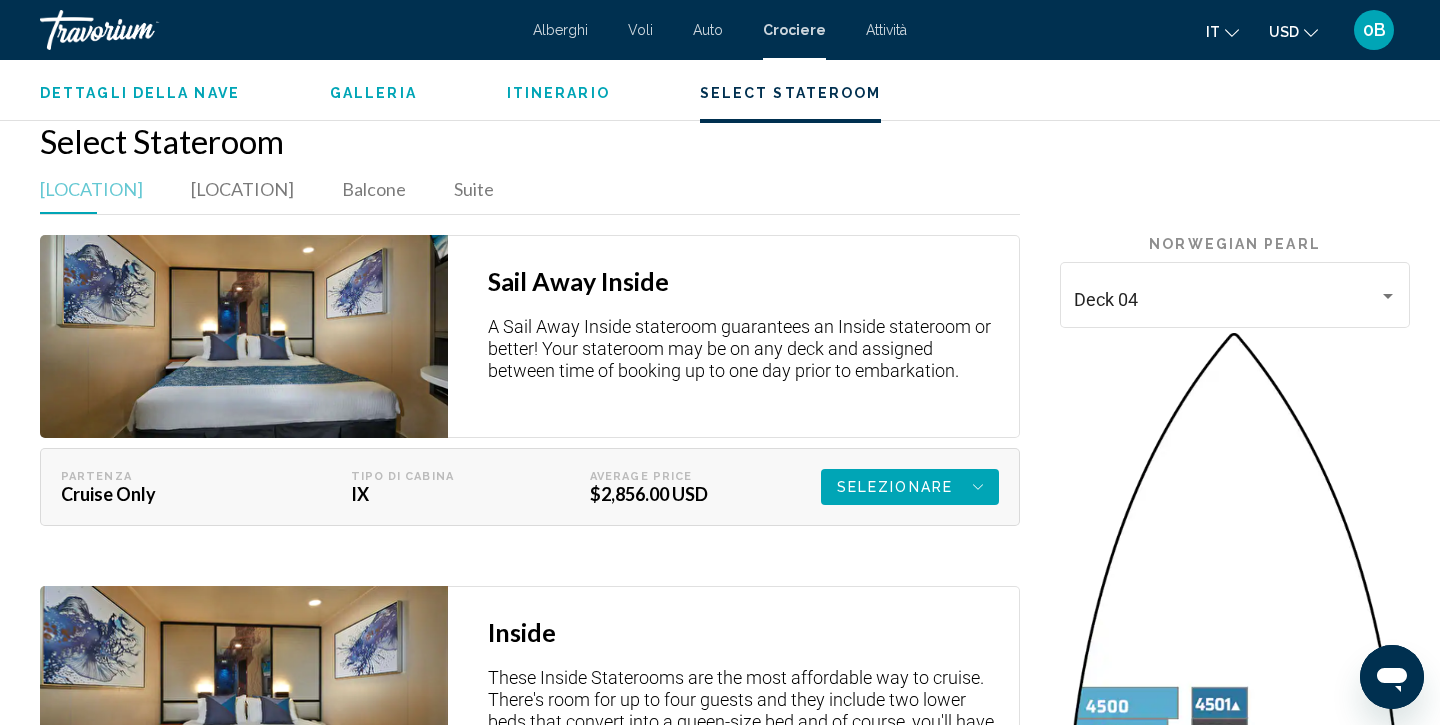 scroll, scrollTop: 3910, scrollLeft: 0, axis: vertical 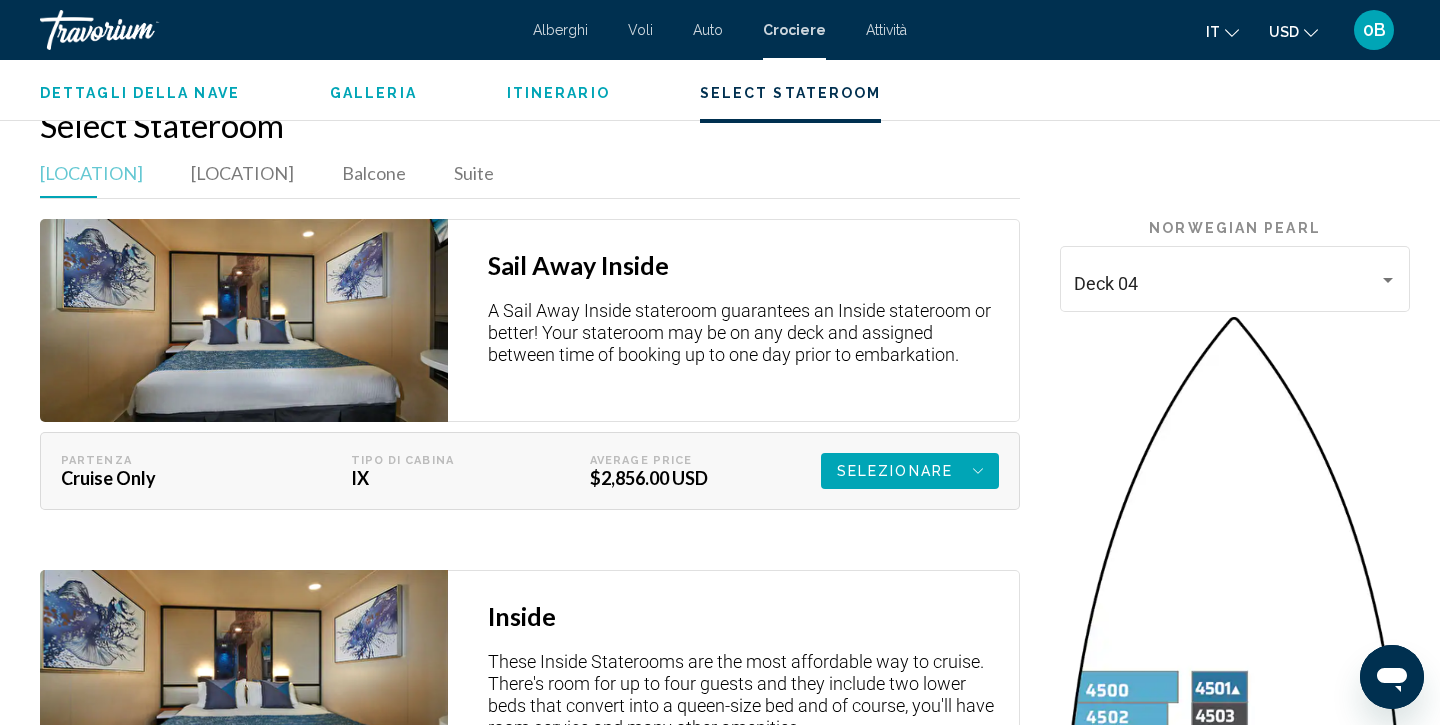 click on "Selezionare" at bounding box center (895, 471) 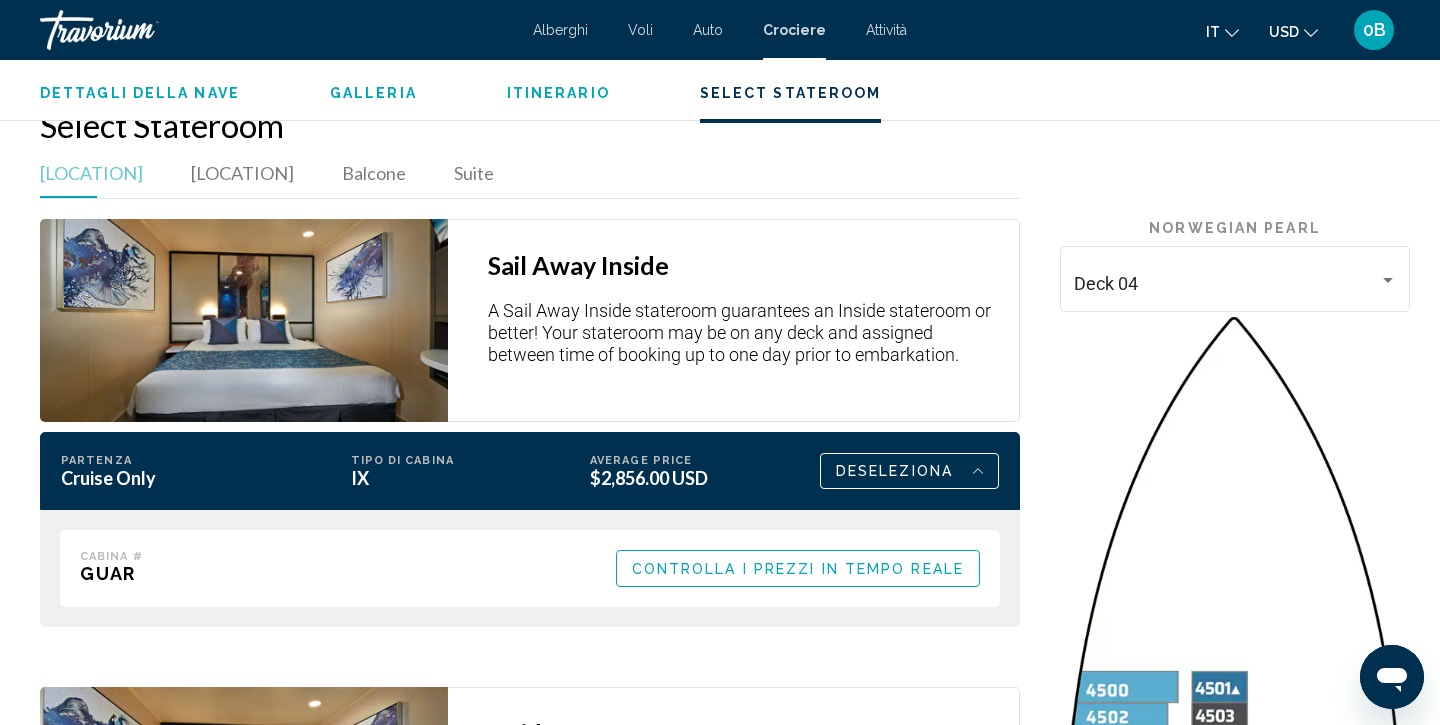 click on "Controlla i prezzi in tempo reale" at bounding box center [798, 569] 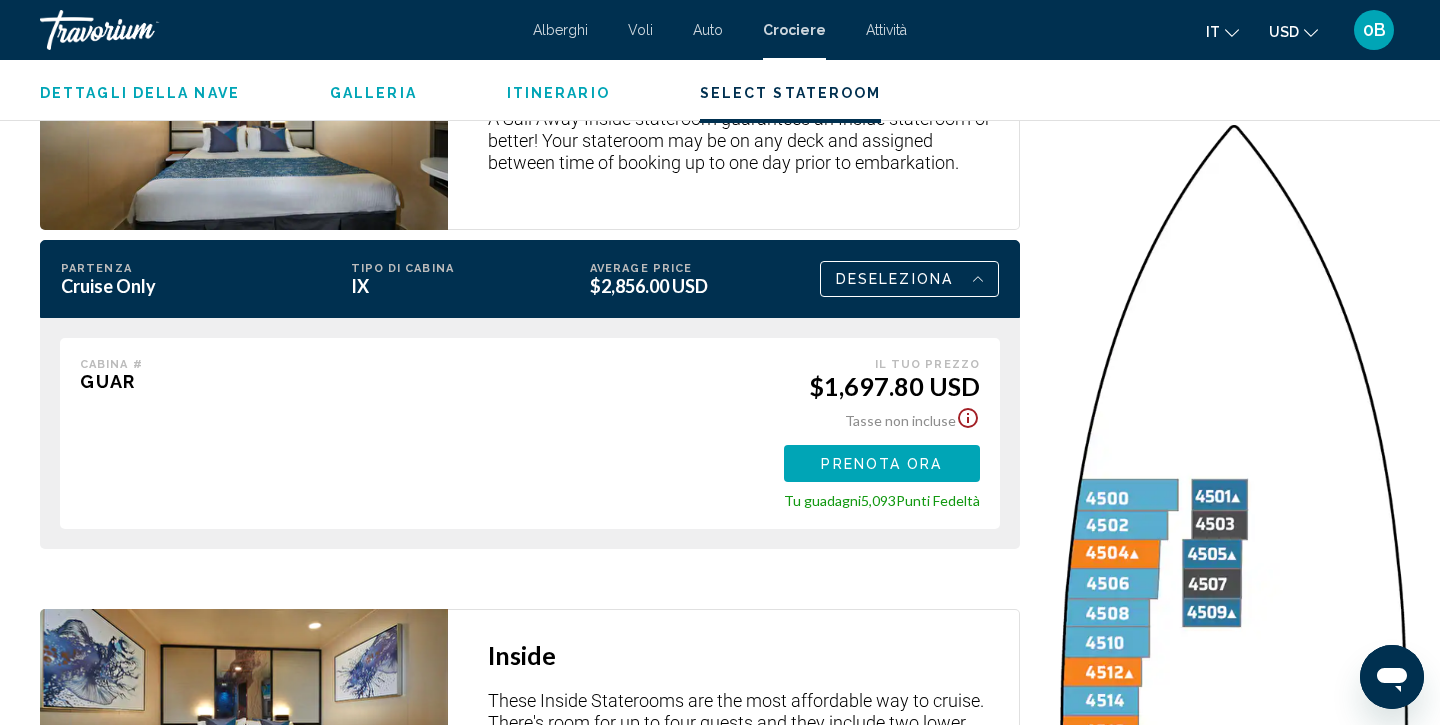 scroll, scrollTop: 4113, scrollLeft: 0, axis: vertical 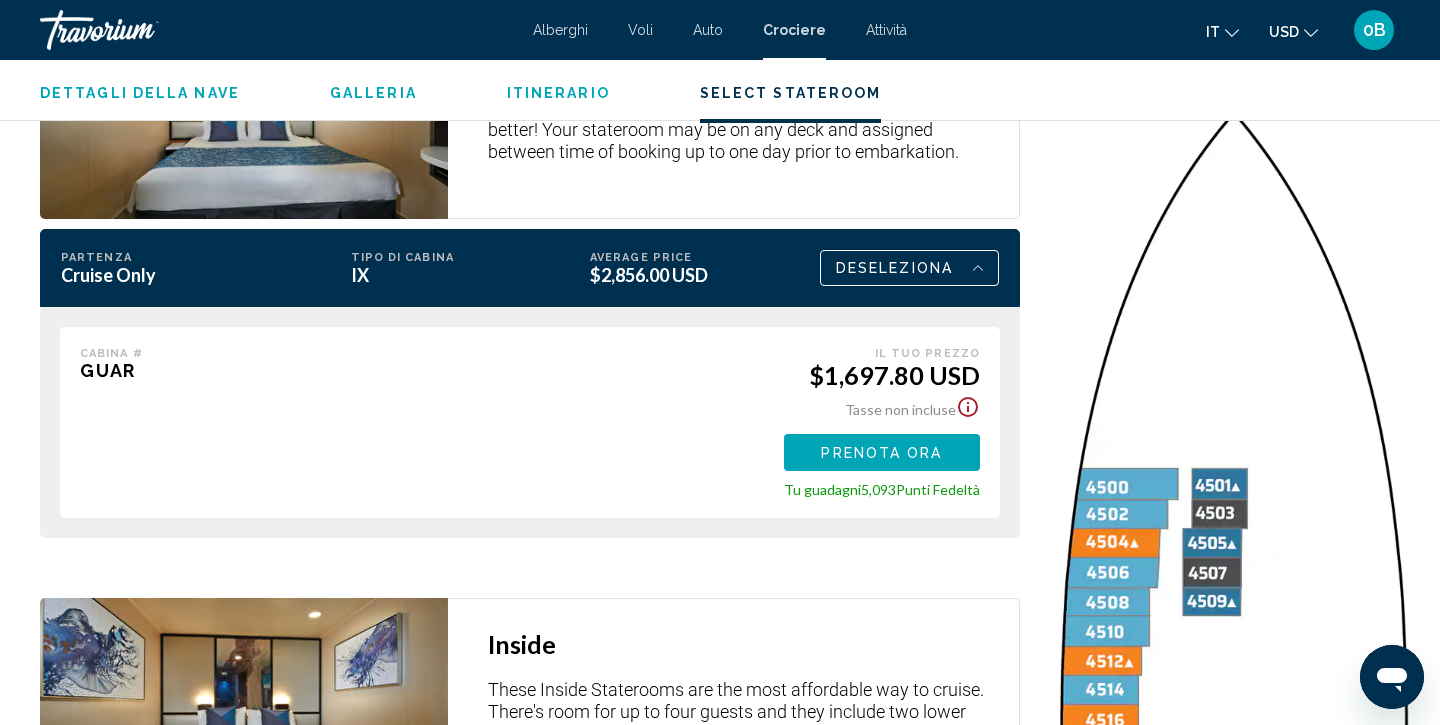 click on "Prenota ora" at bounding box center [882, 452] 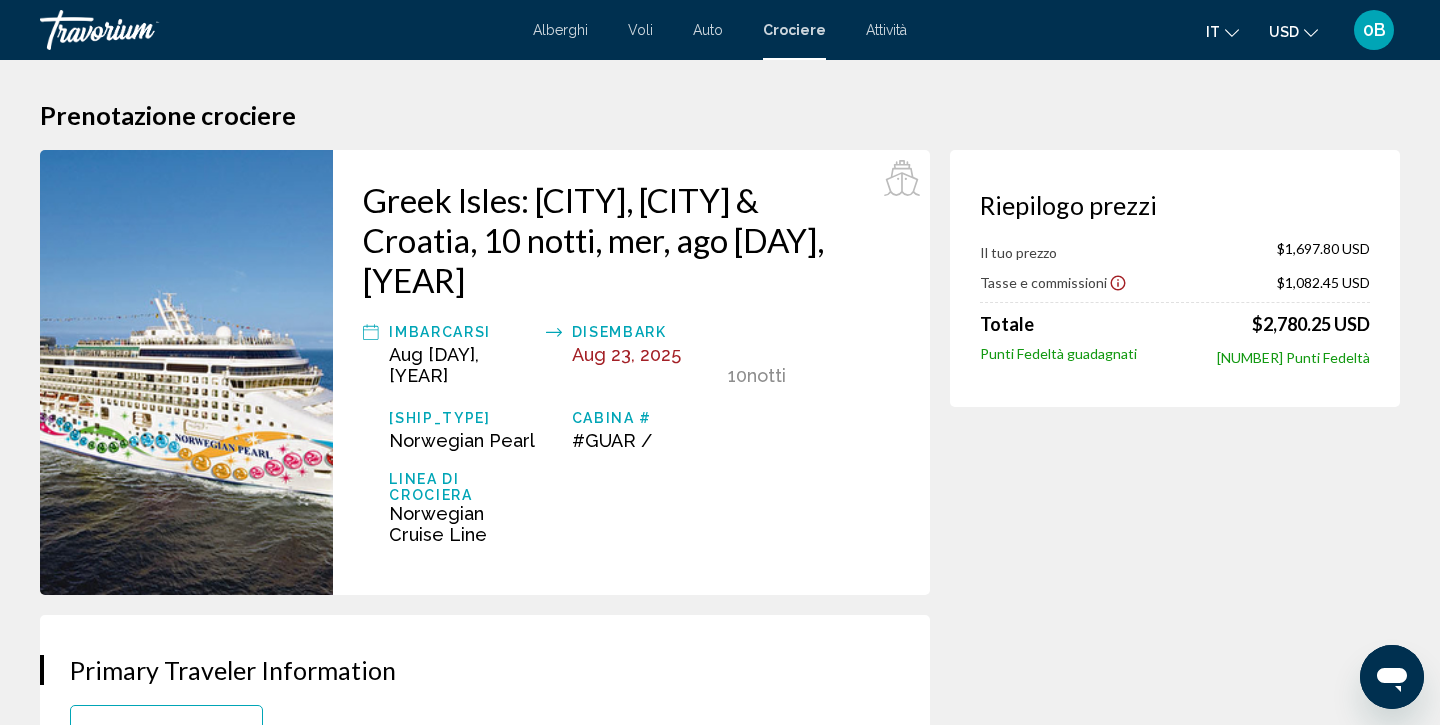 scroll, scrollTop: 0, scrollLeft: 0, axis: both 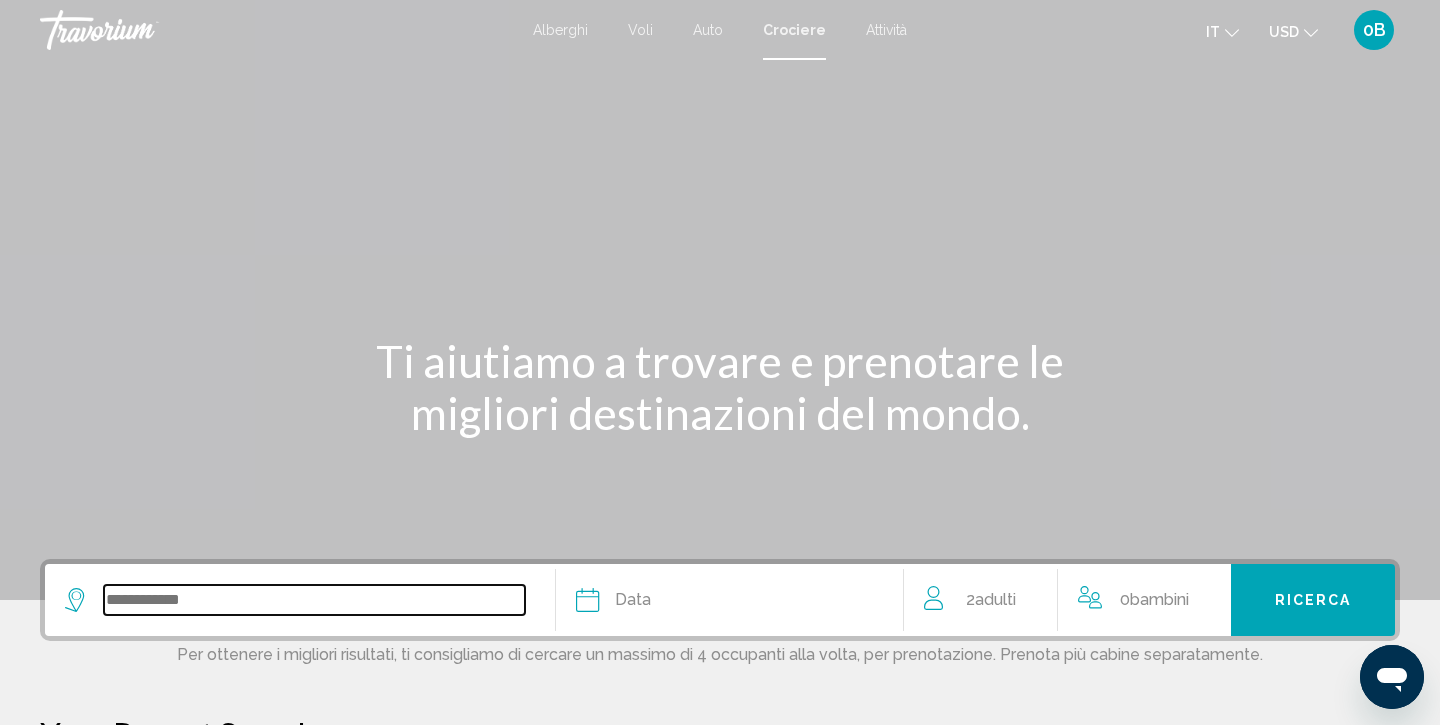 click at bounding box center [314, 600] 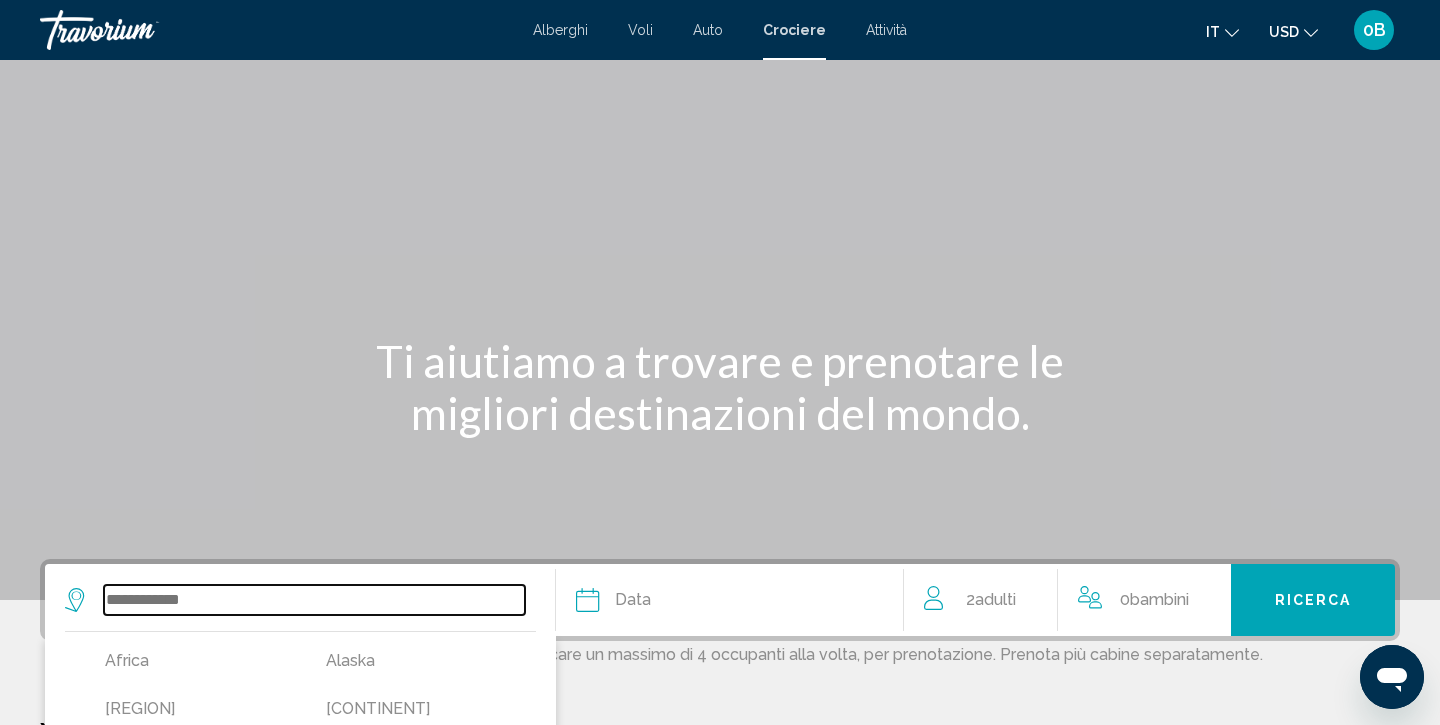 scroll, scrollTop: 435, scrollLeft: 0, axis: vertical 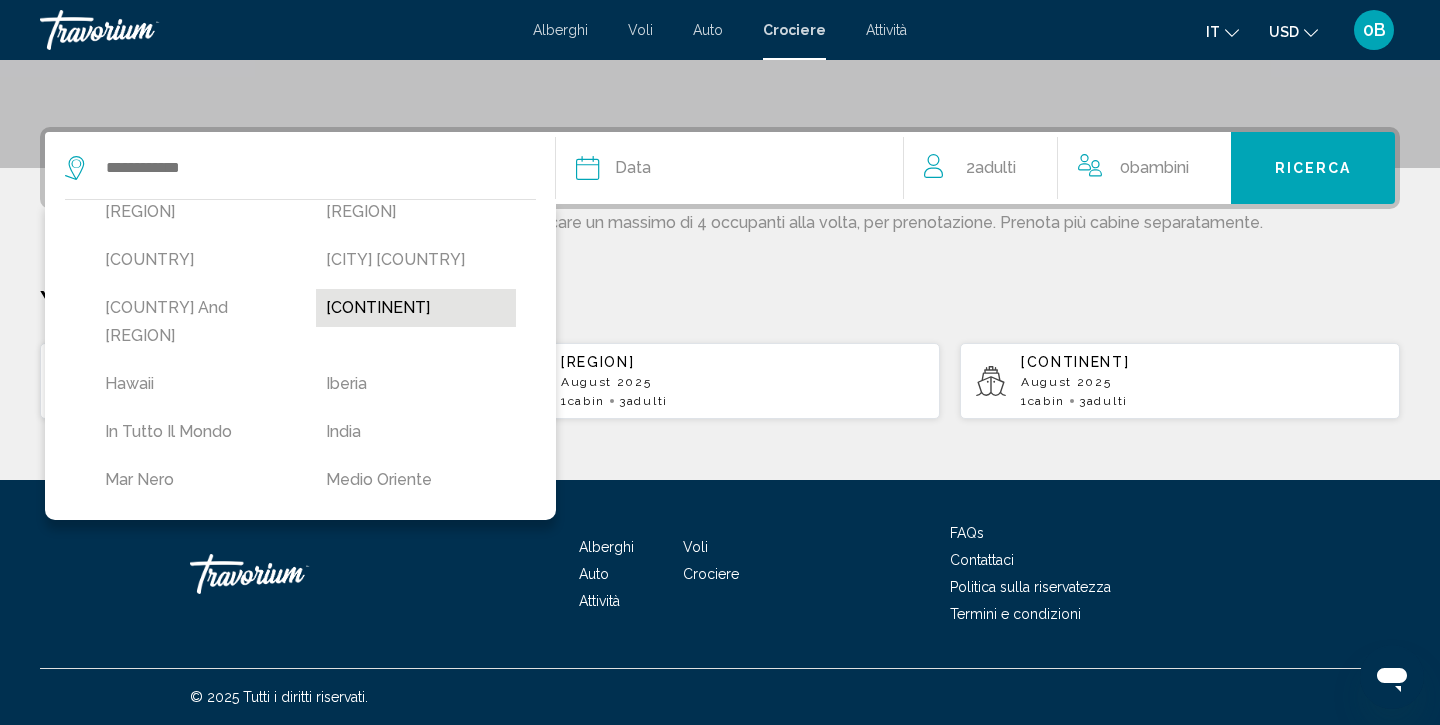 click on "[CONTINENT]" at bounding box center [416, 308] 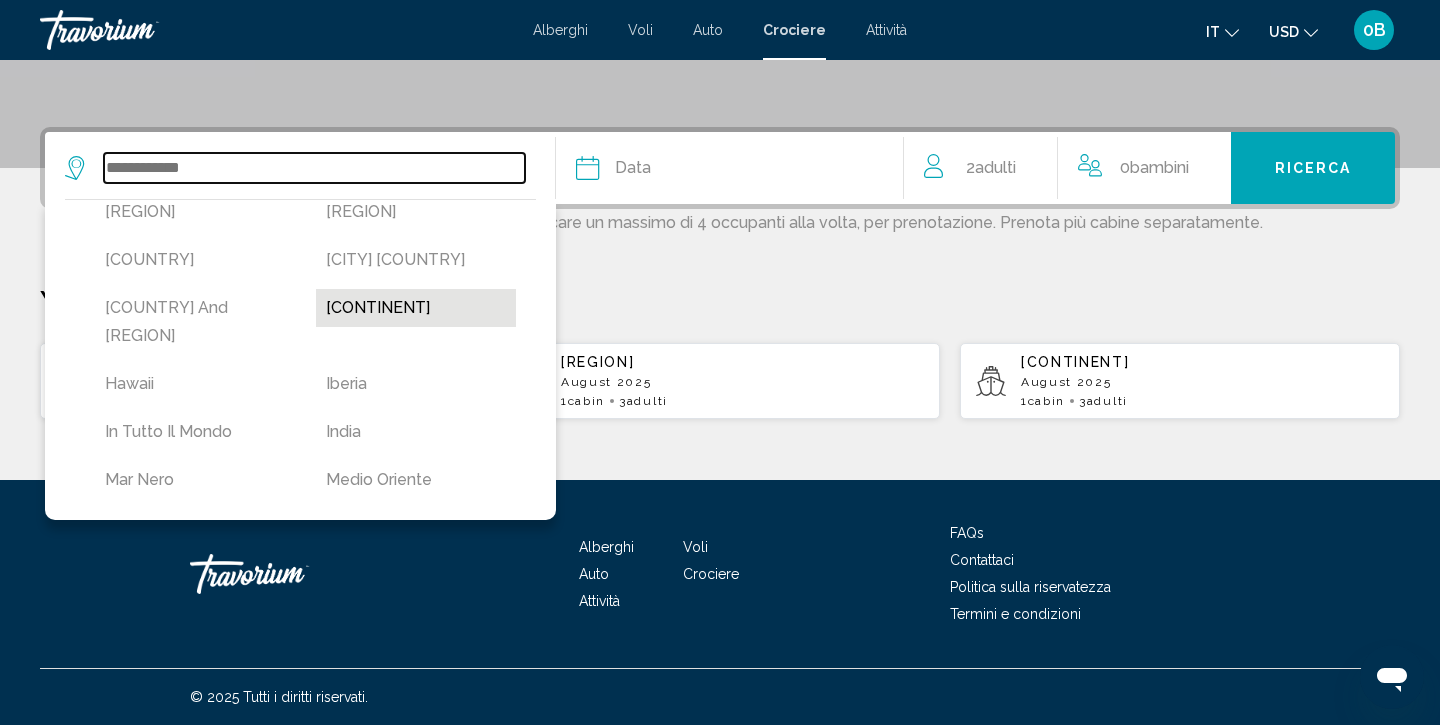 type on "******" 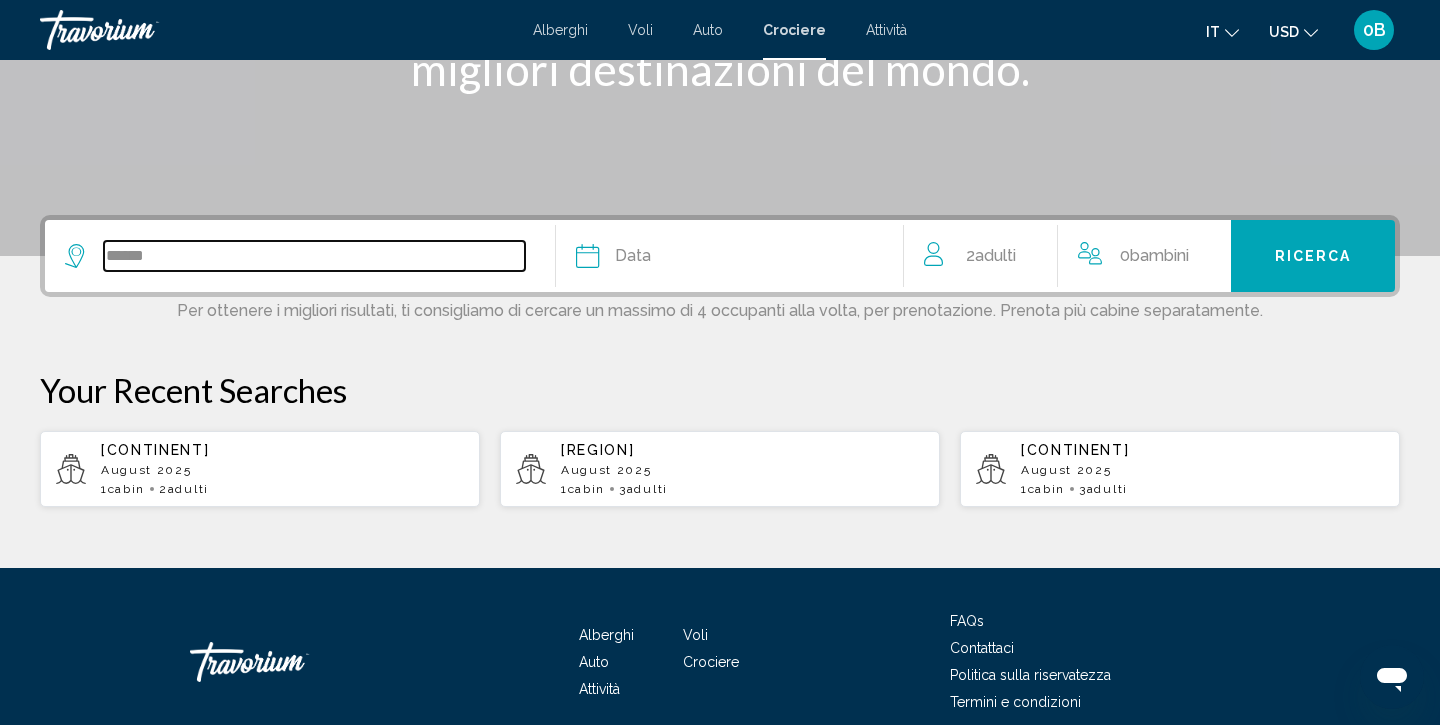 scroll, scrollTop: 342, scrollLeft: 0, axis: vertical 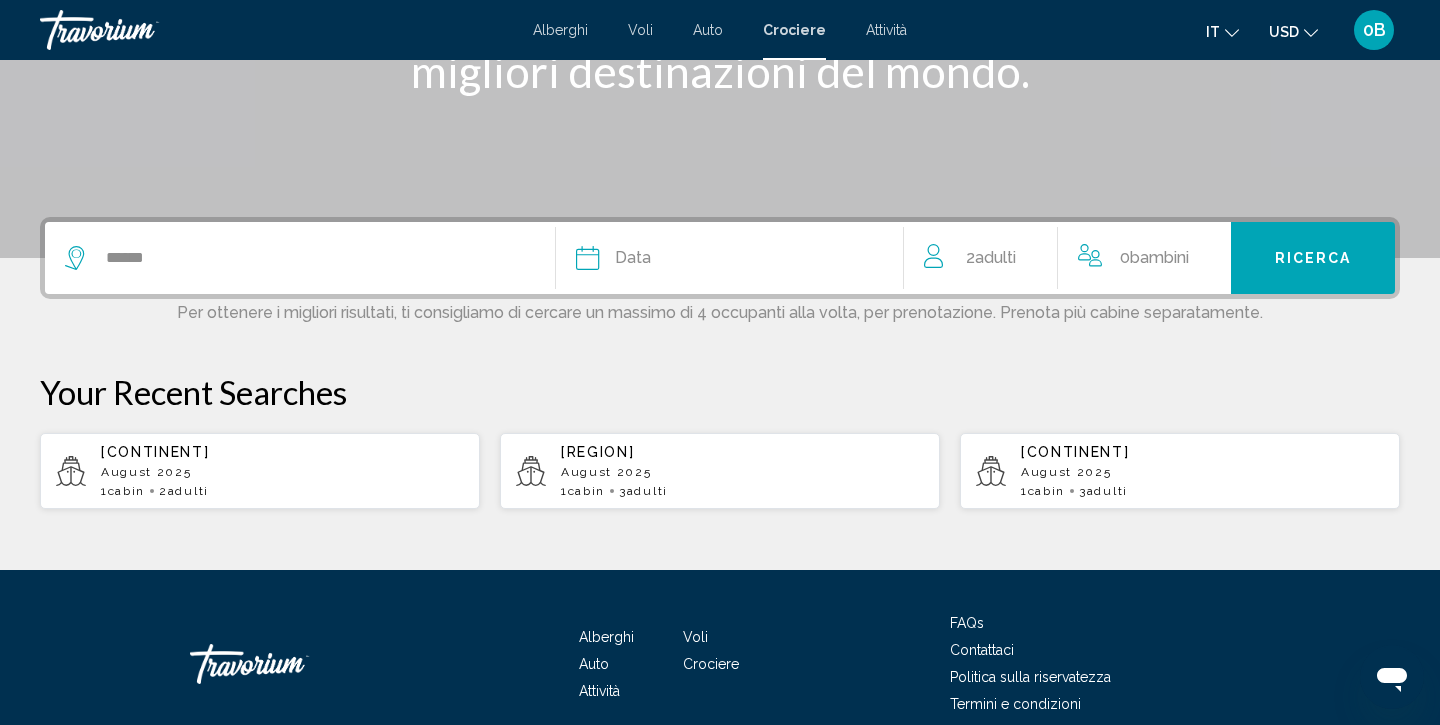click 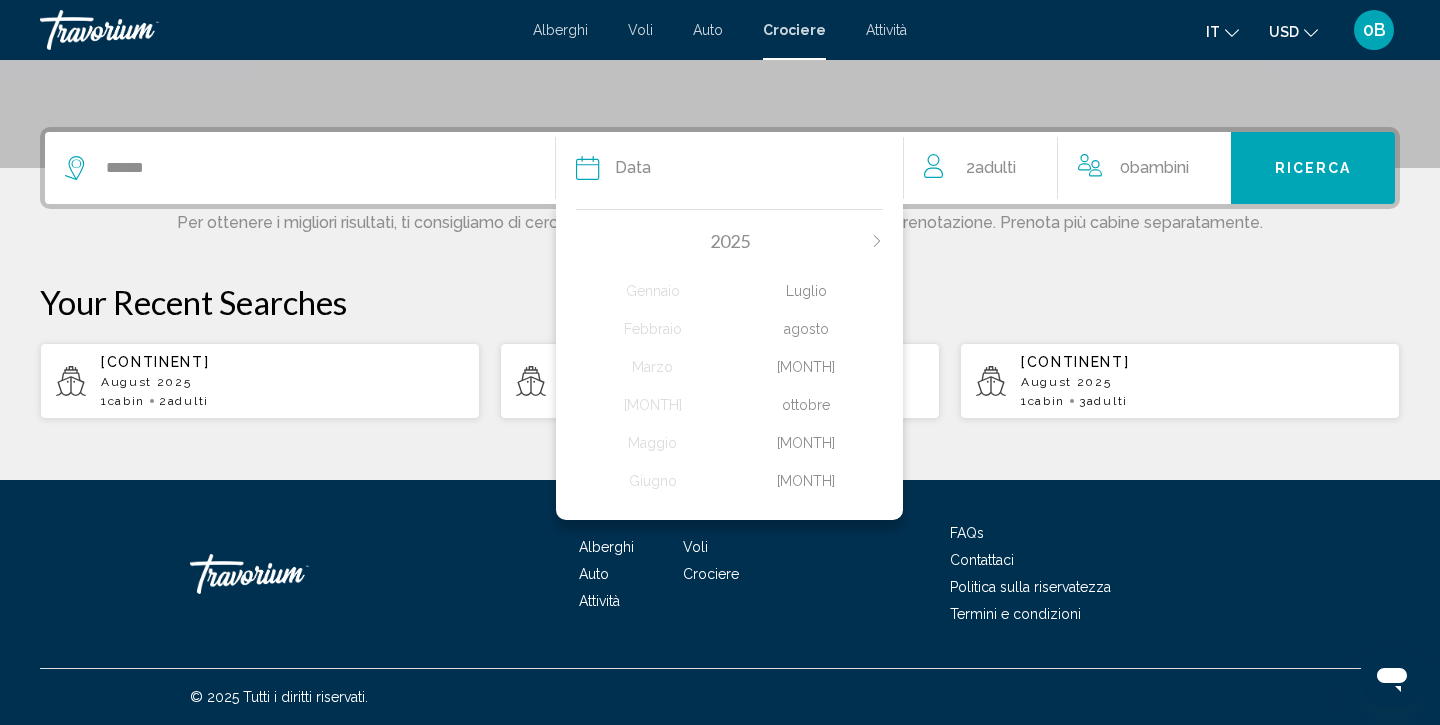 click on "agosto" 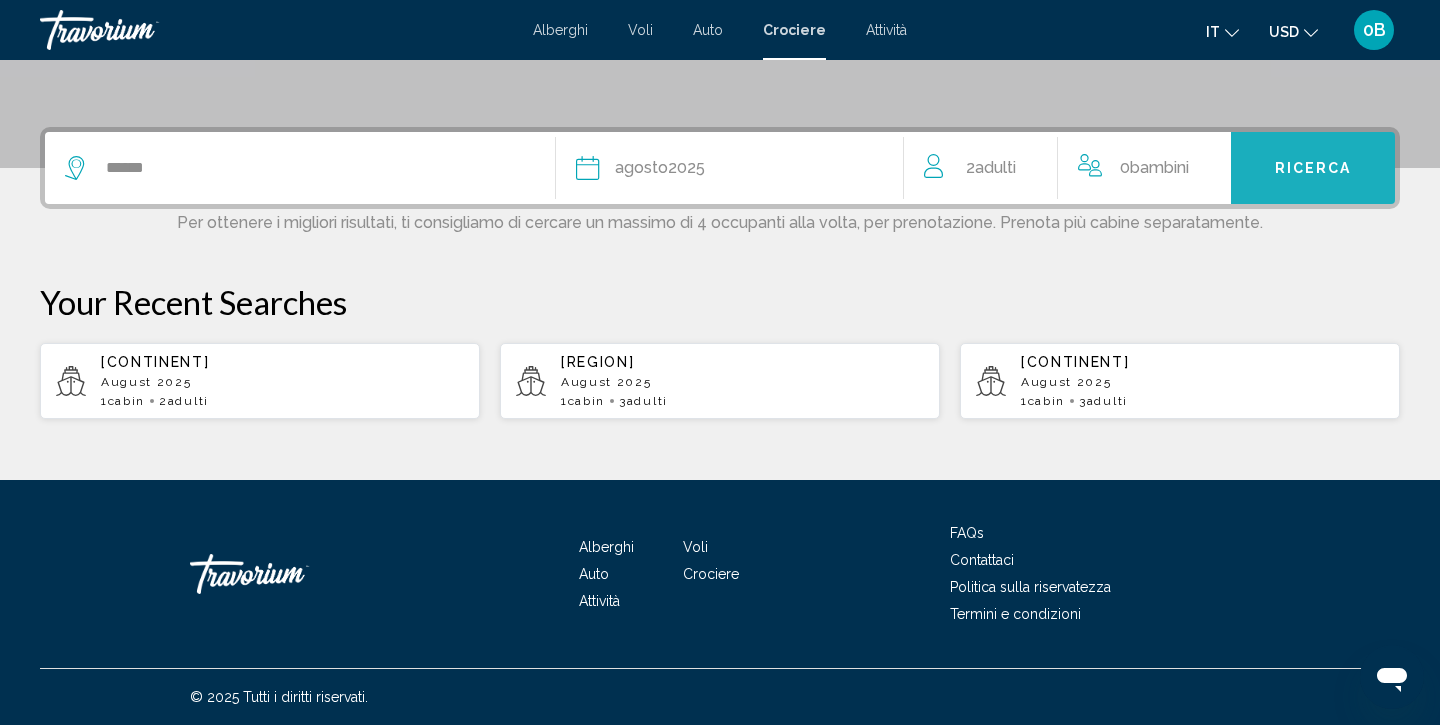 click on "Ricerca" at bounding box center (1313, 168) 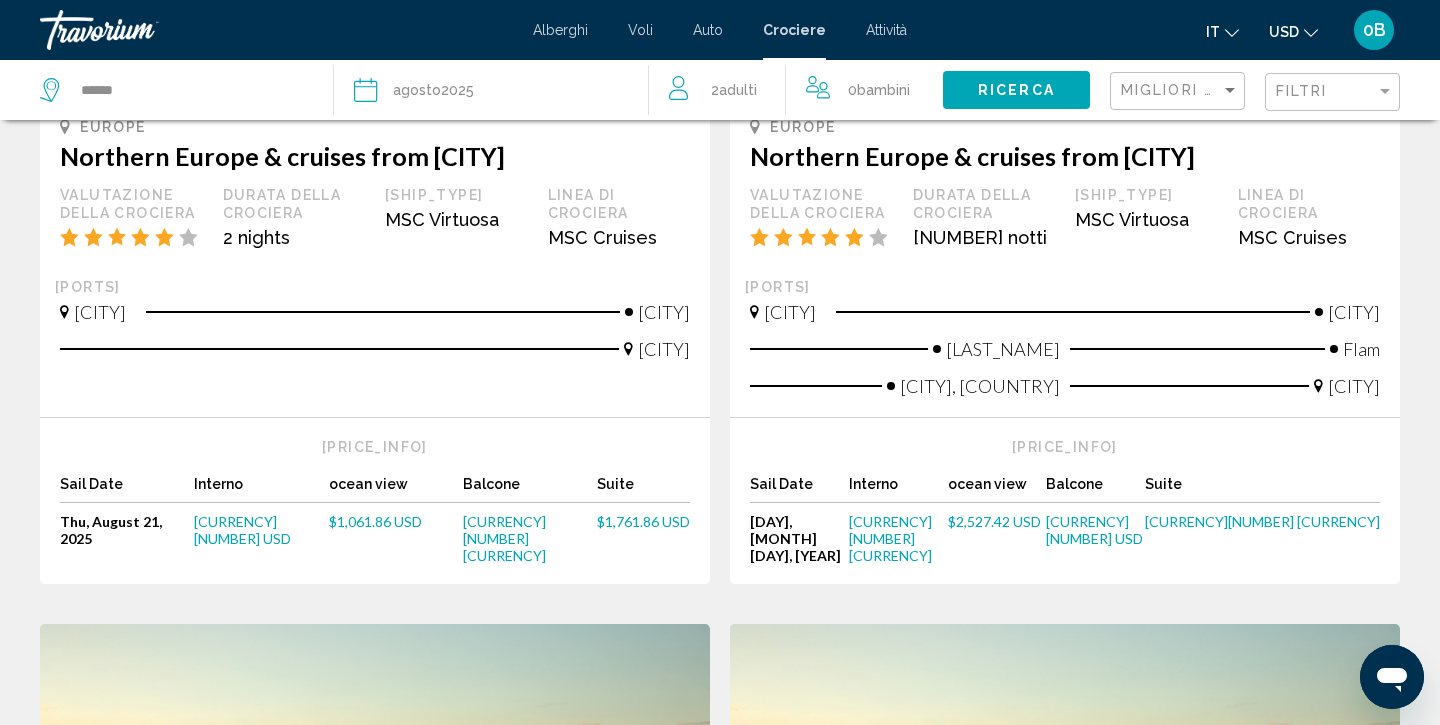 scroll, scrollTop: 0, scrollLeft: 0, axis: both 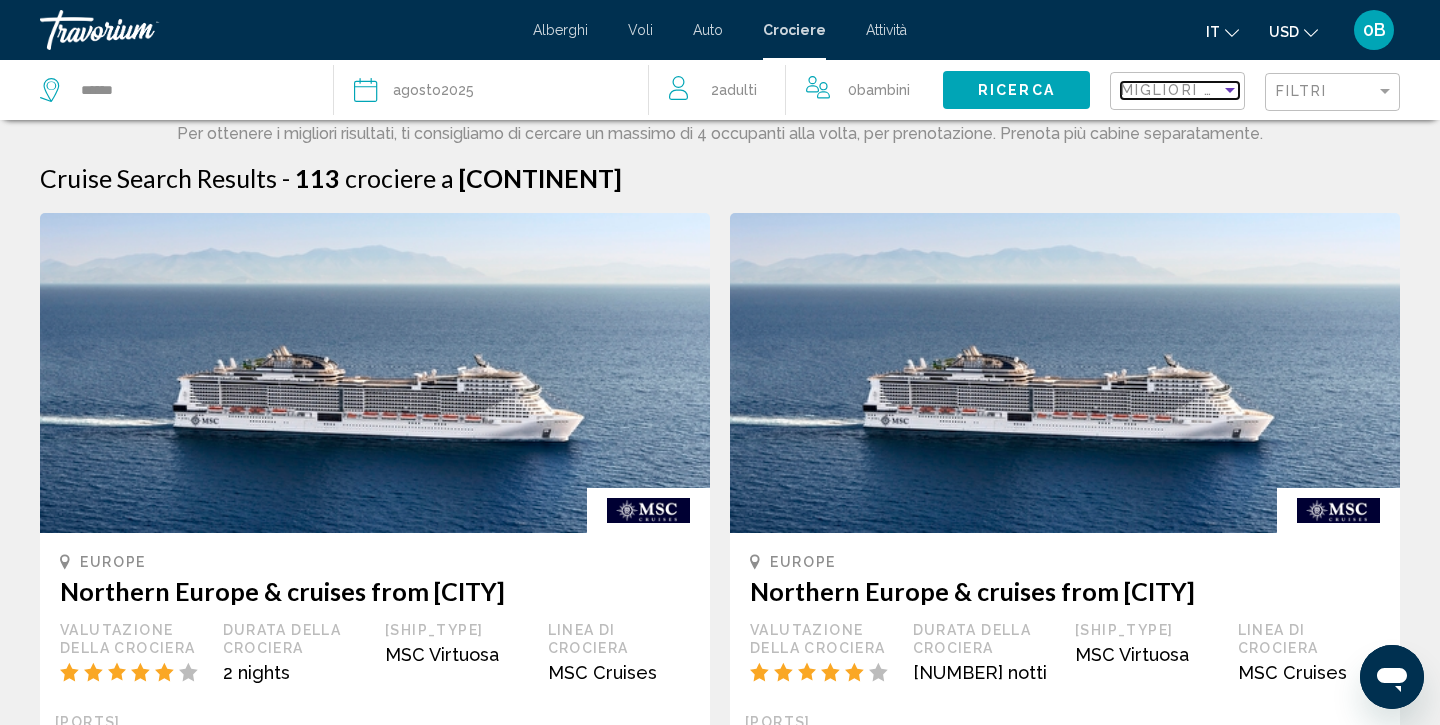 click at bounding box center [1230, 90] 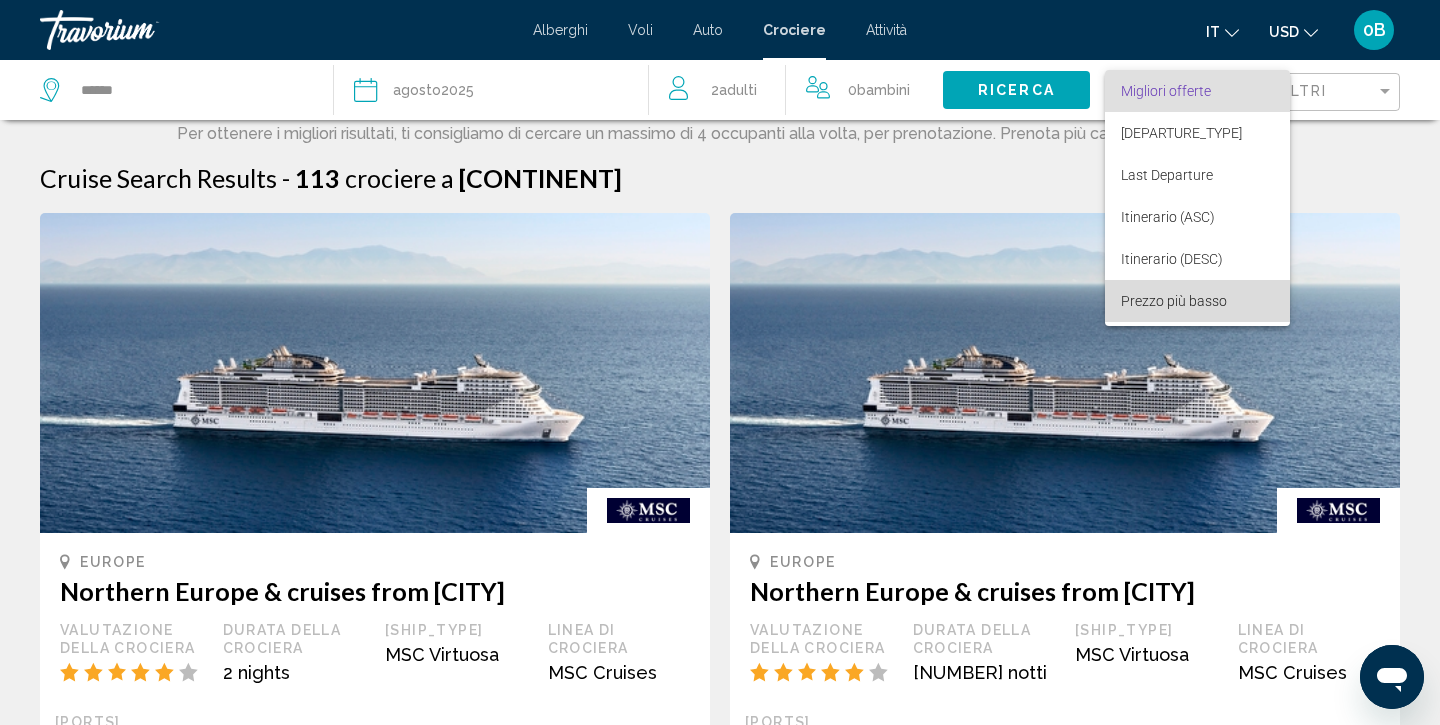 click on "Prezzo più basso" at bounding box center [1197, 301] 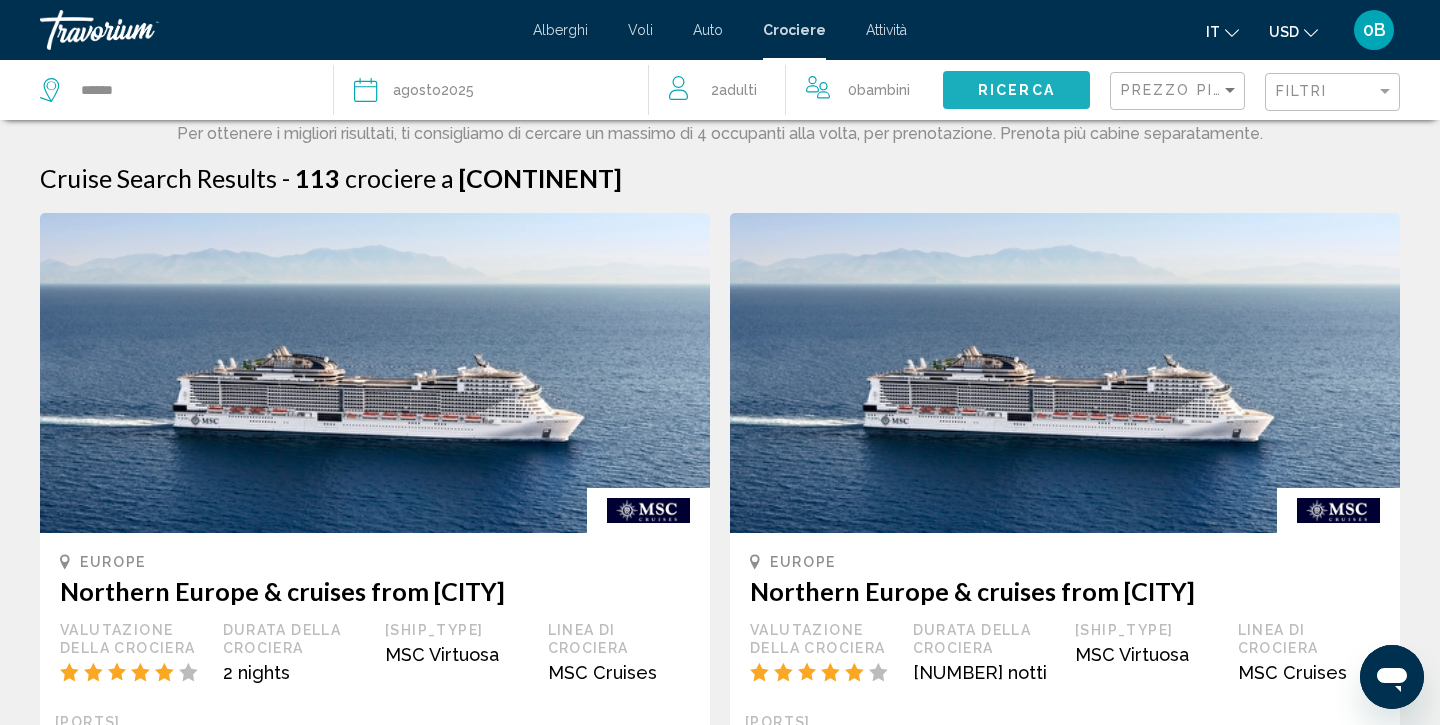 click on "Ricerca" 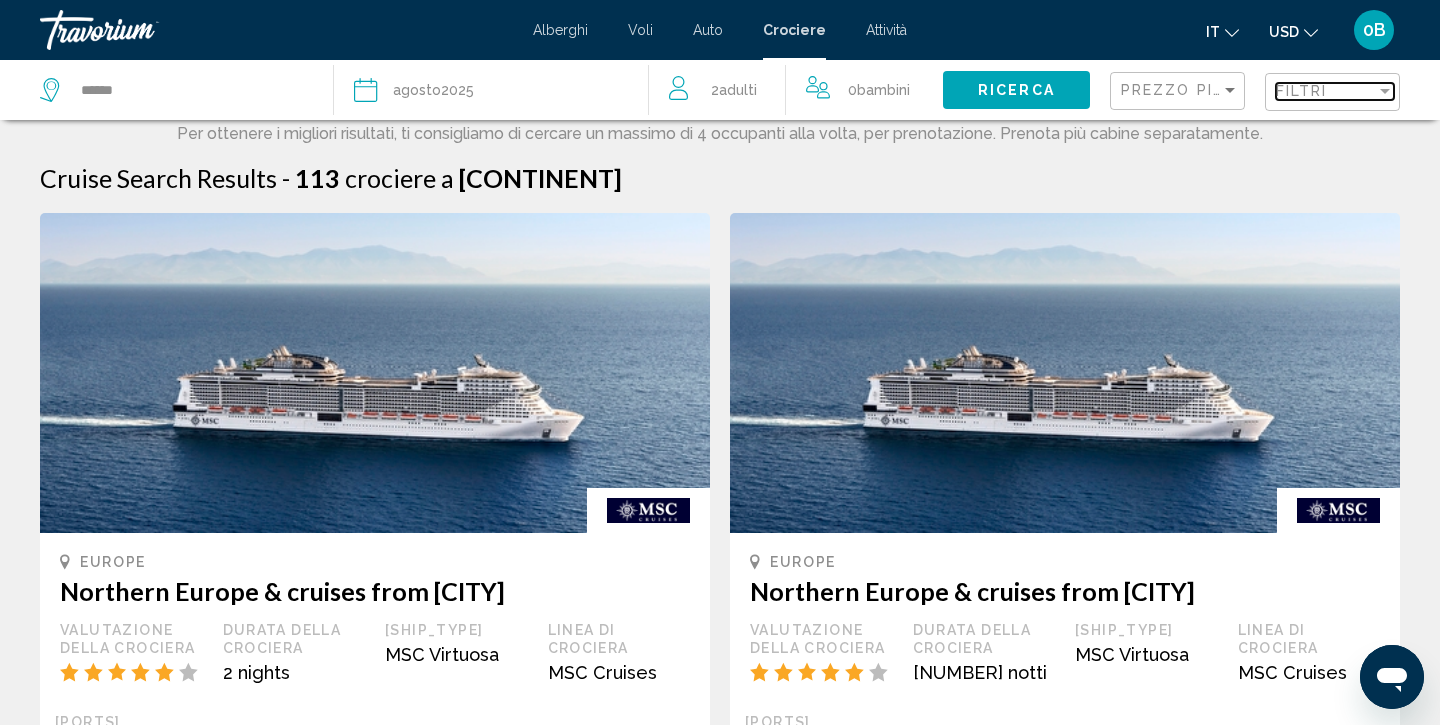 click on "Filtri" at bounding box center [1326, 91] 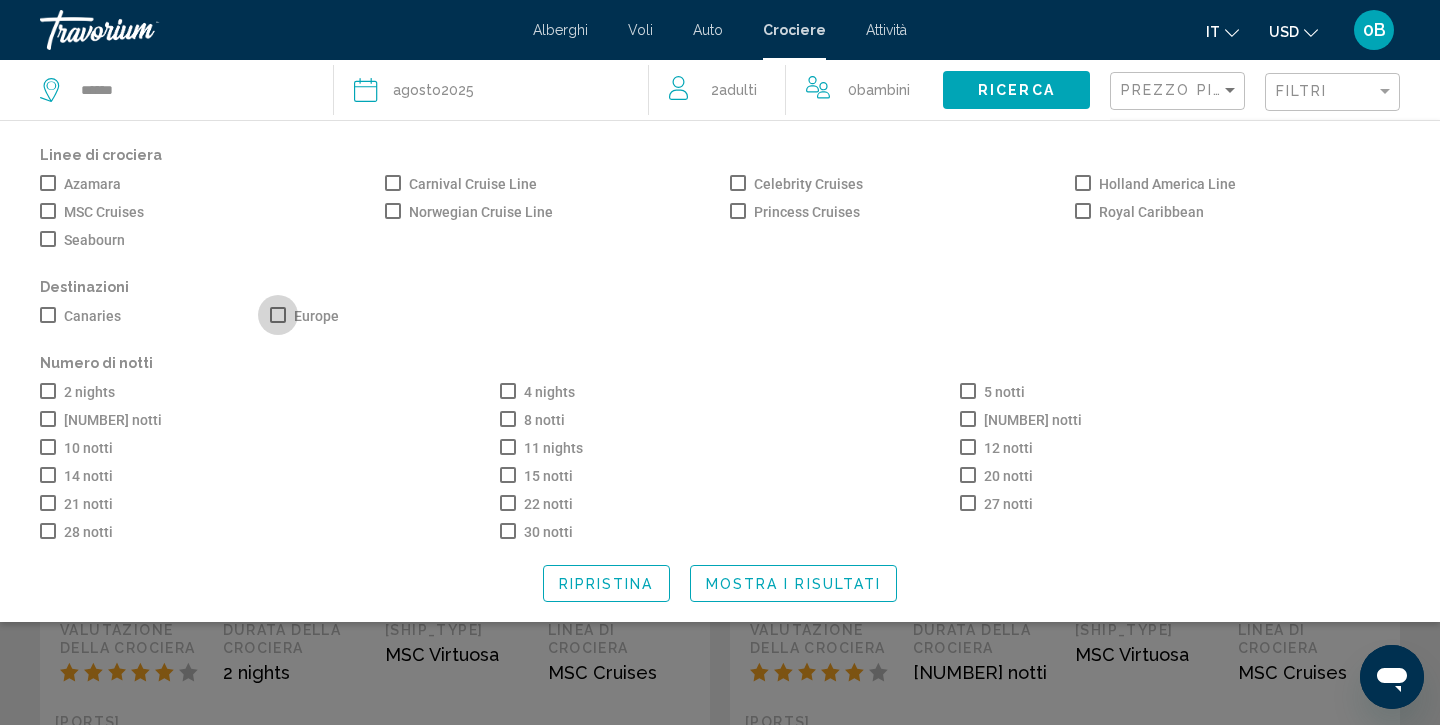 click at bounding box center (278, 315) 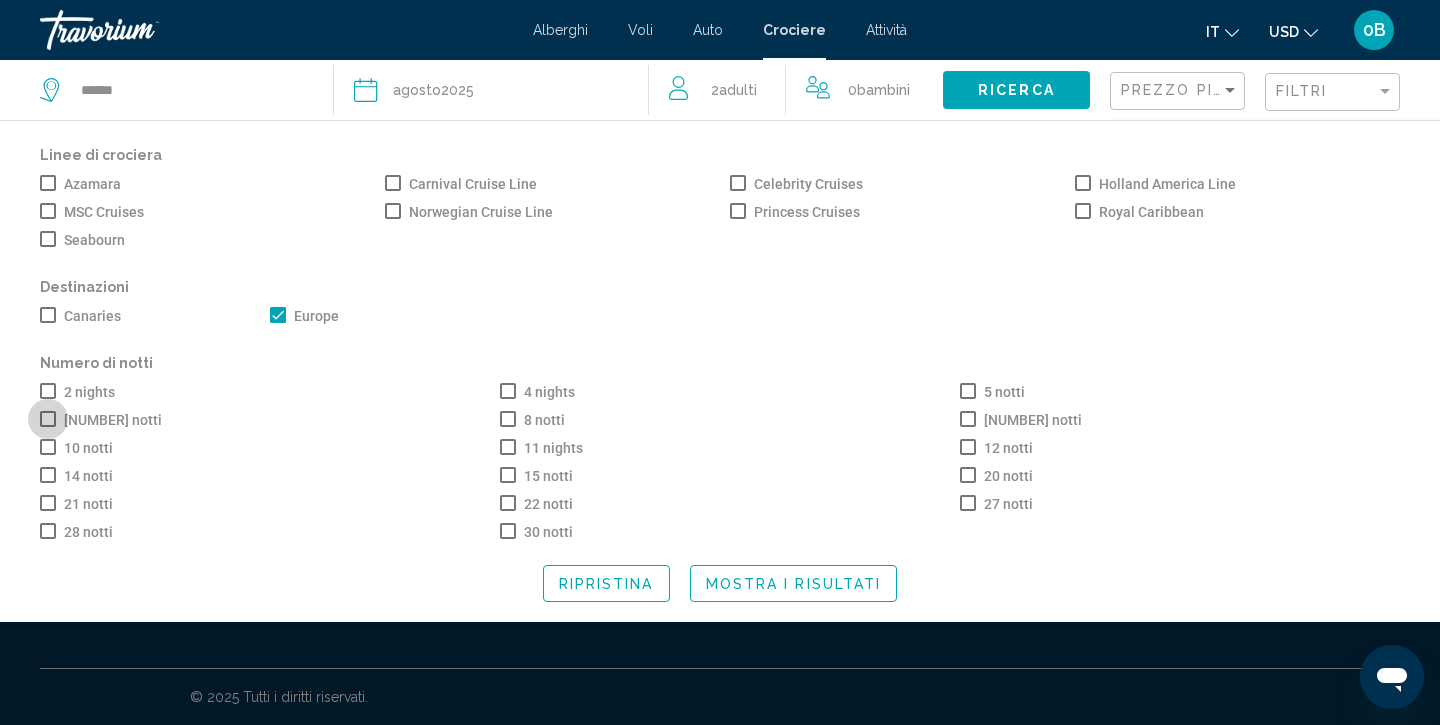 click at bounding box center [48, 419] 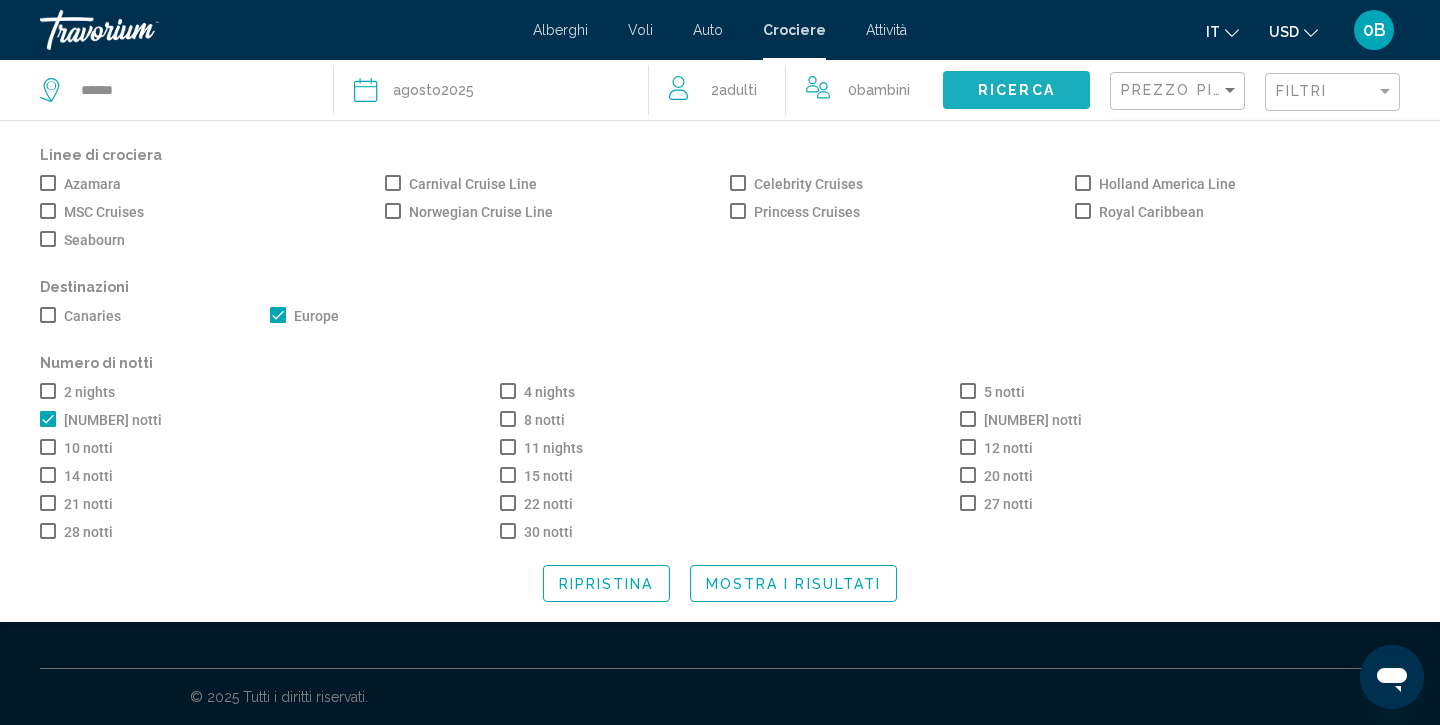 click on "Ricerca" 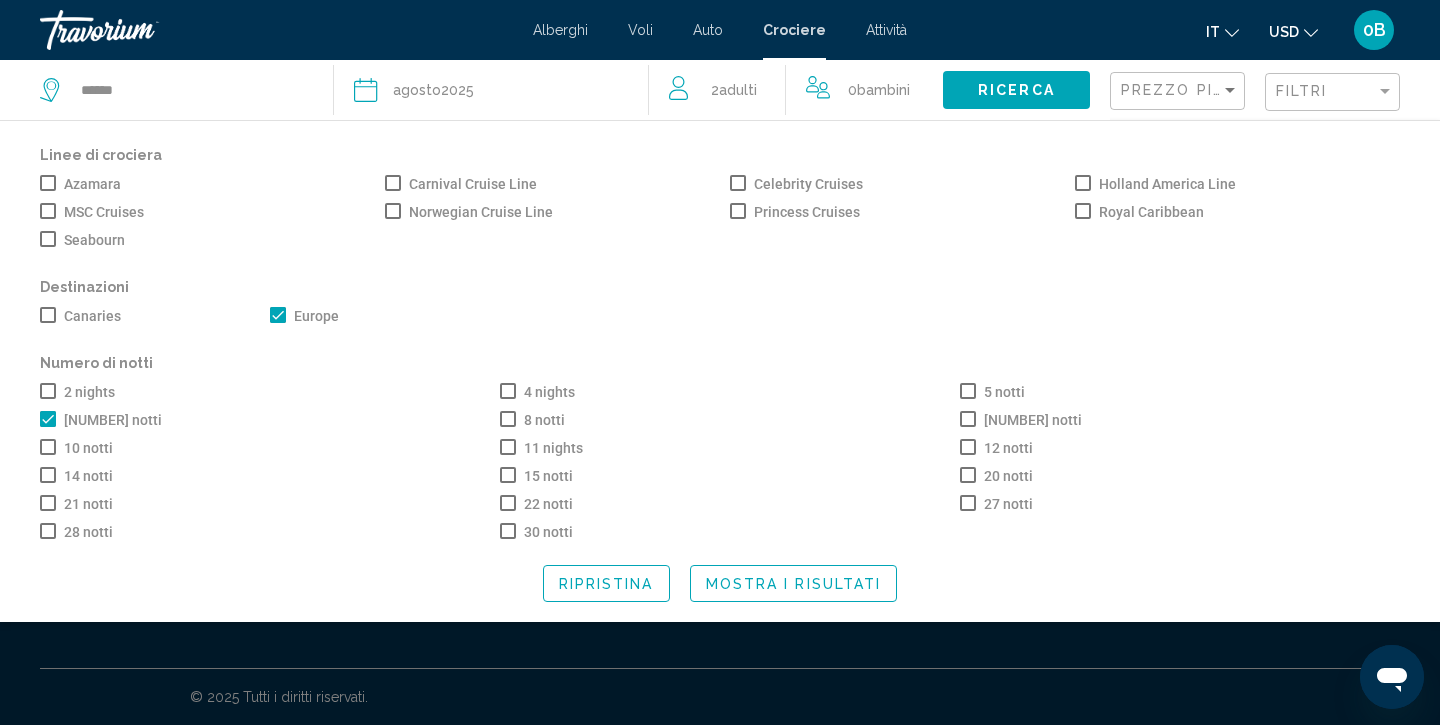 click on "Mostra i risultati" 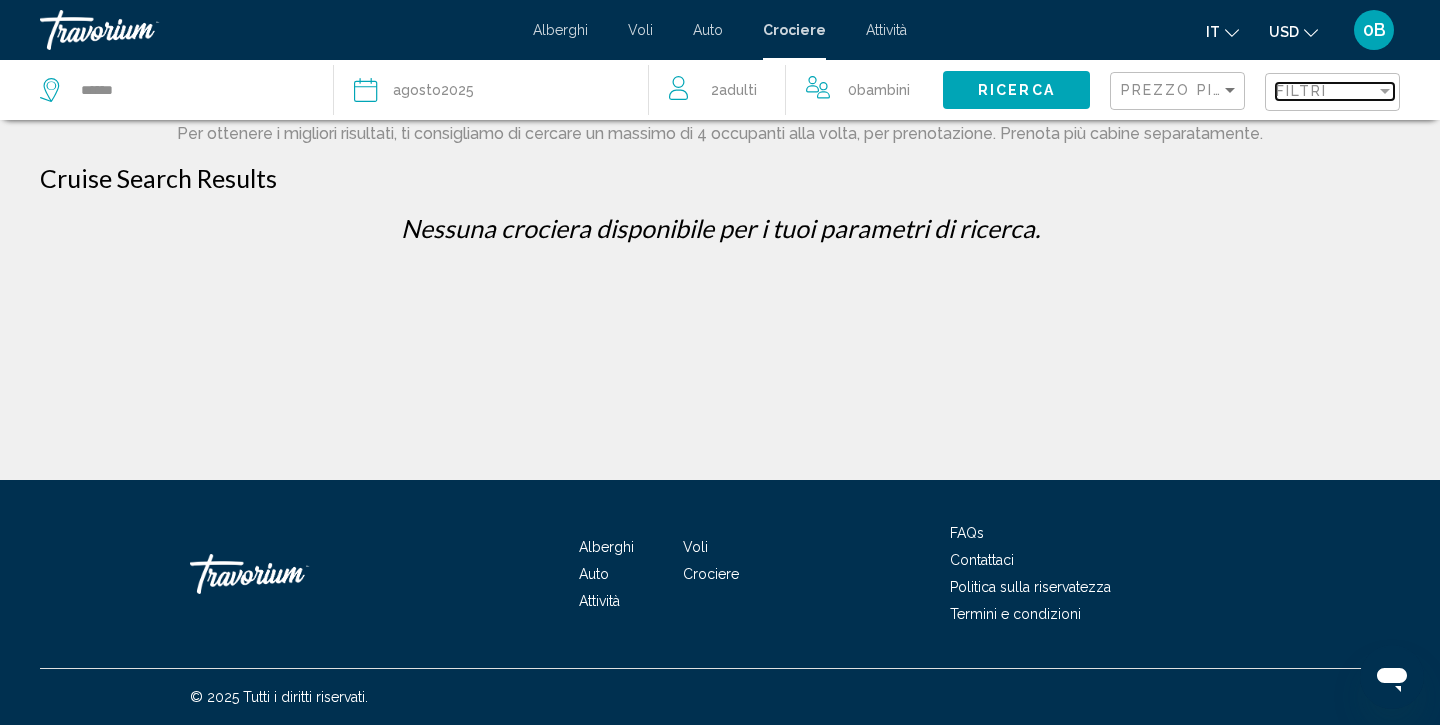click at bounding box center [1385, 91] 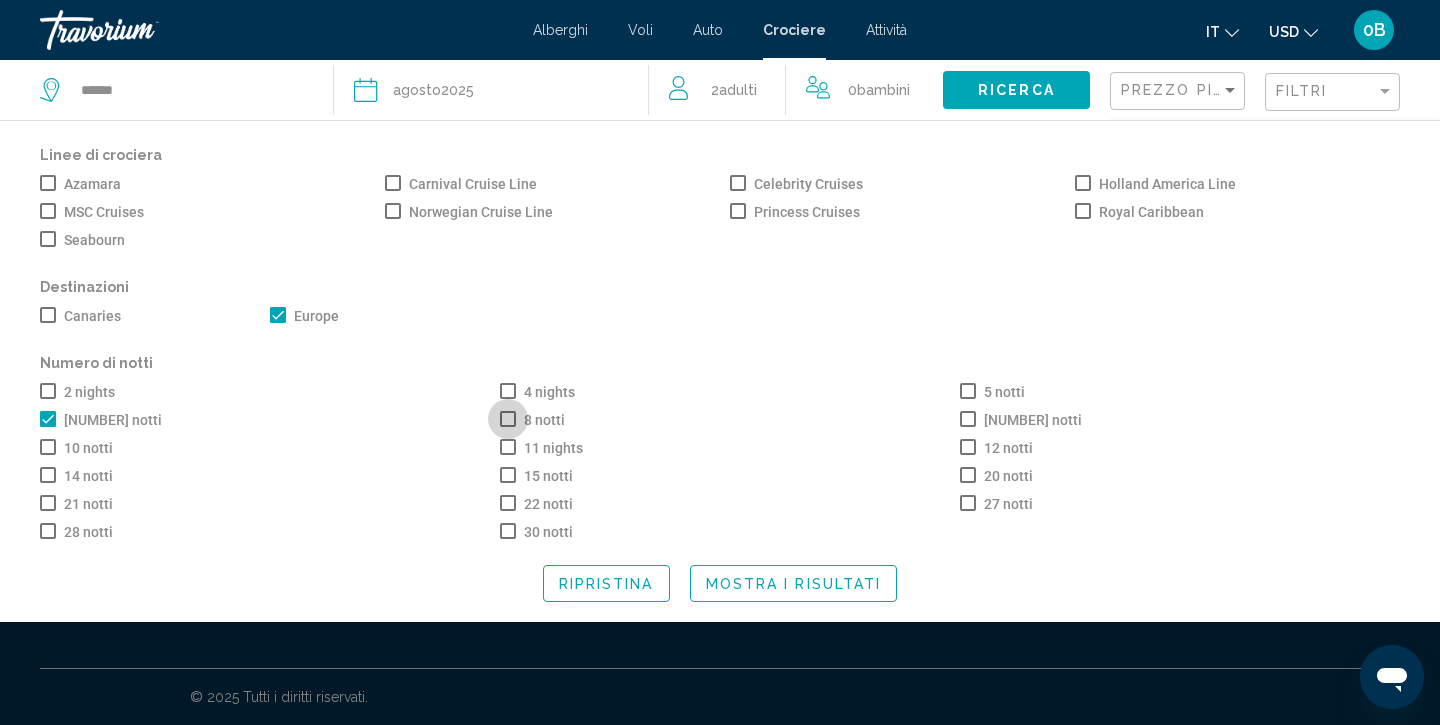click at bounding box center (508, 419) 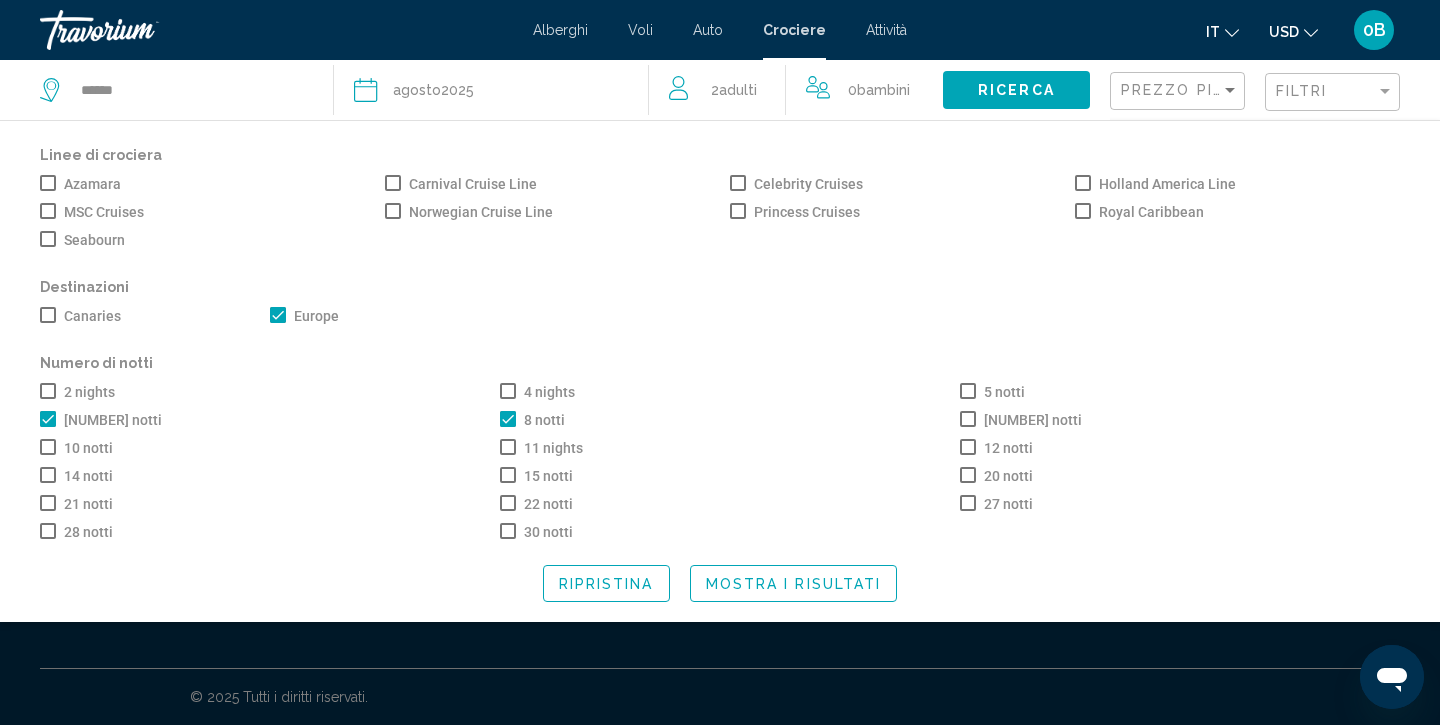 click on "Mostra i risultati" 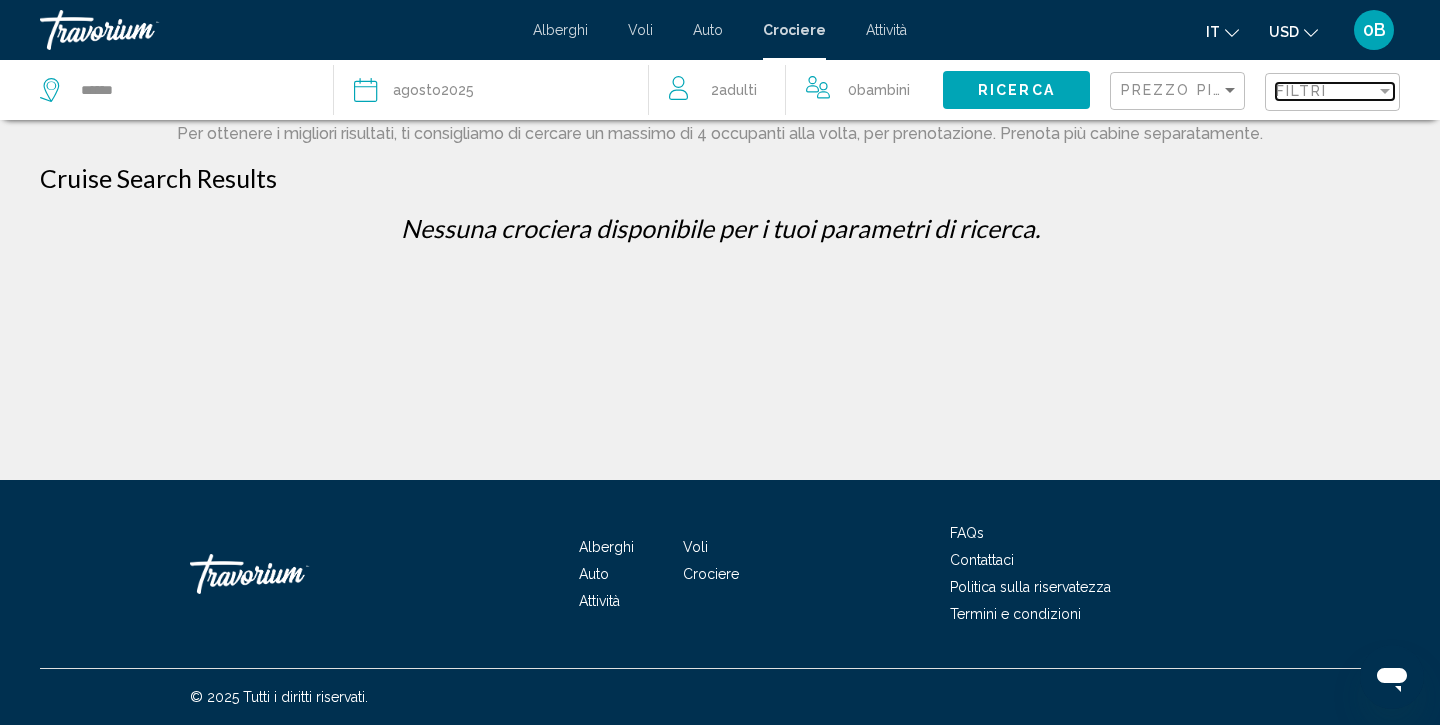 click on "Filtri" at bounding box center (1326, 91) 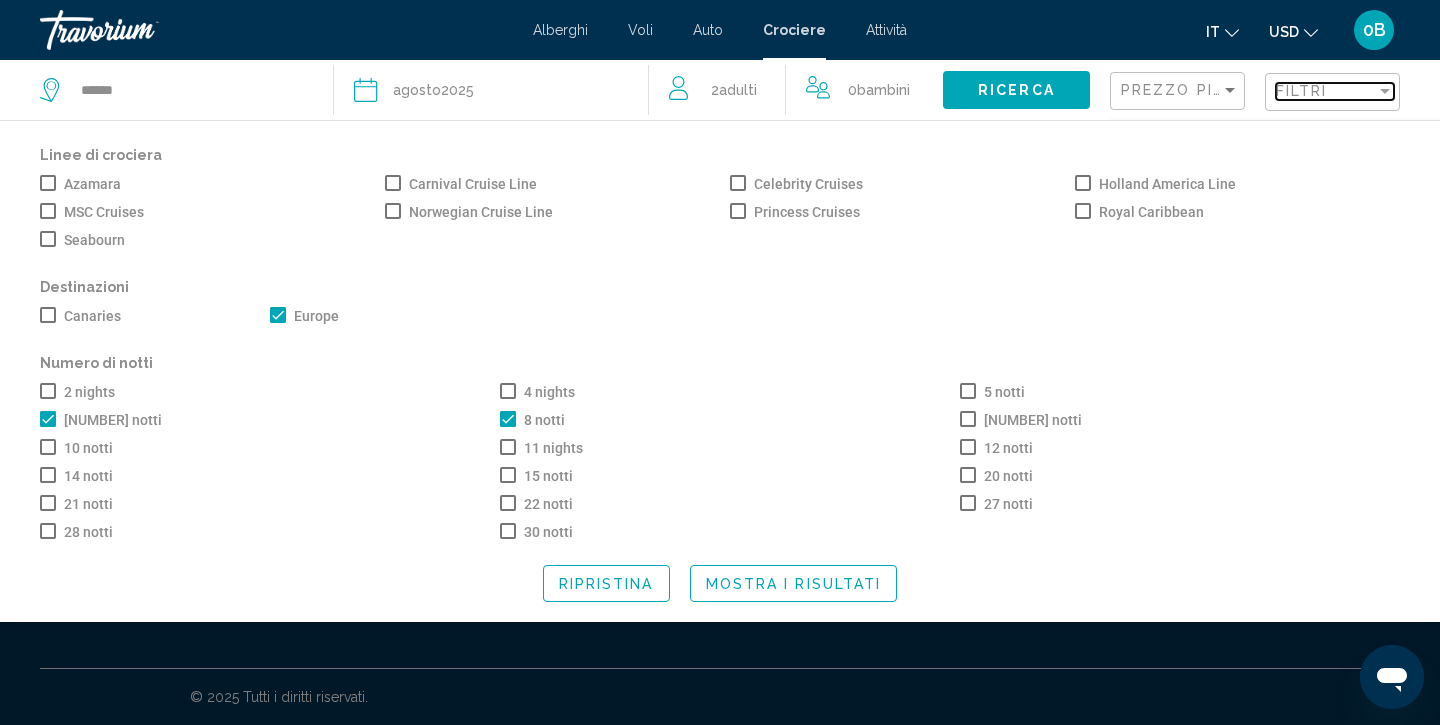 scroll, scrollTop: 0, scrollLeft: 0, axis: both 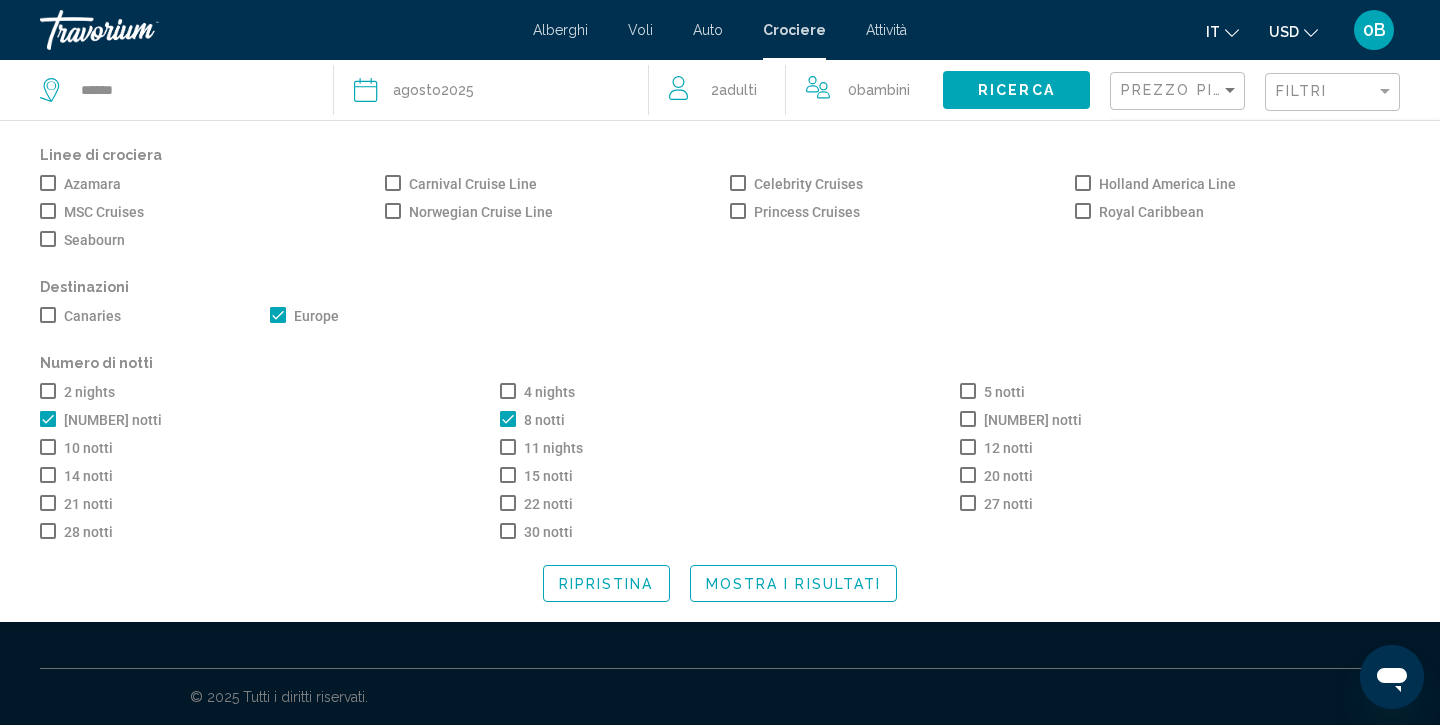 click 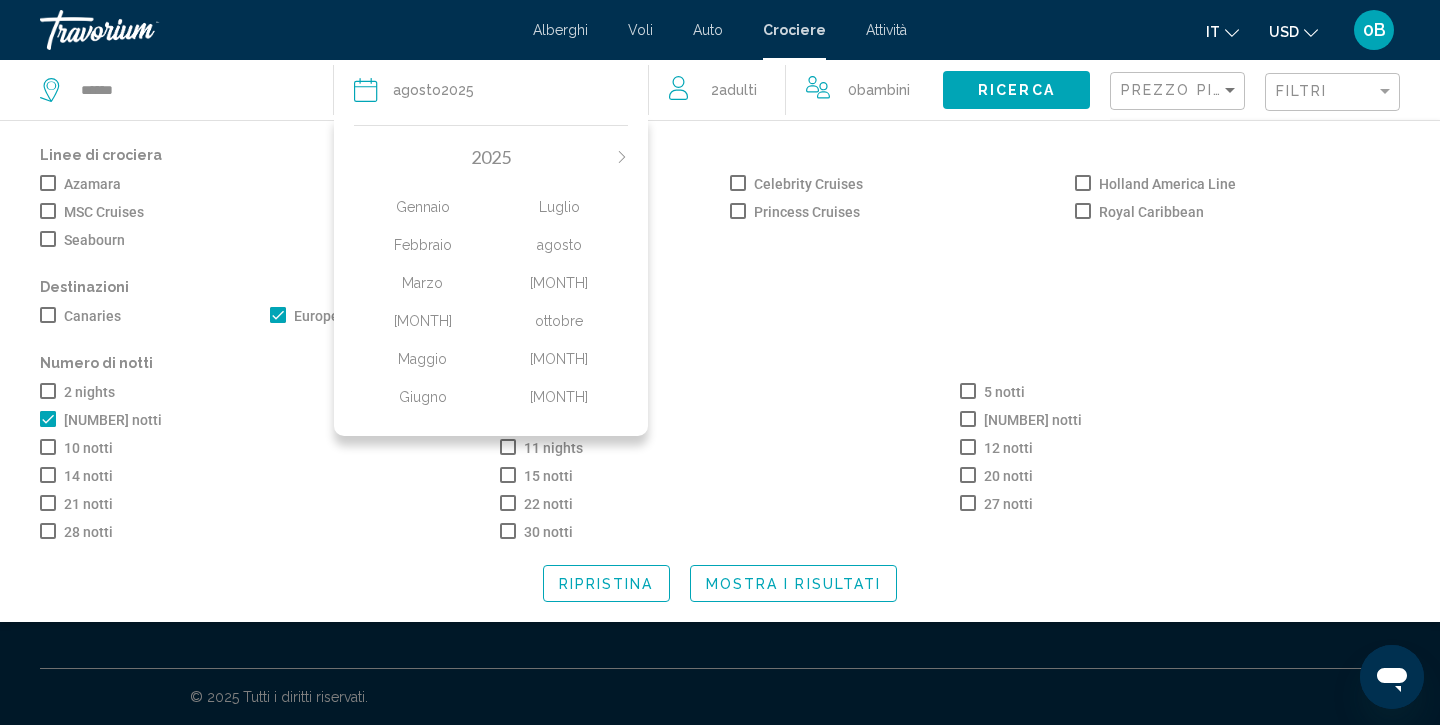 click on "[MONTH]" 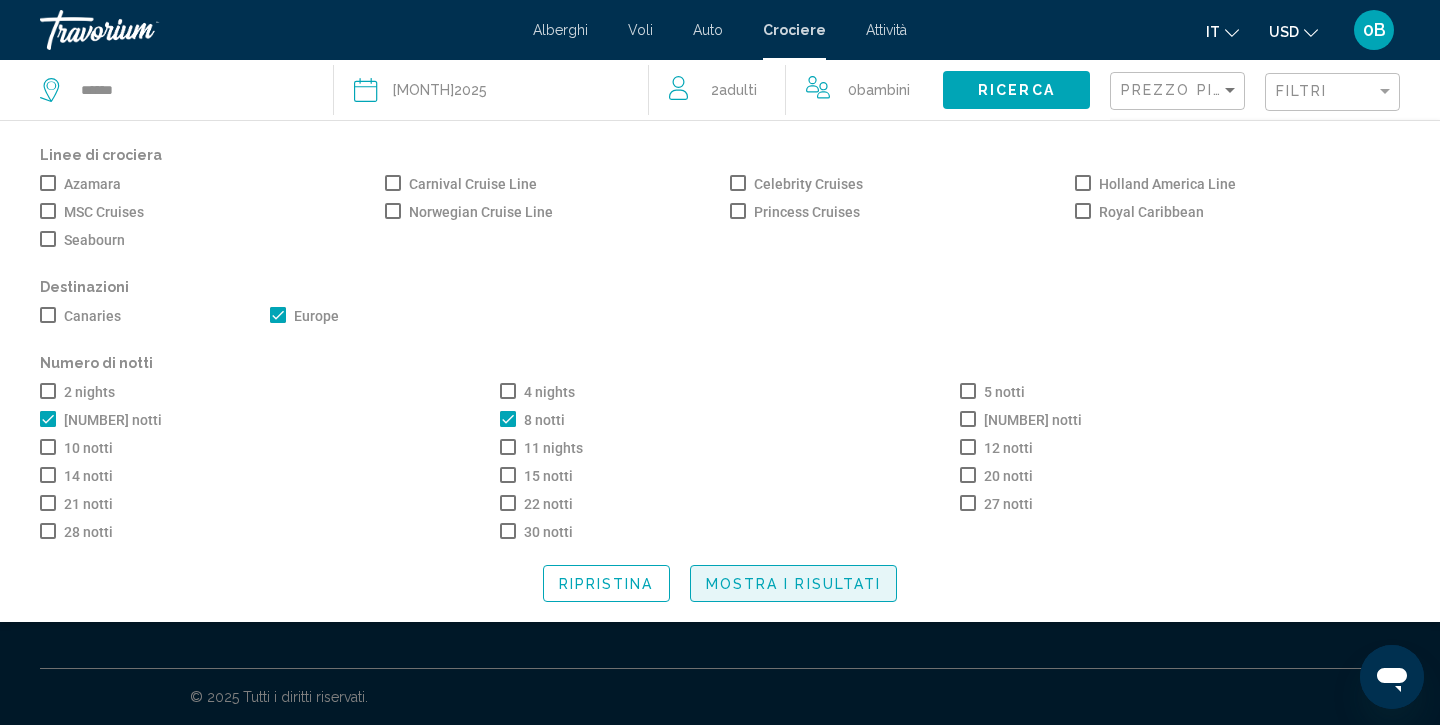 click on "Mostra i risultati" 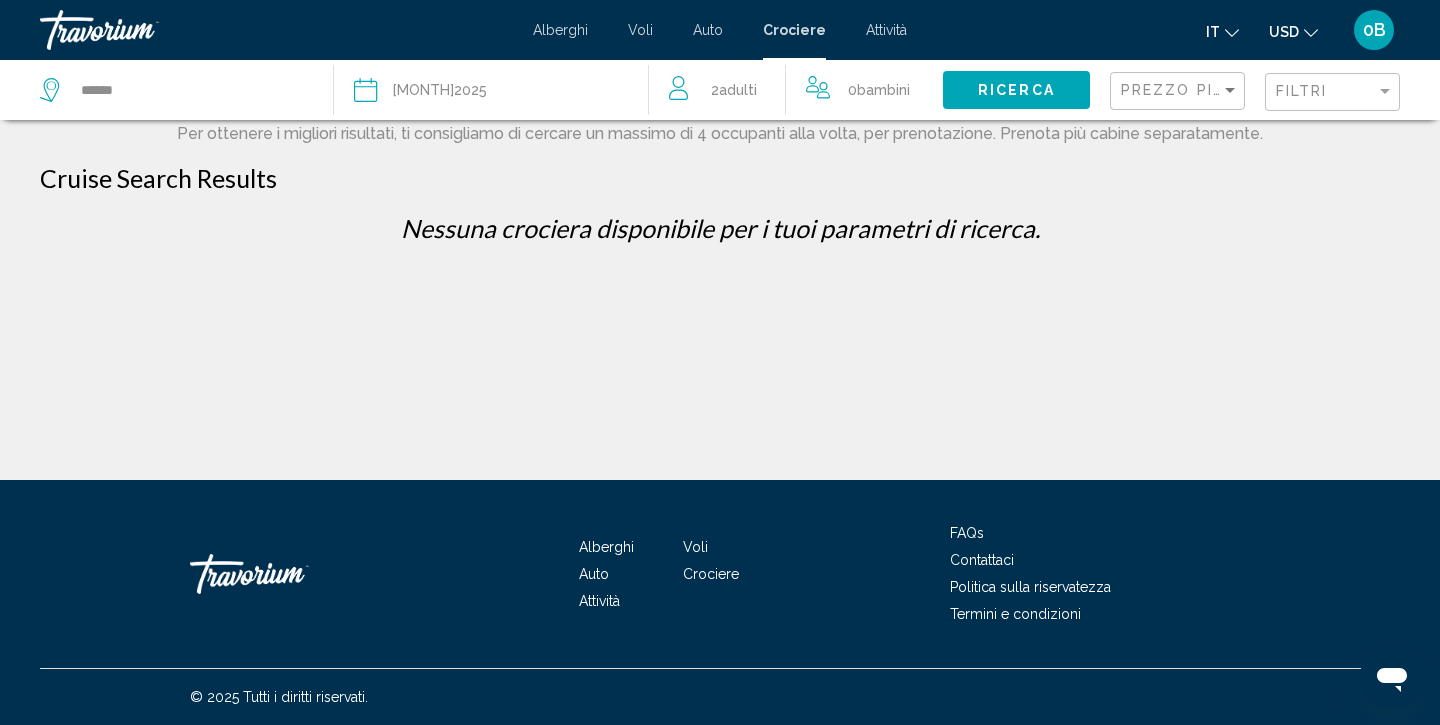 click on "Filtri" 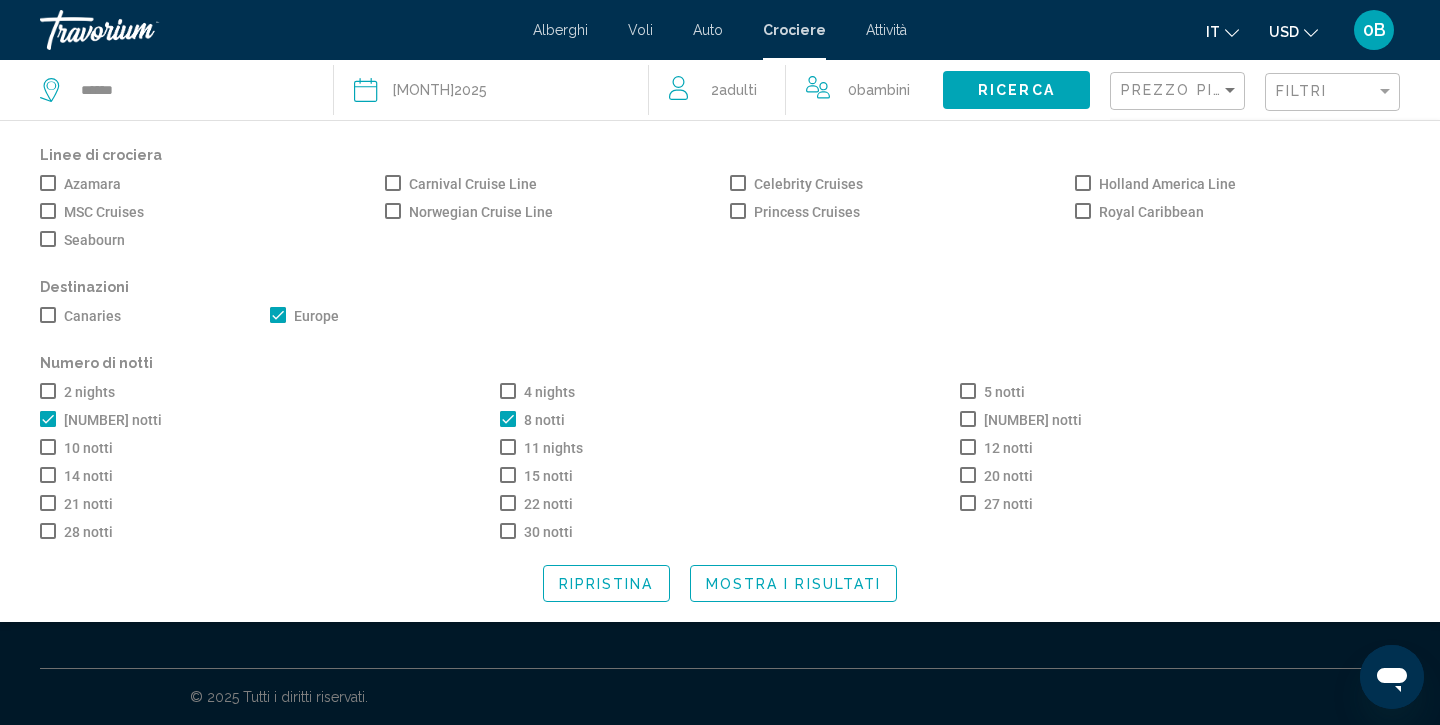 click on "Mostra i risultati" 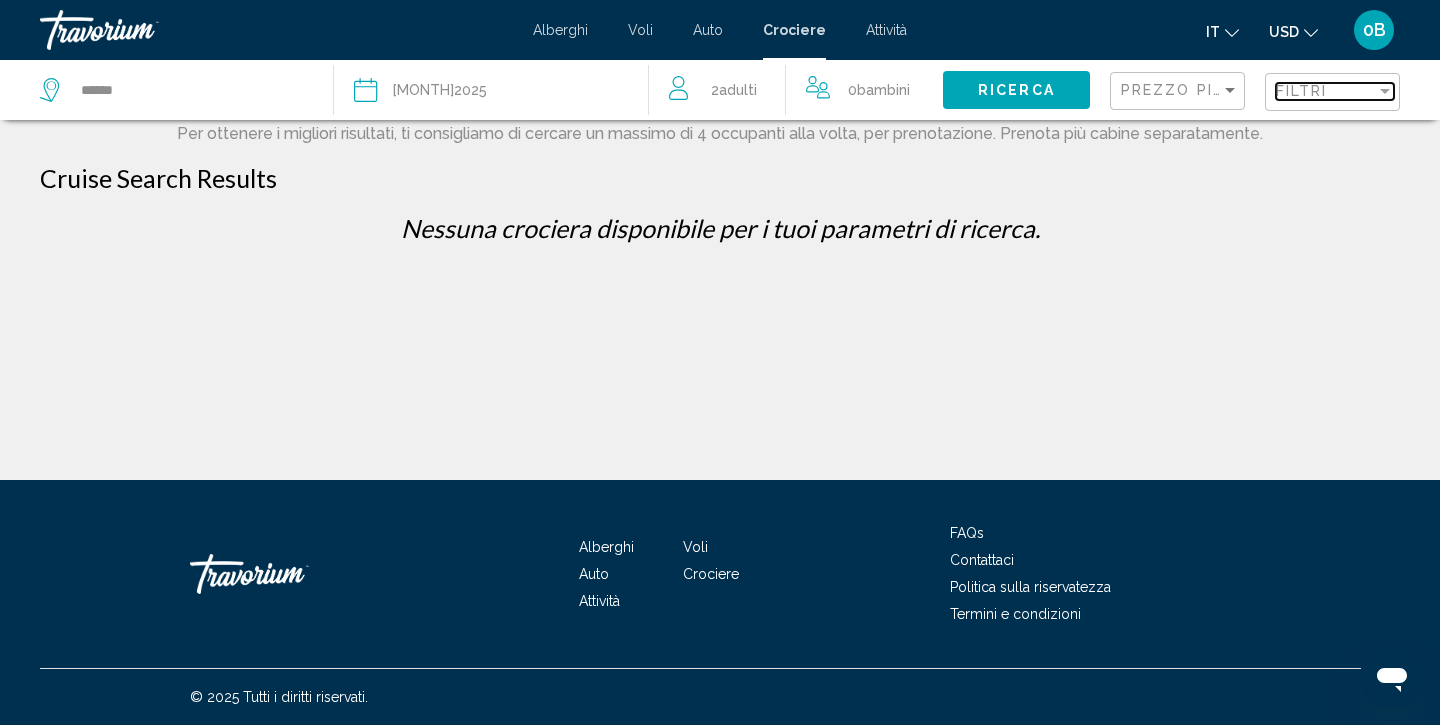 click at bounding box center (1385, 91) 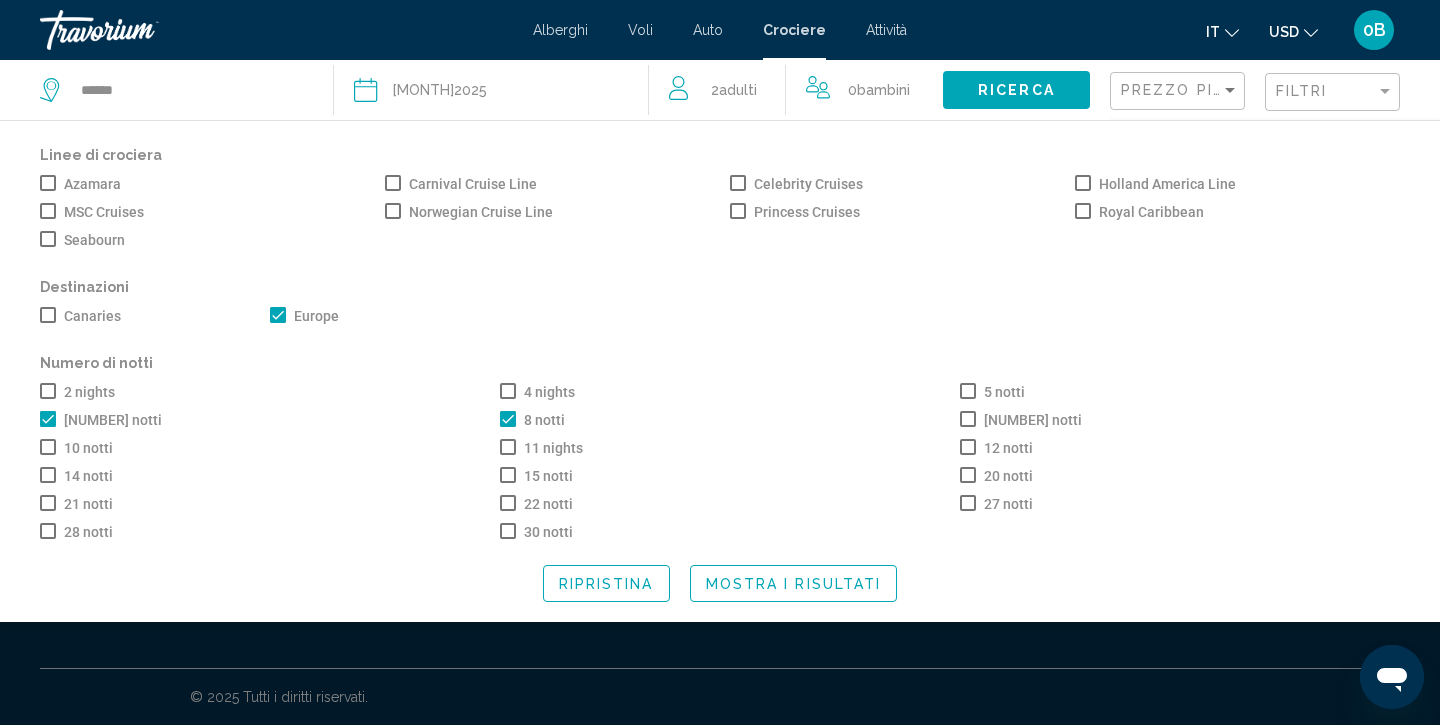 click 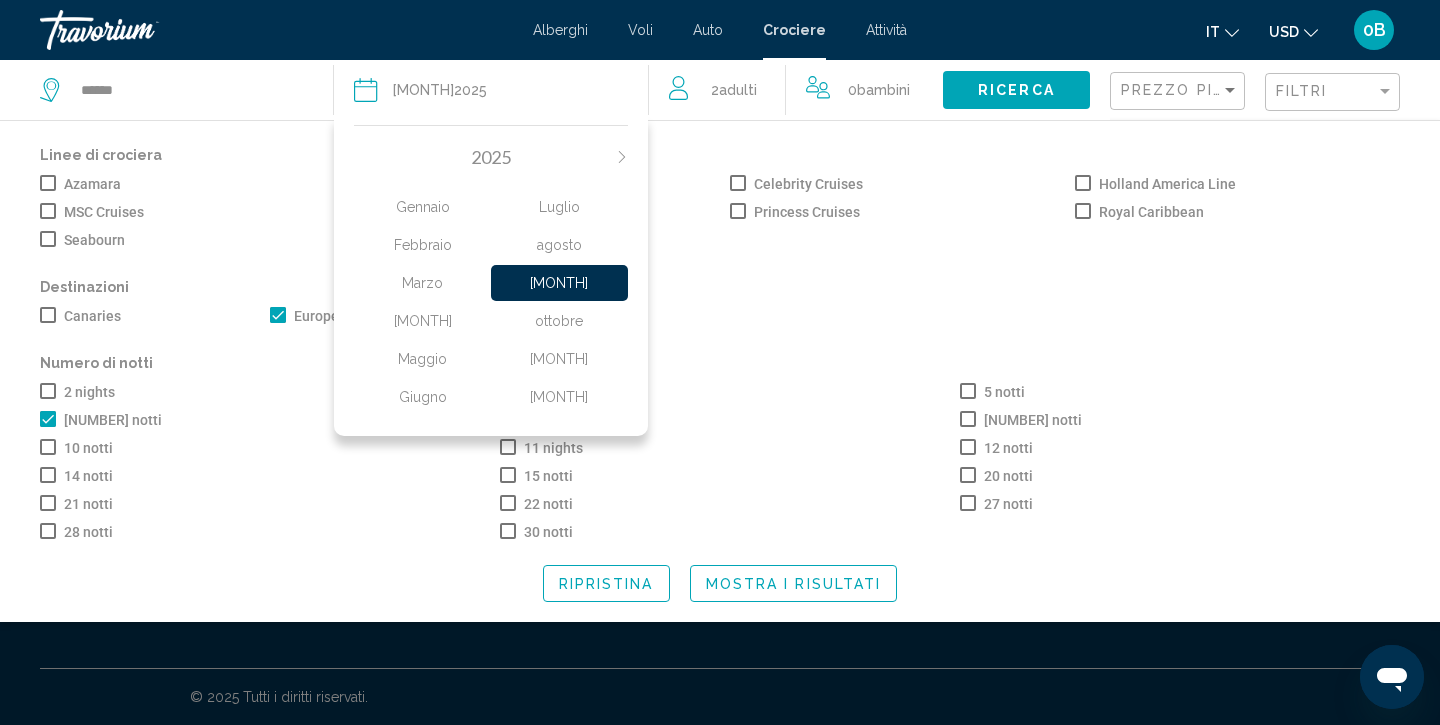 click on "Luglio" 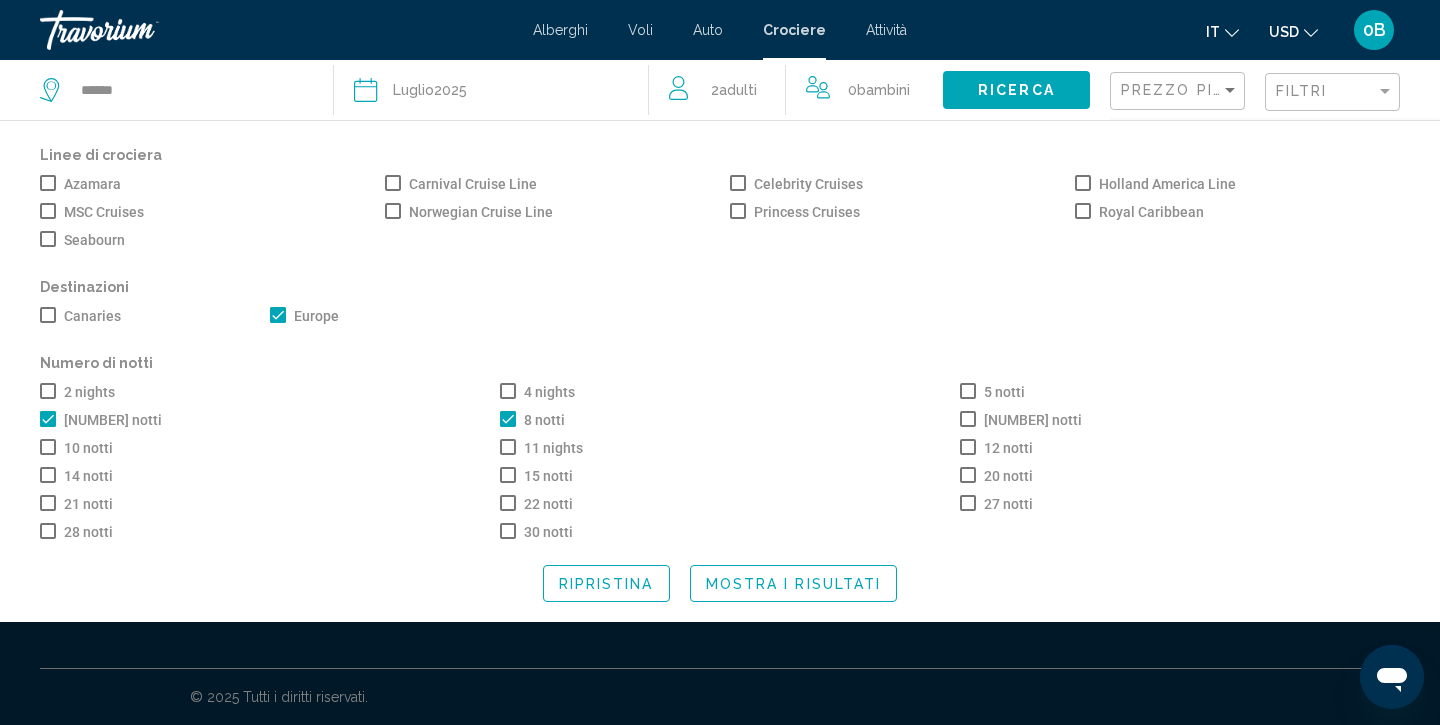 click on "Ricerca" 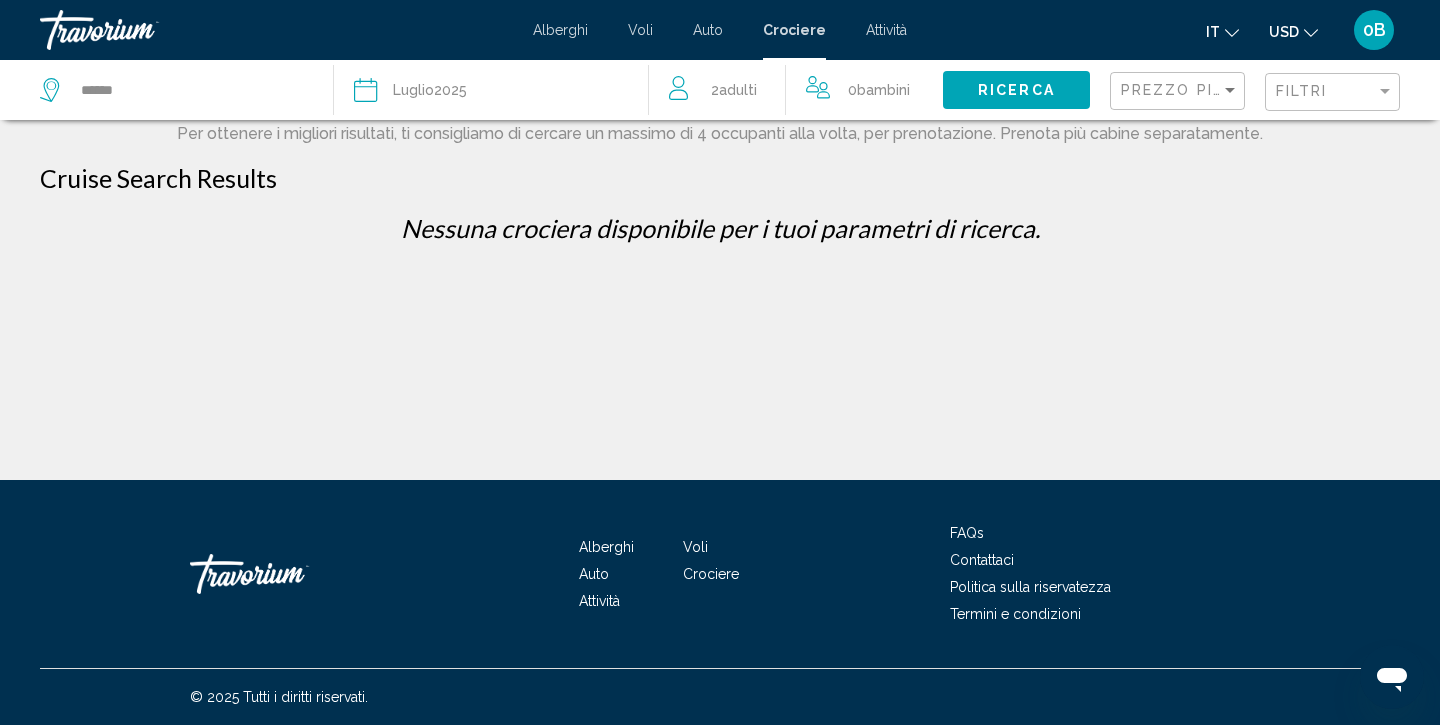 scroll, scrollTop: 0, scrollLeft: 0, axis: both 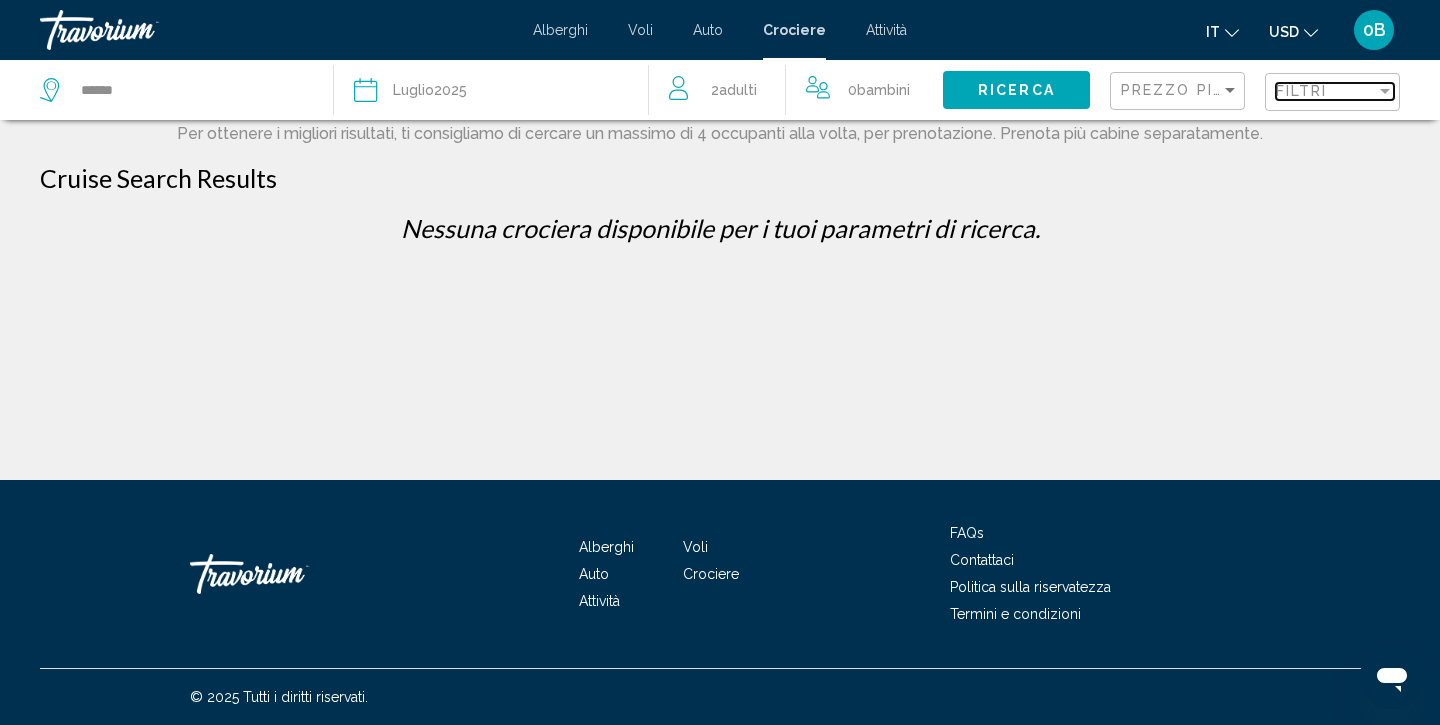 click at bounding box center (1385, 91) 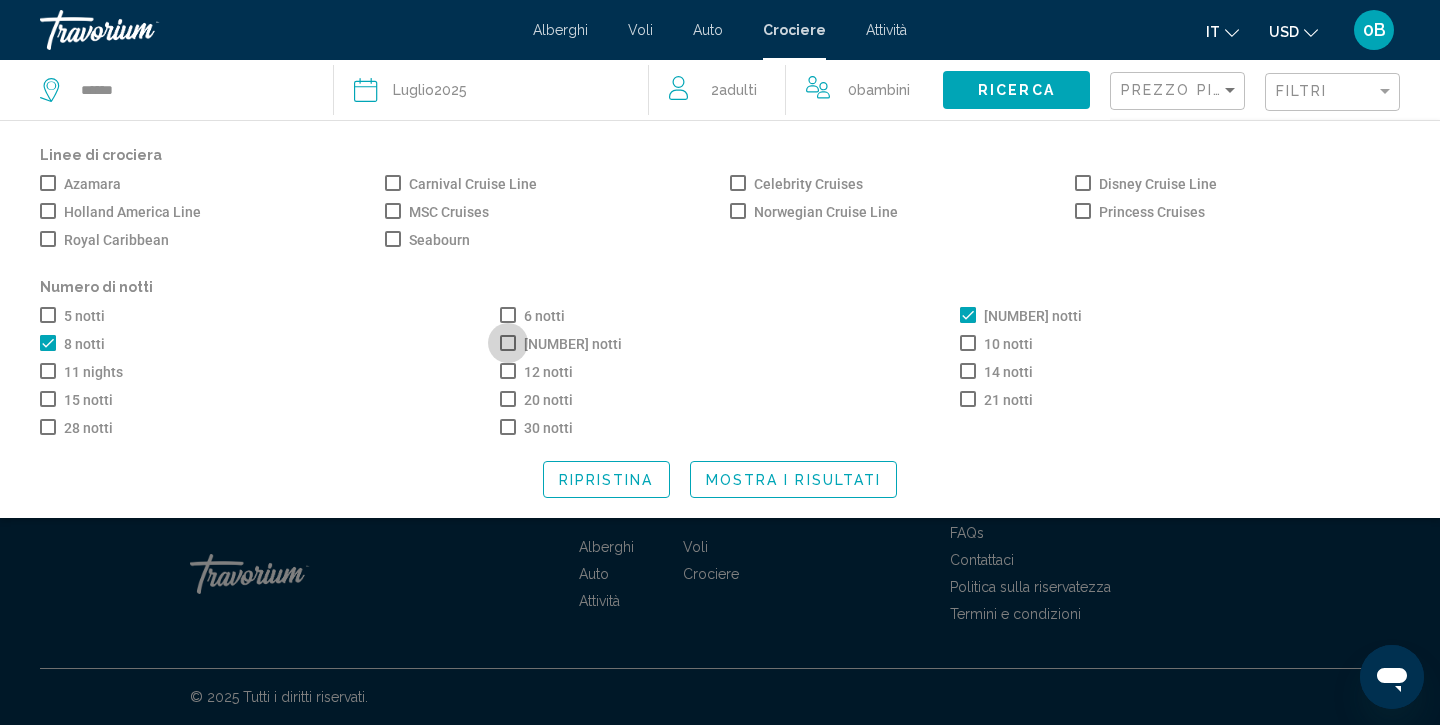 click at bounding box center (508, 343) 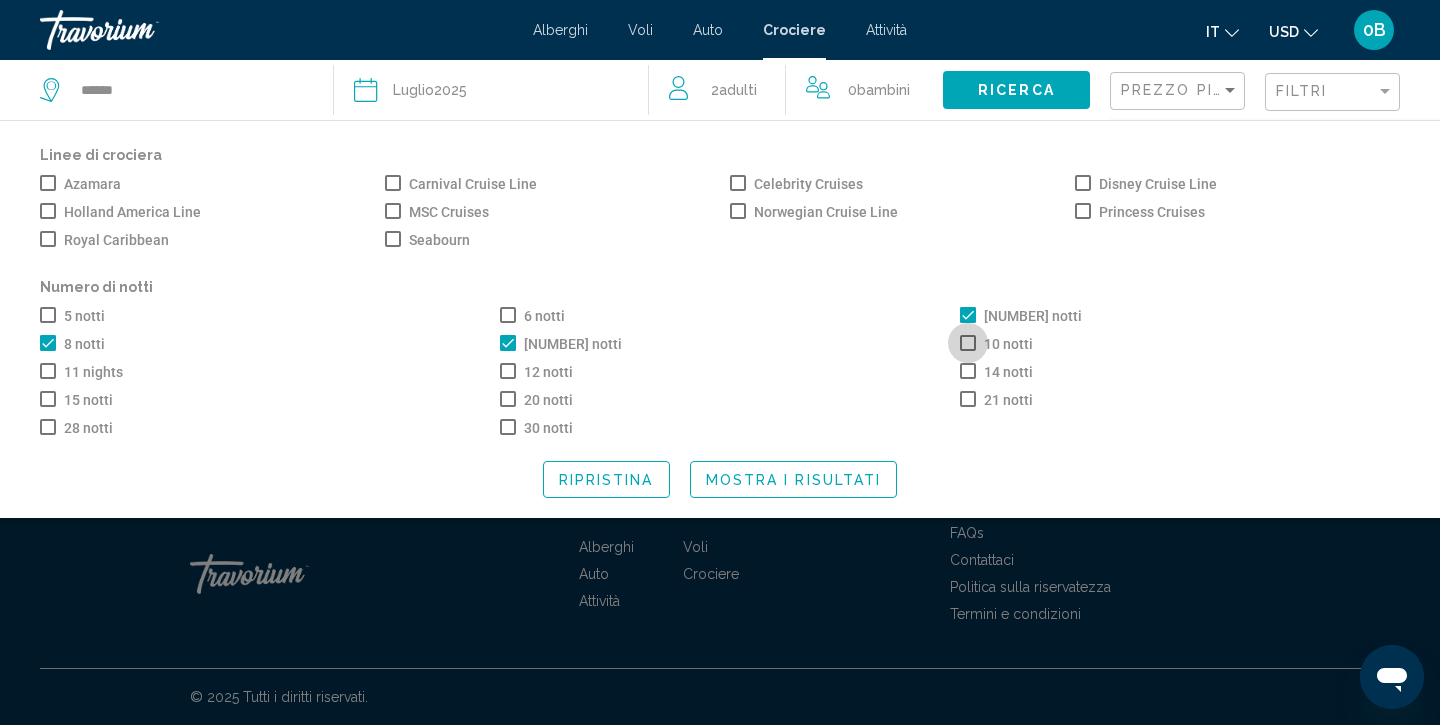 click at bounding box center [968, 343] 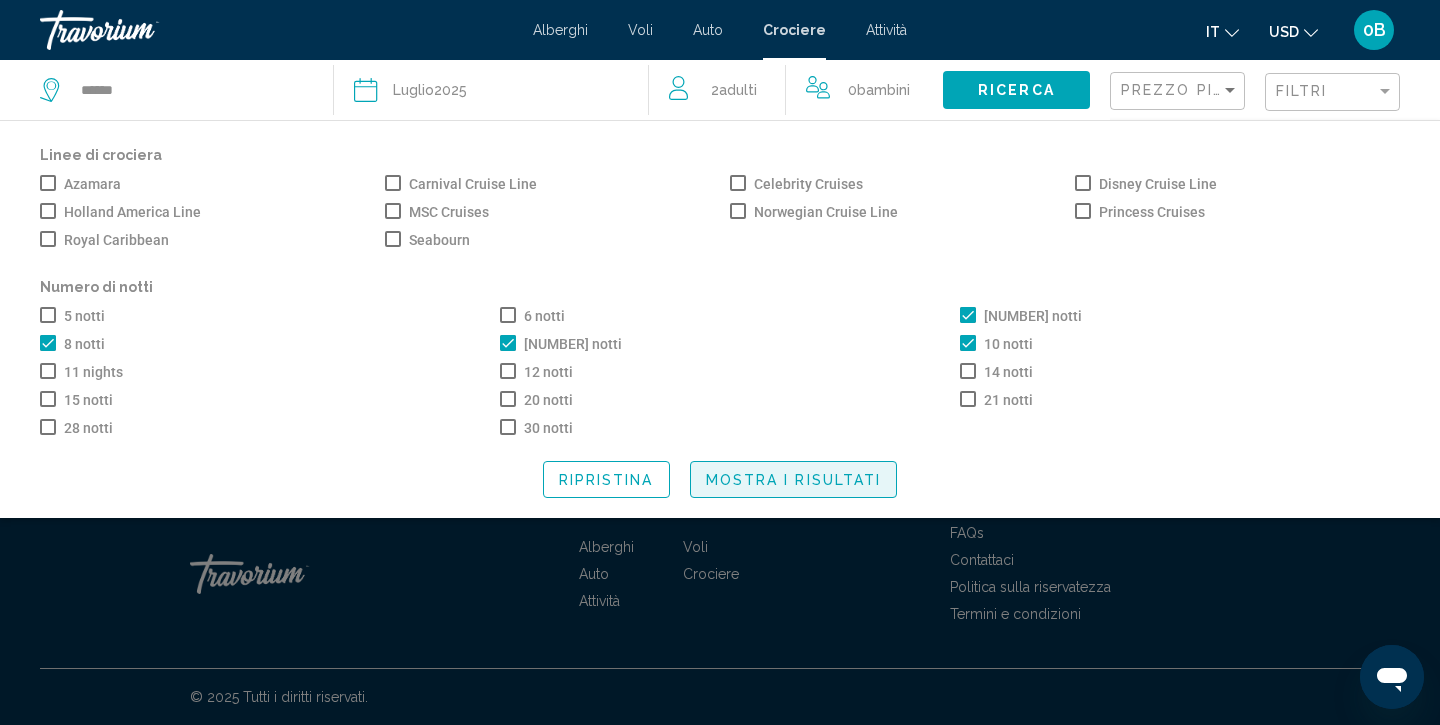 click on "Mostra i risultati" 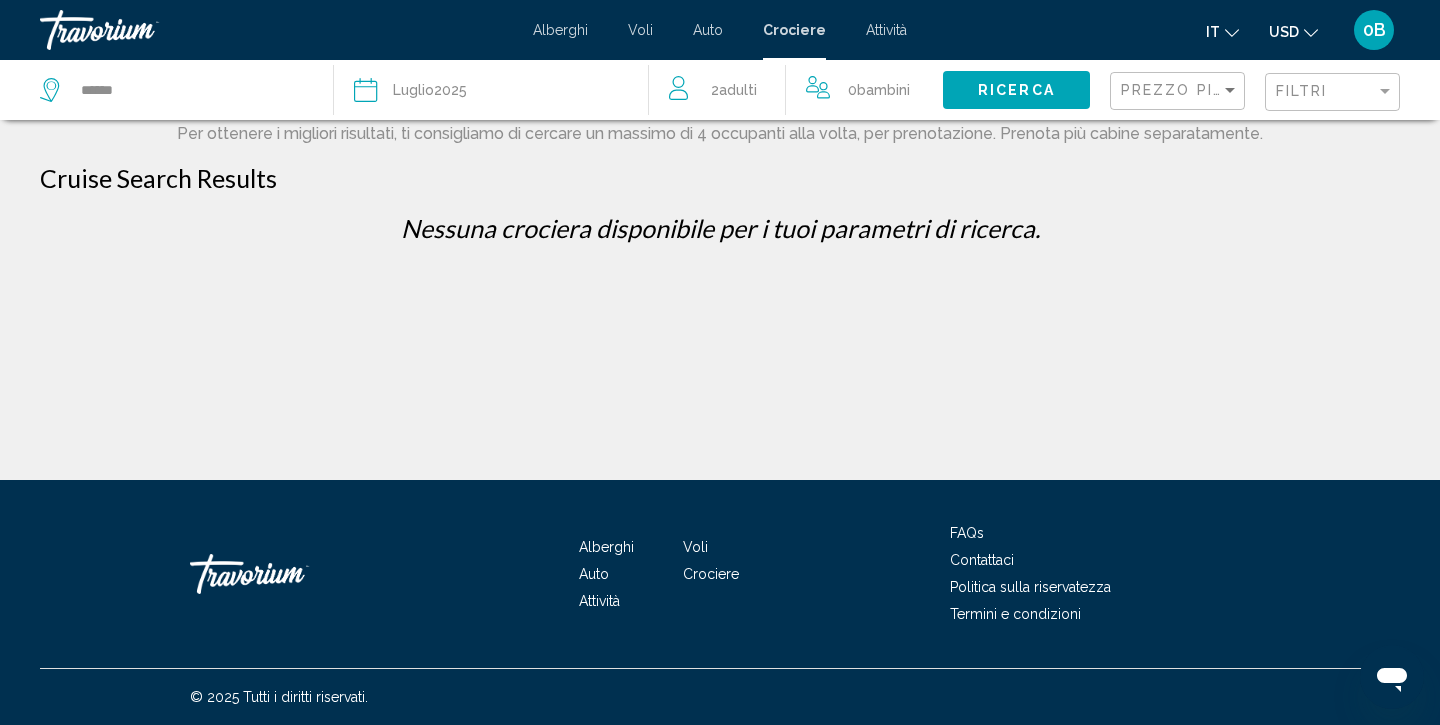 click 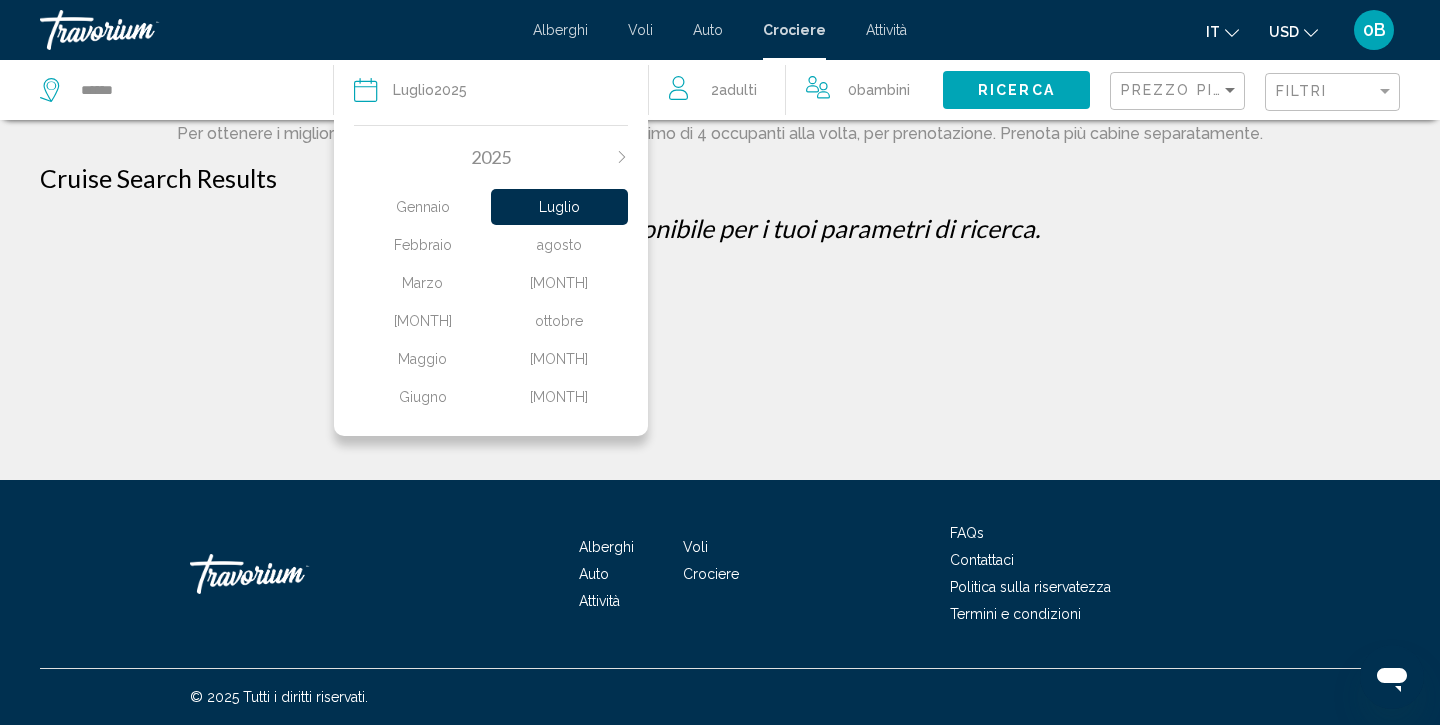 click on "agosto" 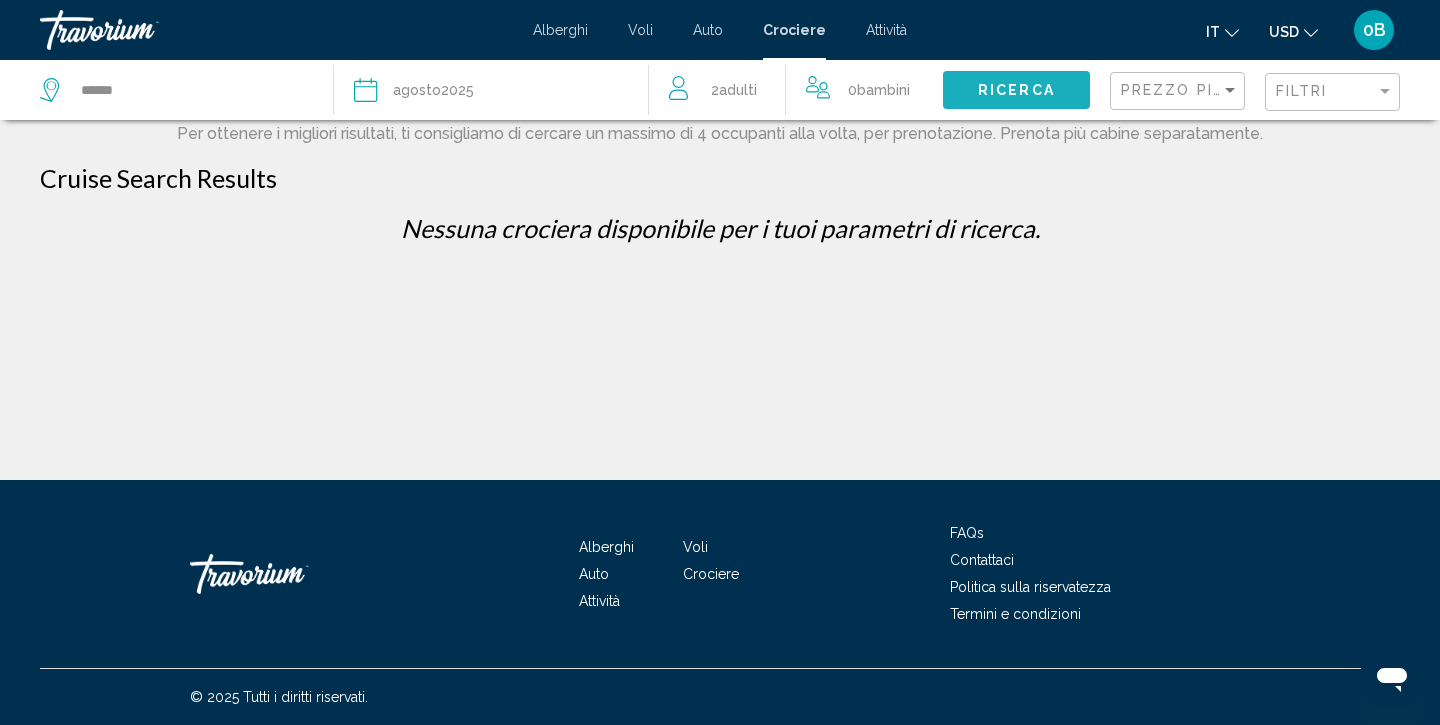 click on "Ricerca" 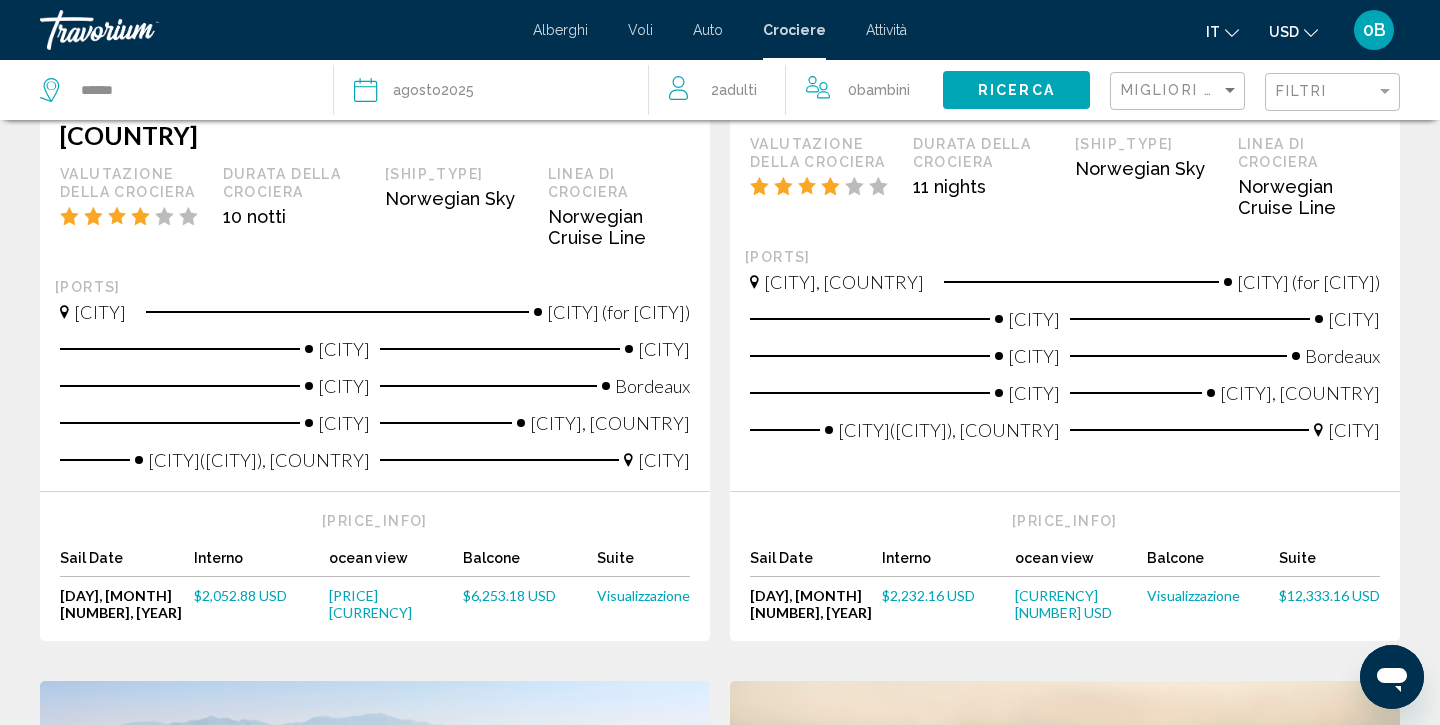 scroll, scrollTop: 1270, scrollLeft: 0, axis: vertical 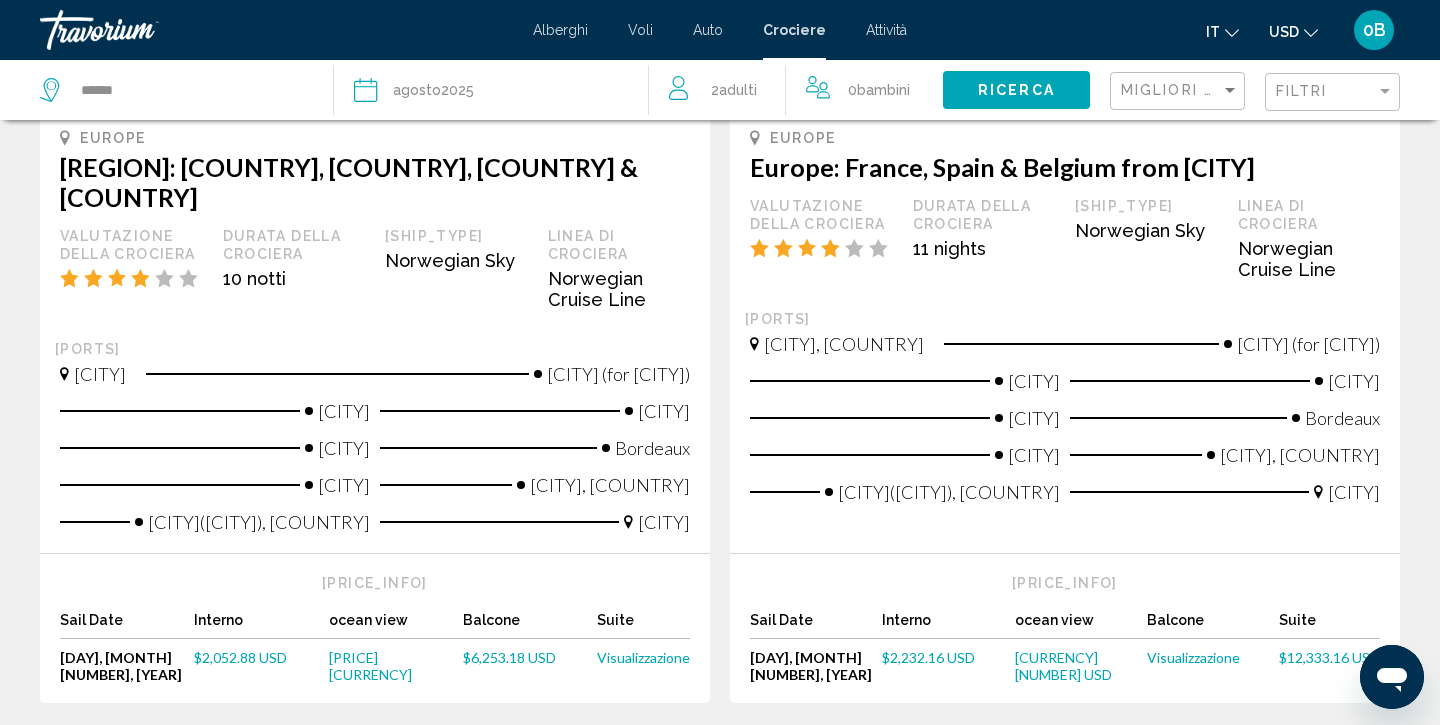 click 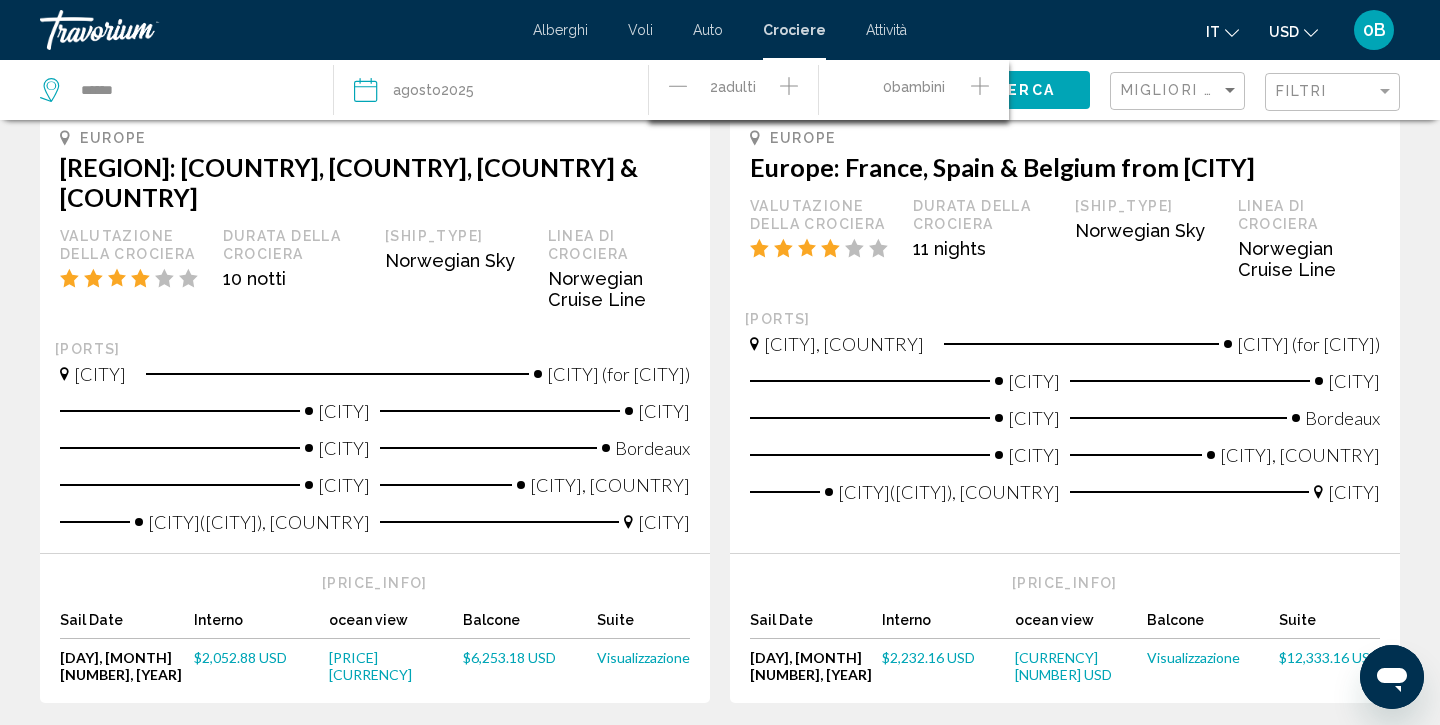 click 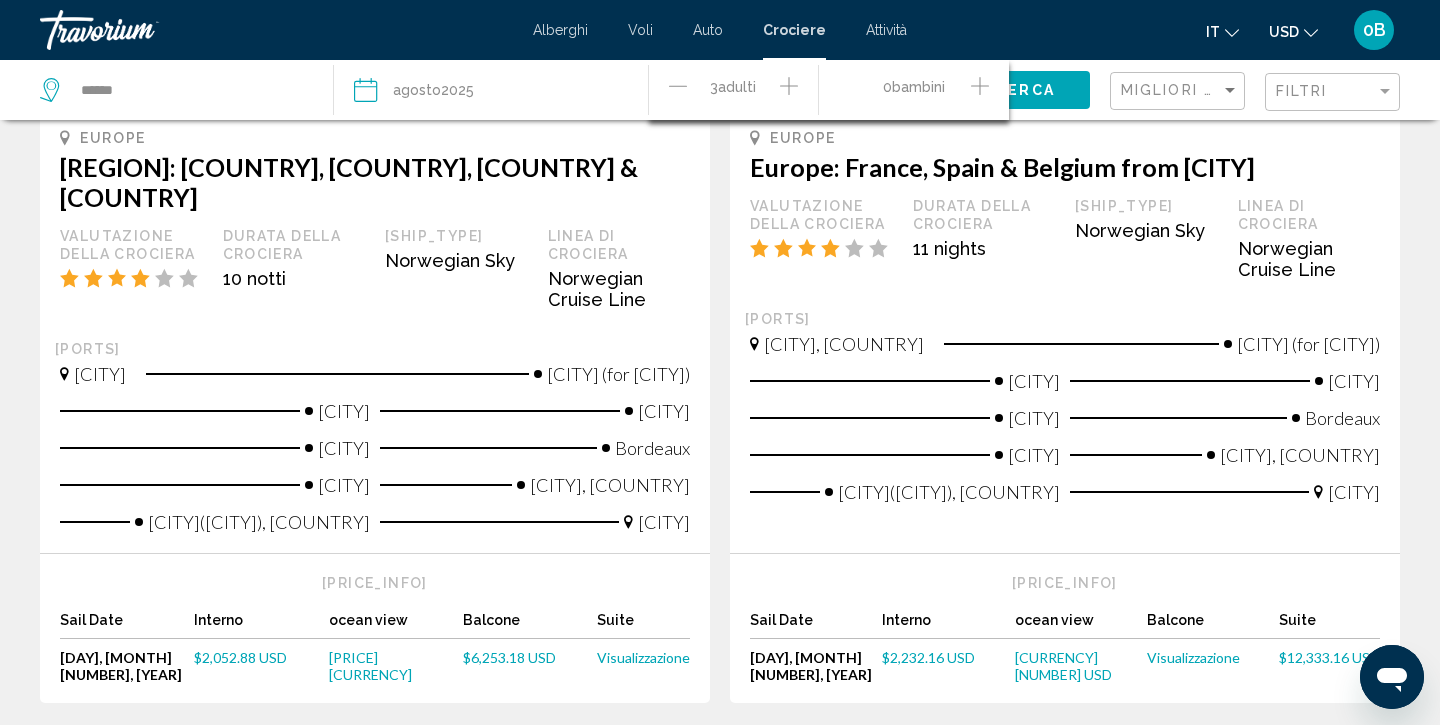 click on "Ricerca" 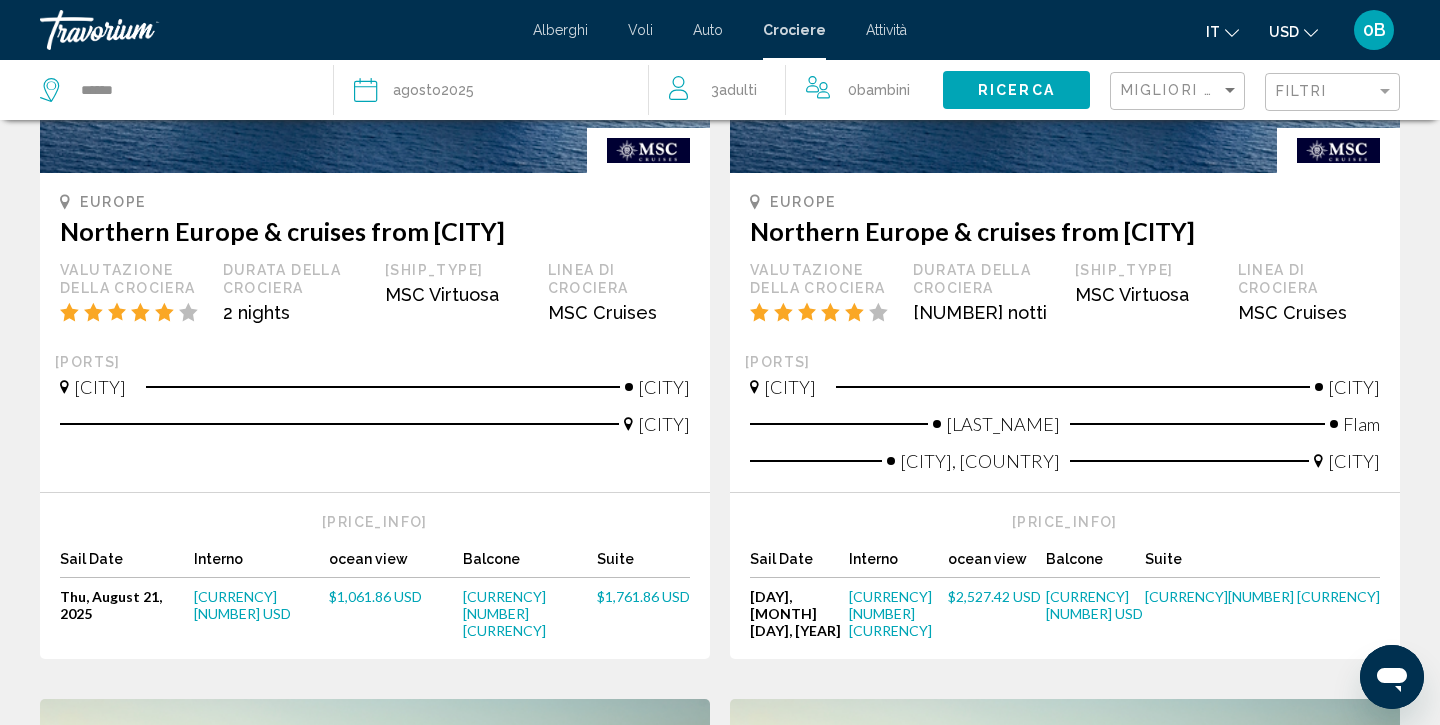 scroll, scrollTop: 364, scrollLeft: 0, axis: vertical 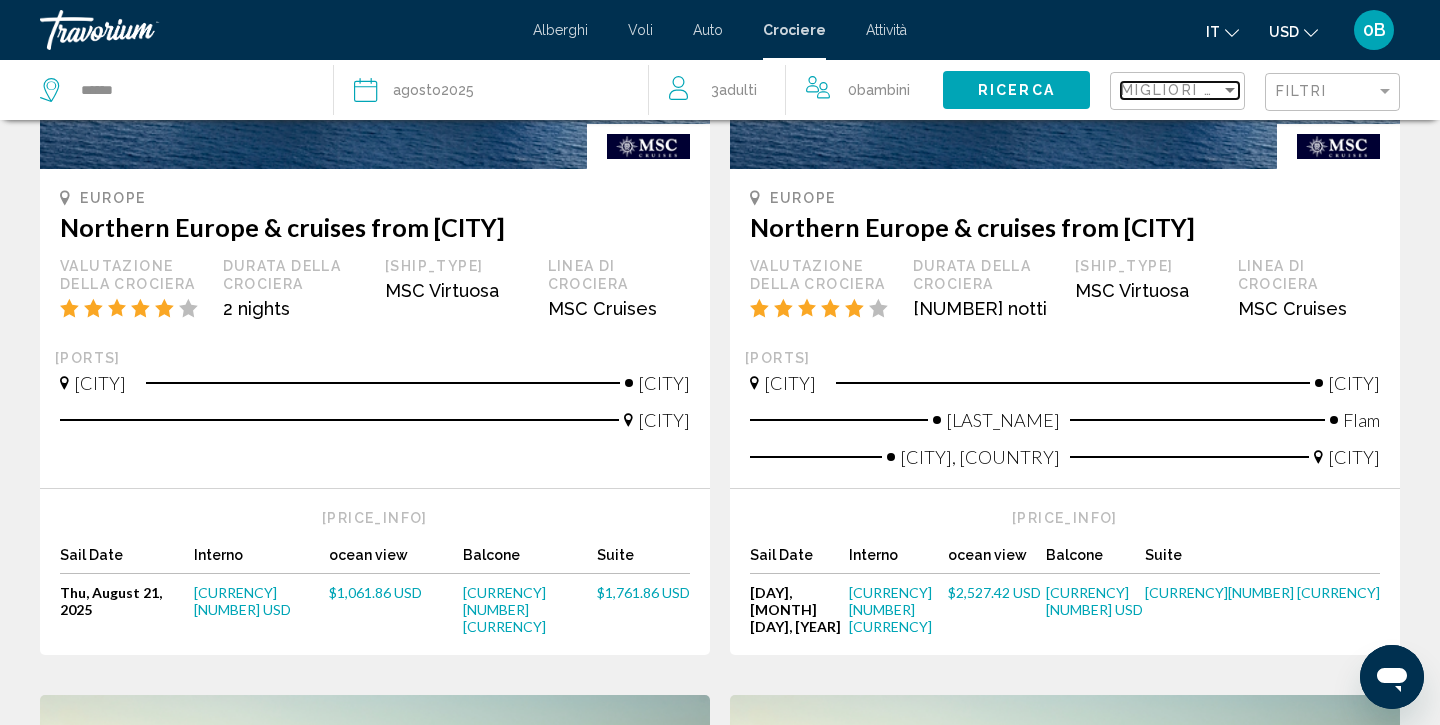 click on "Migliori offerte" at bounding box center [1171, 90] 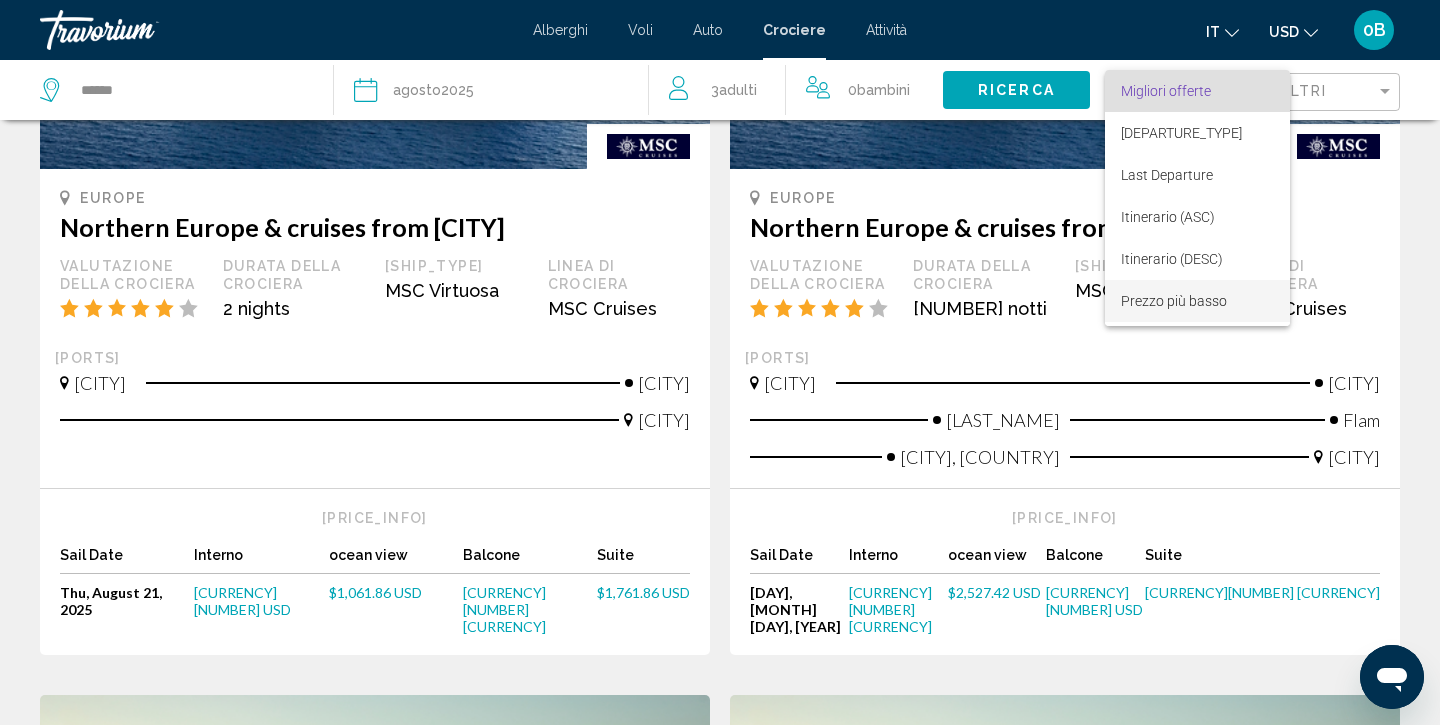 click on "Prezzo più basso" at bounding box center [1197, 301] 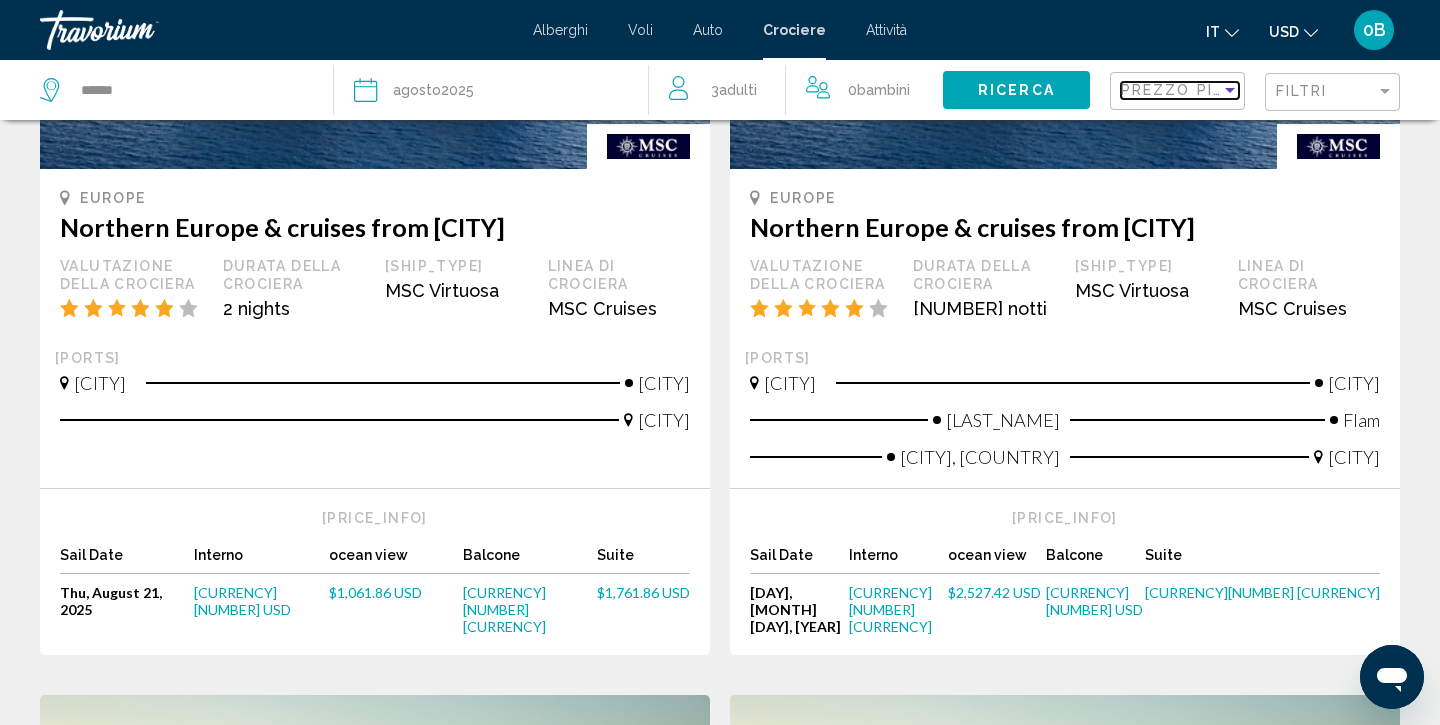 scroll, scrollTop: 0, scrollLeft: 0, axis: both 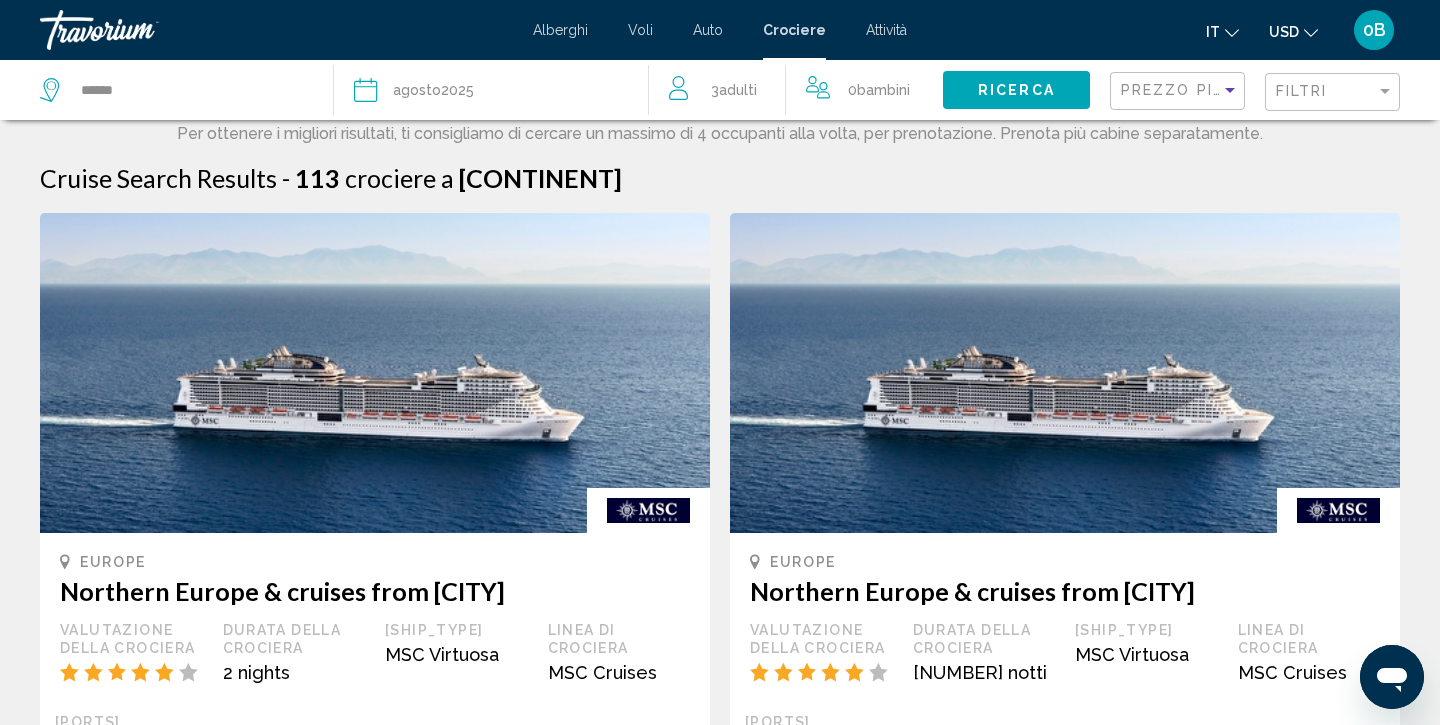click on "Ricerca" 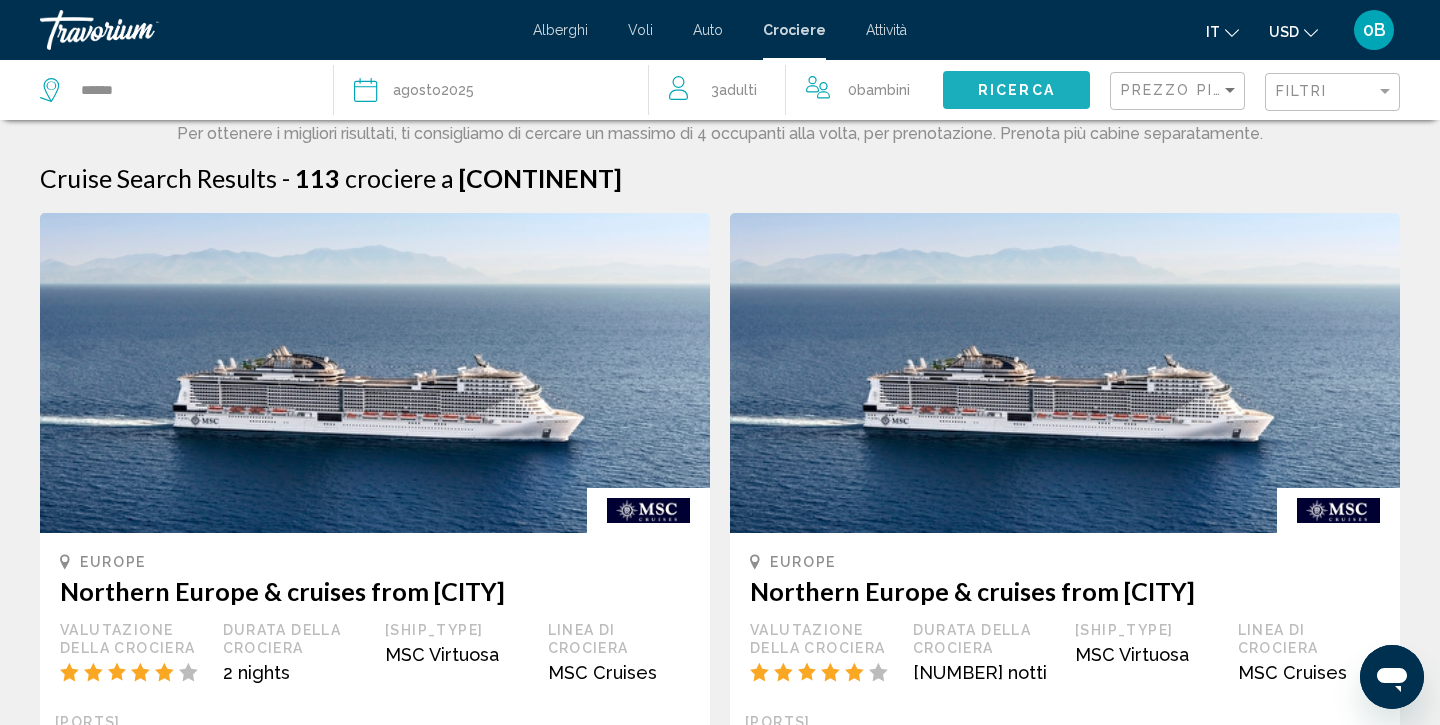 click on "Ricerca" 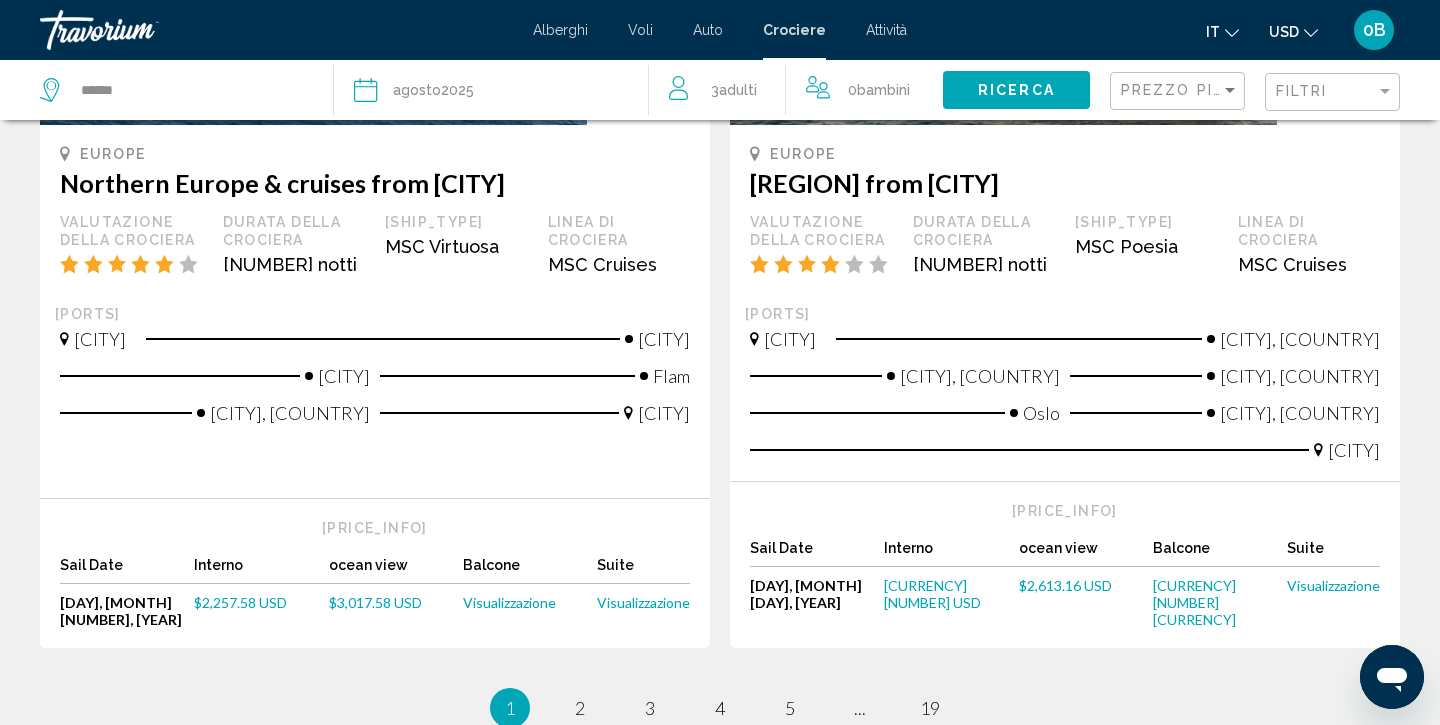 scroll, scrollTop: 2210, scrollLeft: 0, axis: vertical 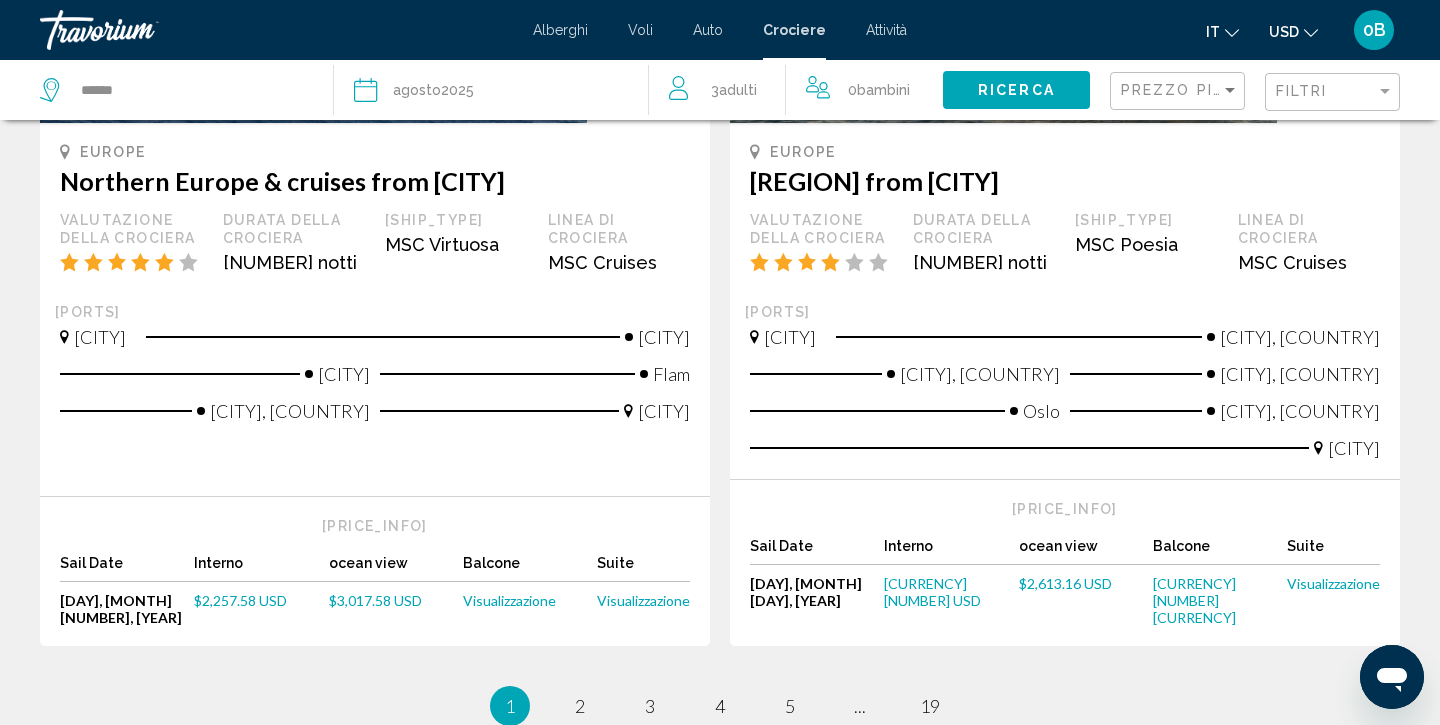 click on "$2,257.58 USD" at bounding box center [240, 600] 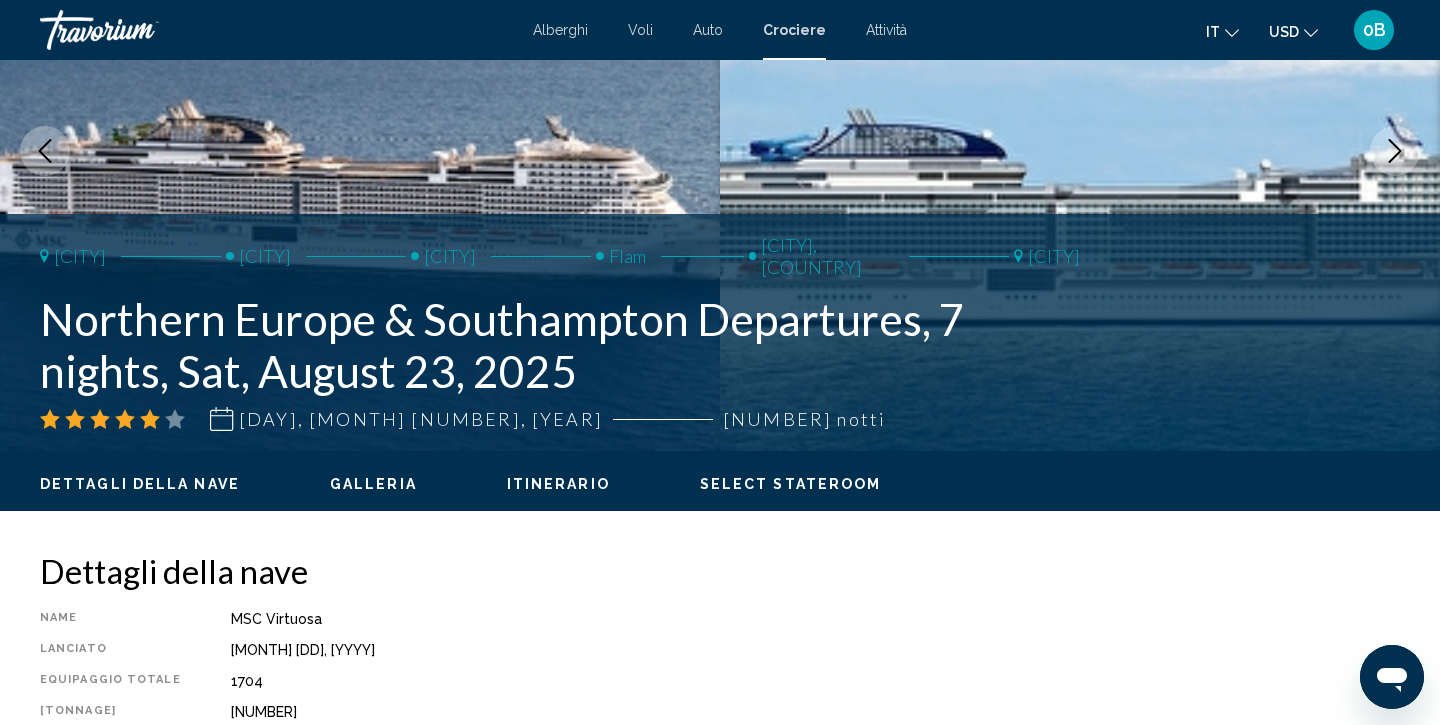 scroll, scrollTop: 208, scrollLeft: 0, axis: vertical 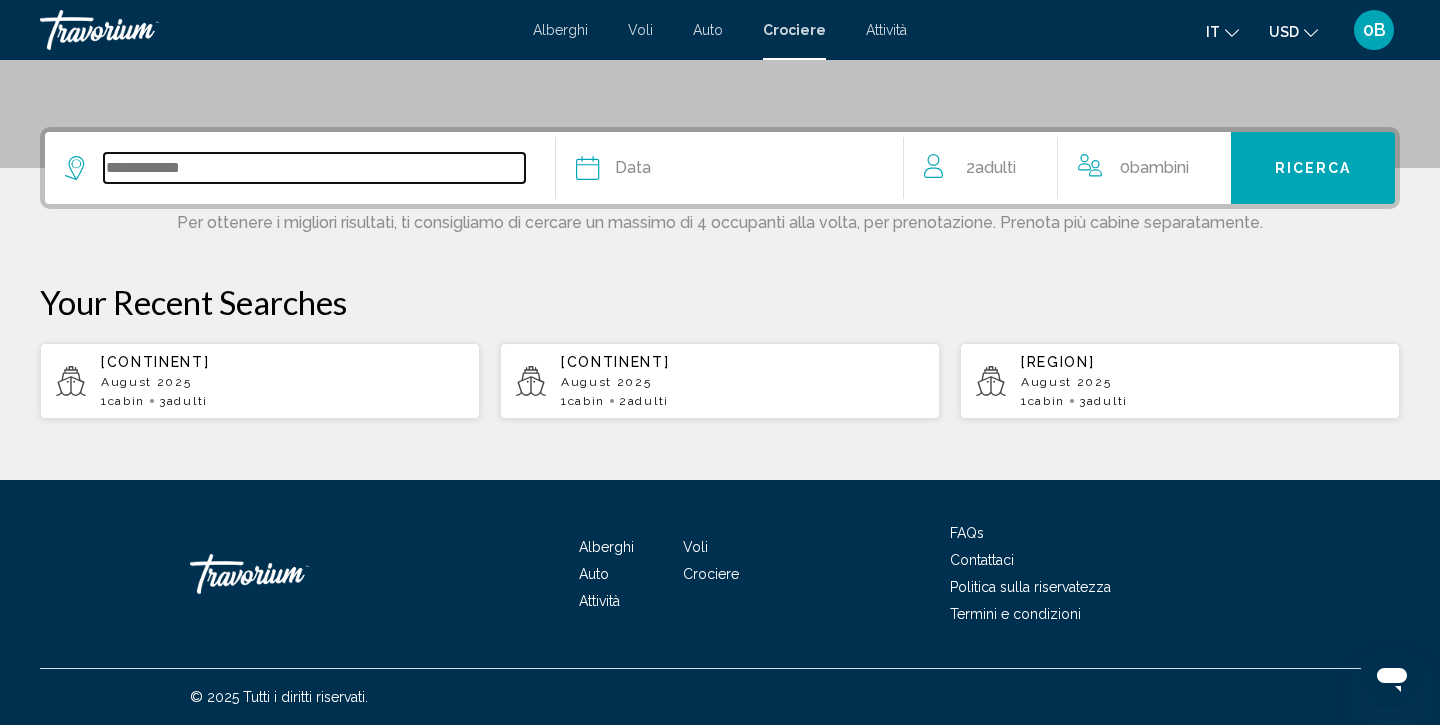 click at bounding box center (314, 168) 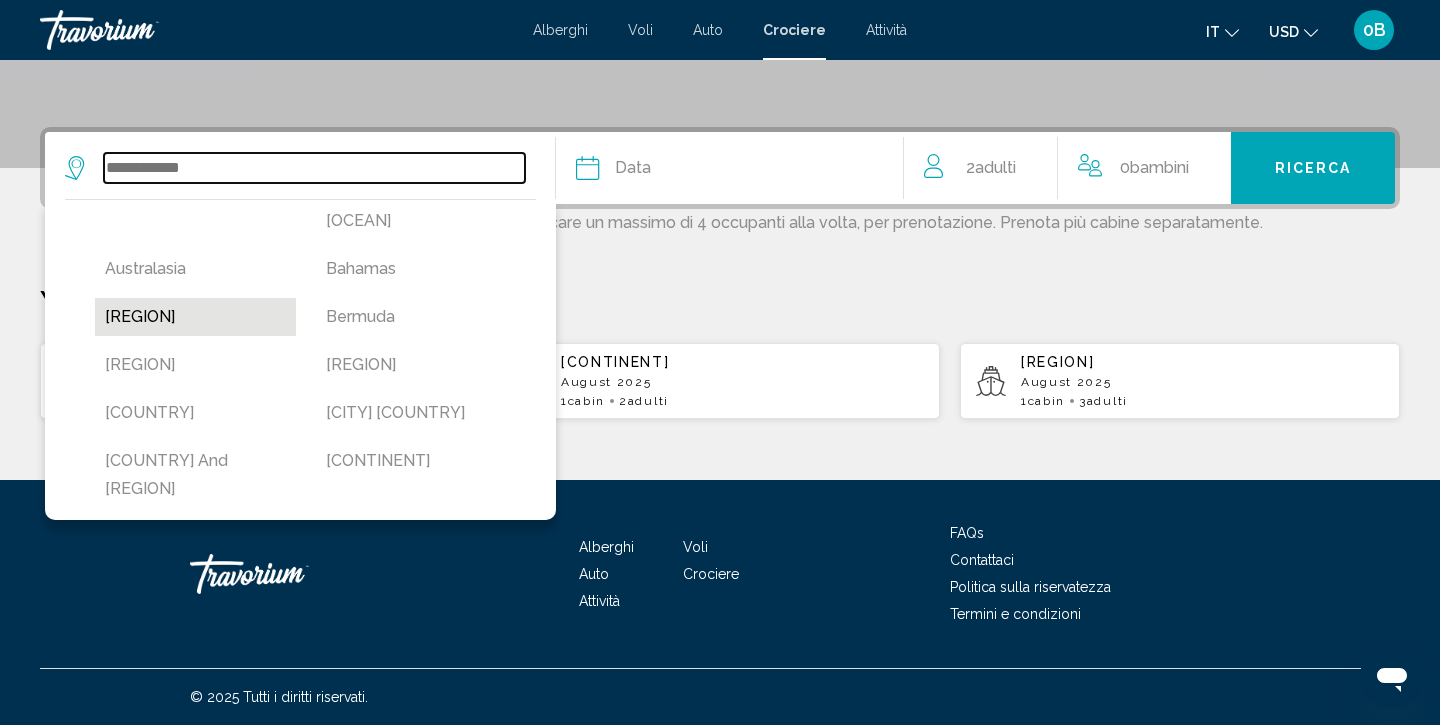 scroll, scrollTop: 138, scrollLeft: 0, axis: vertical 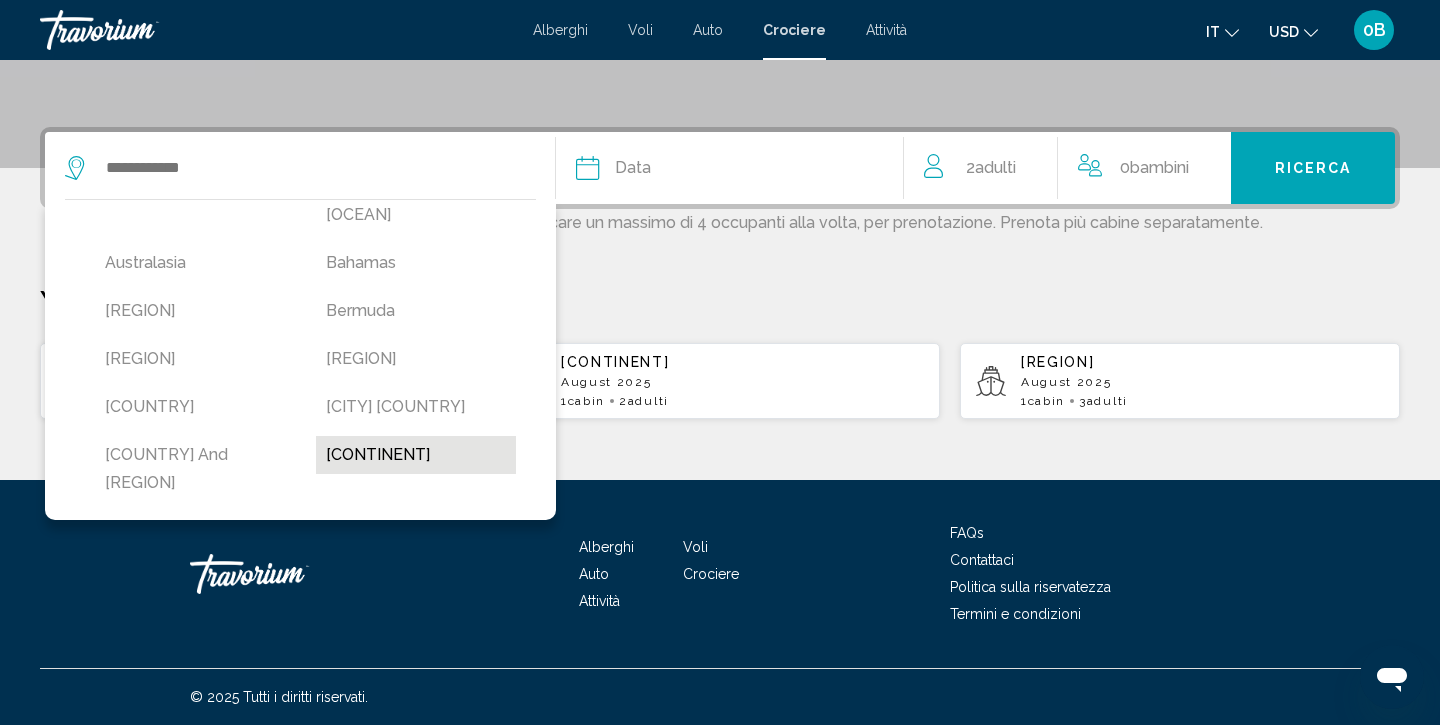 click on "[CONTINENT]" at bounding box center [416, 455] 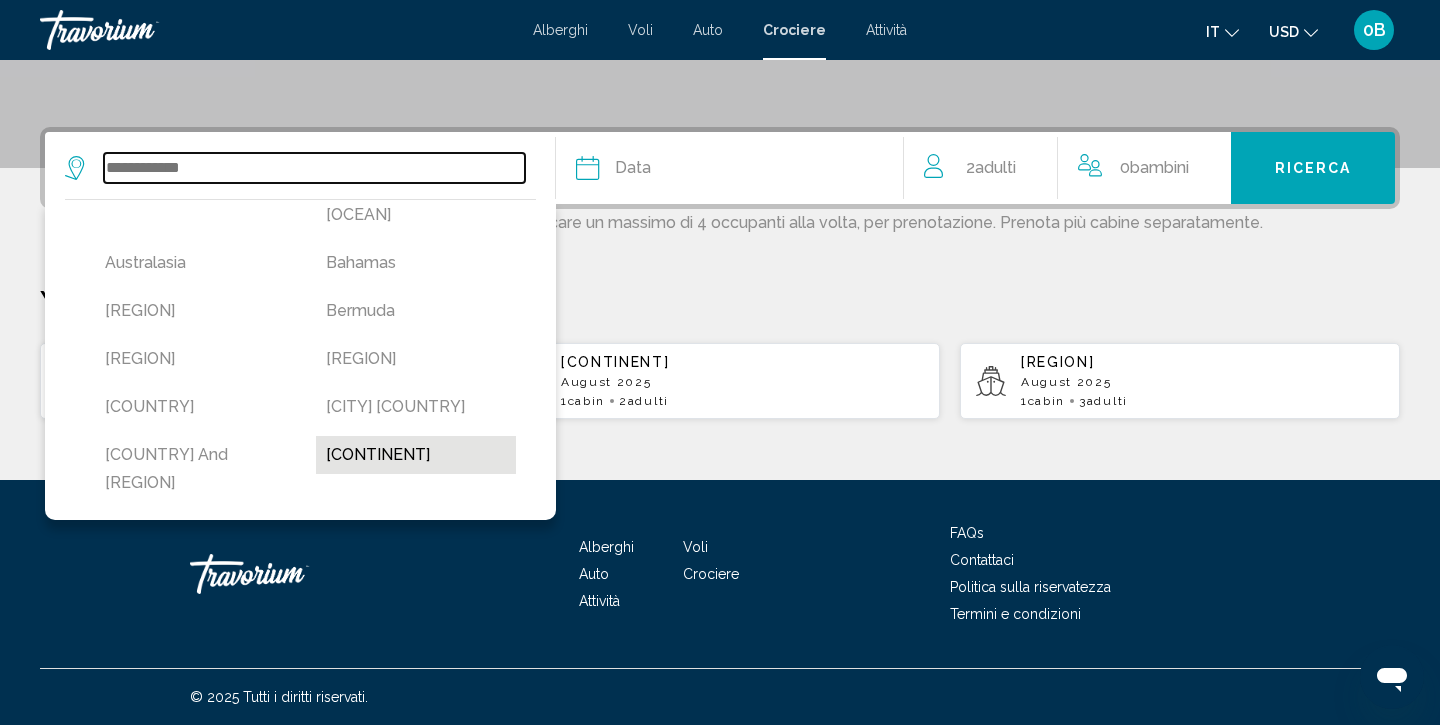type on "******" 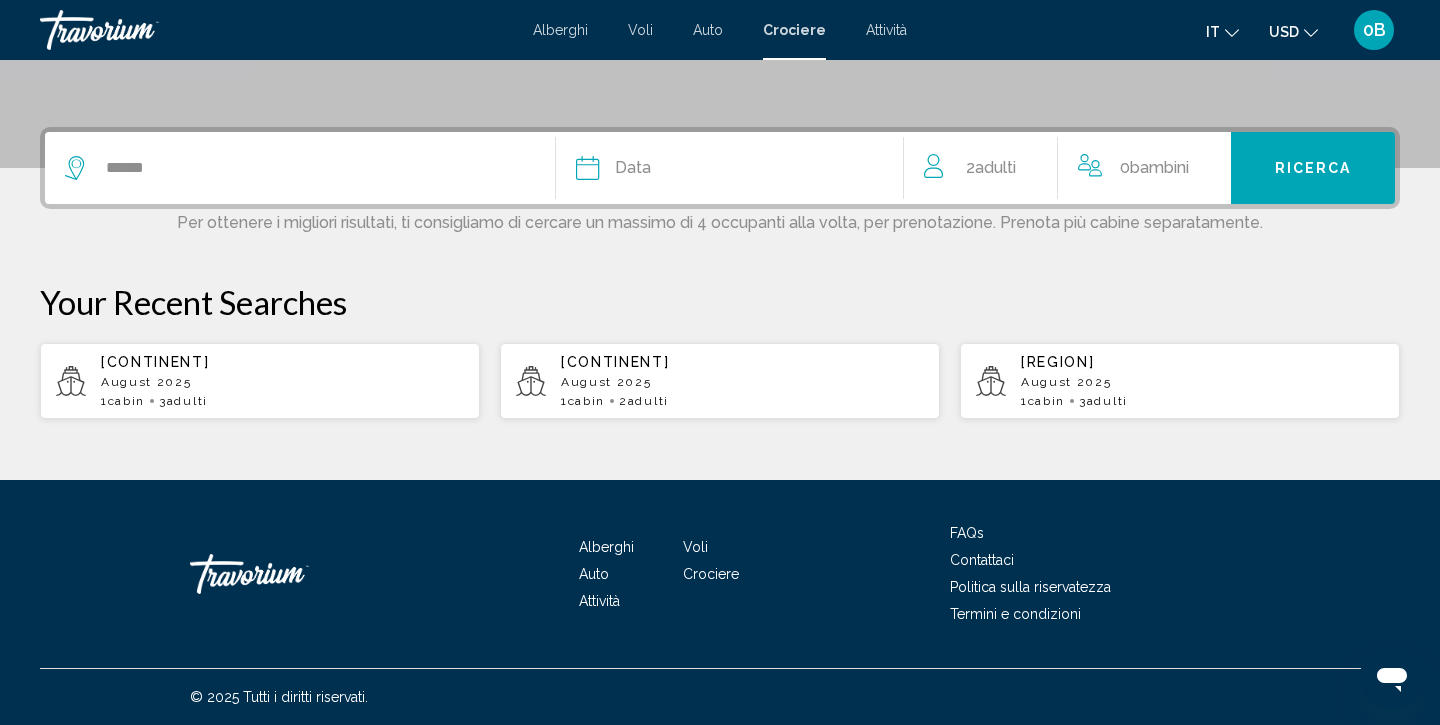 click on "Adulti" 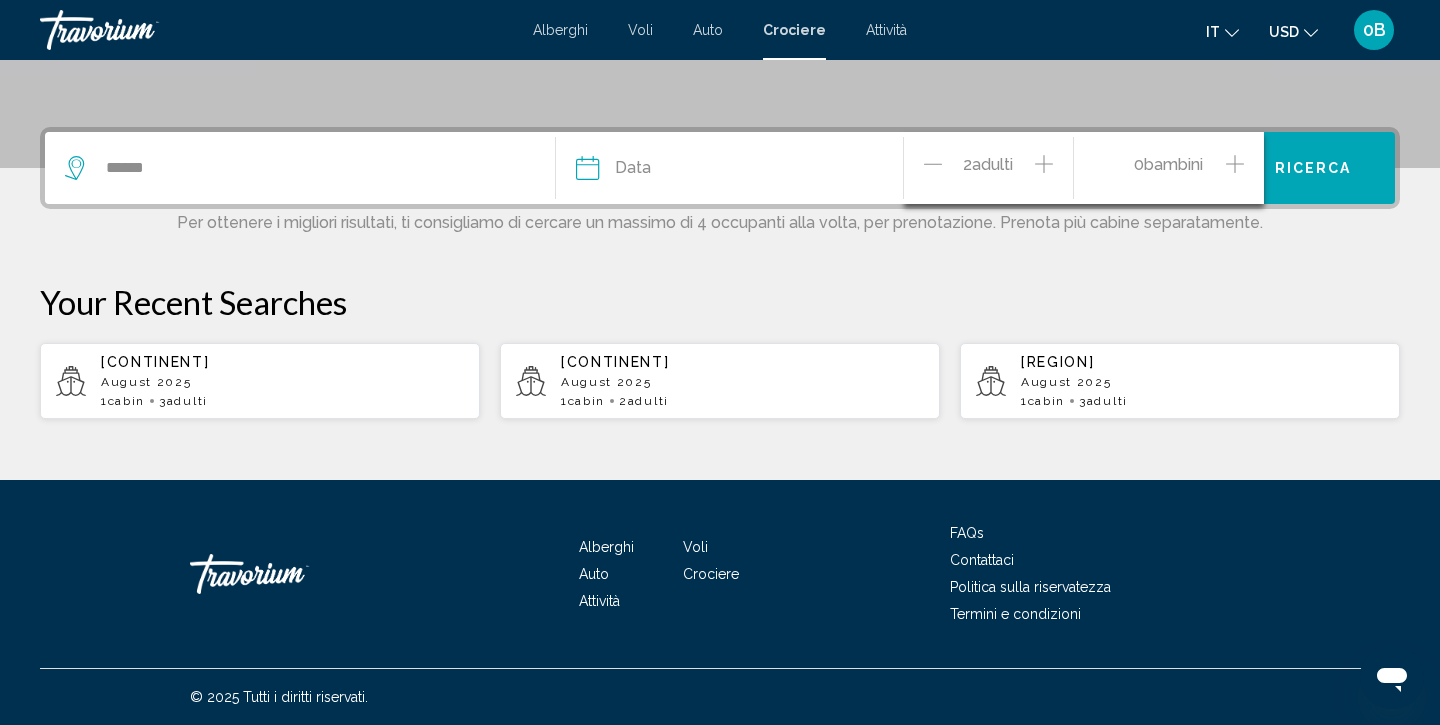 click 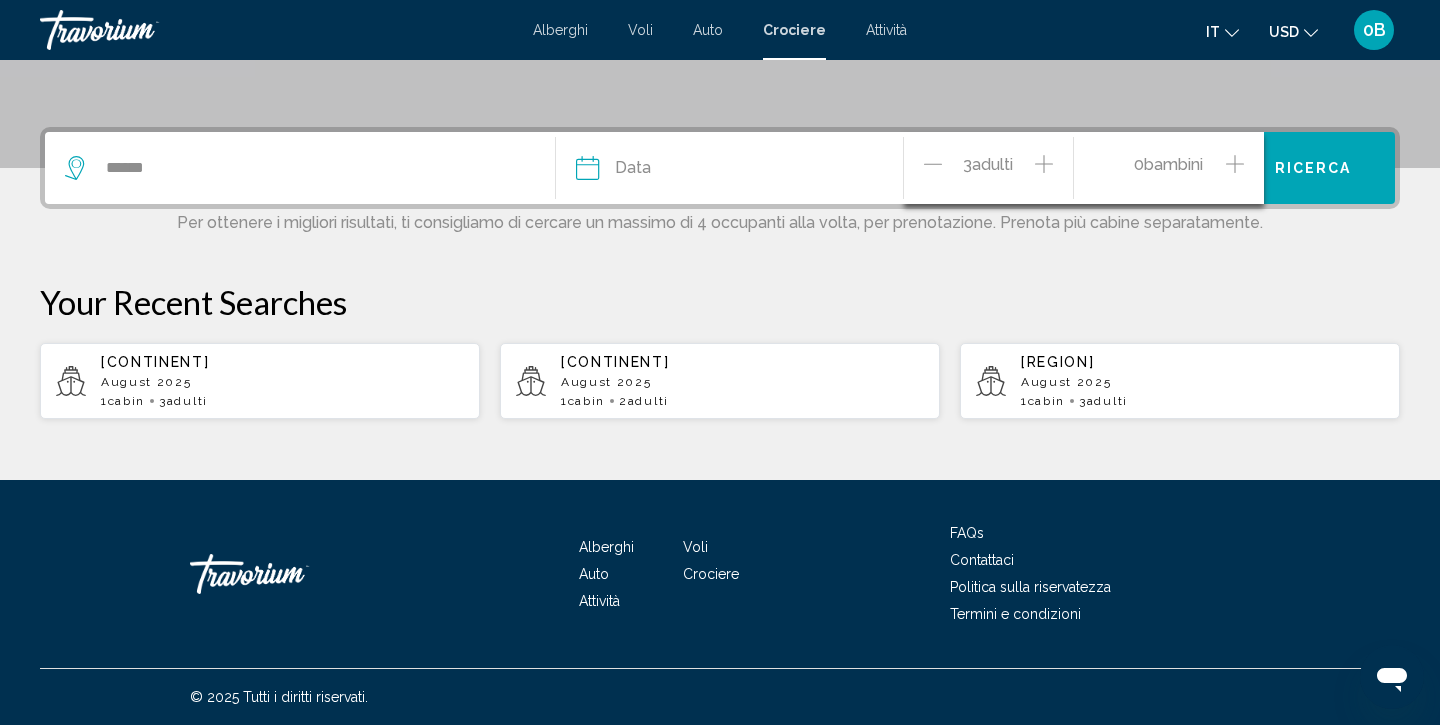 click on "Ricerca" at bounding box center [1313, 169] 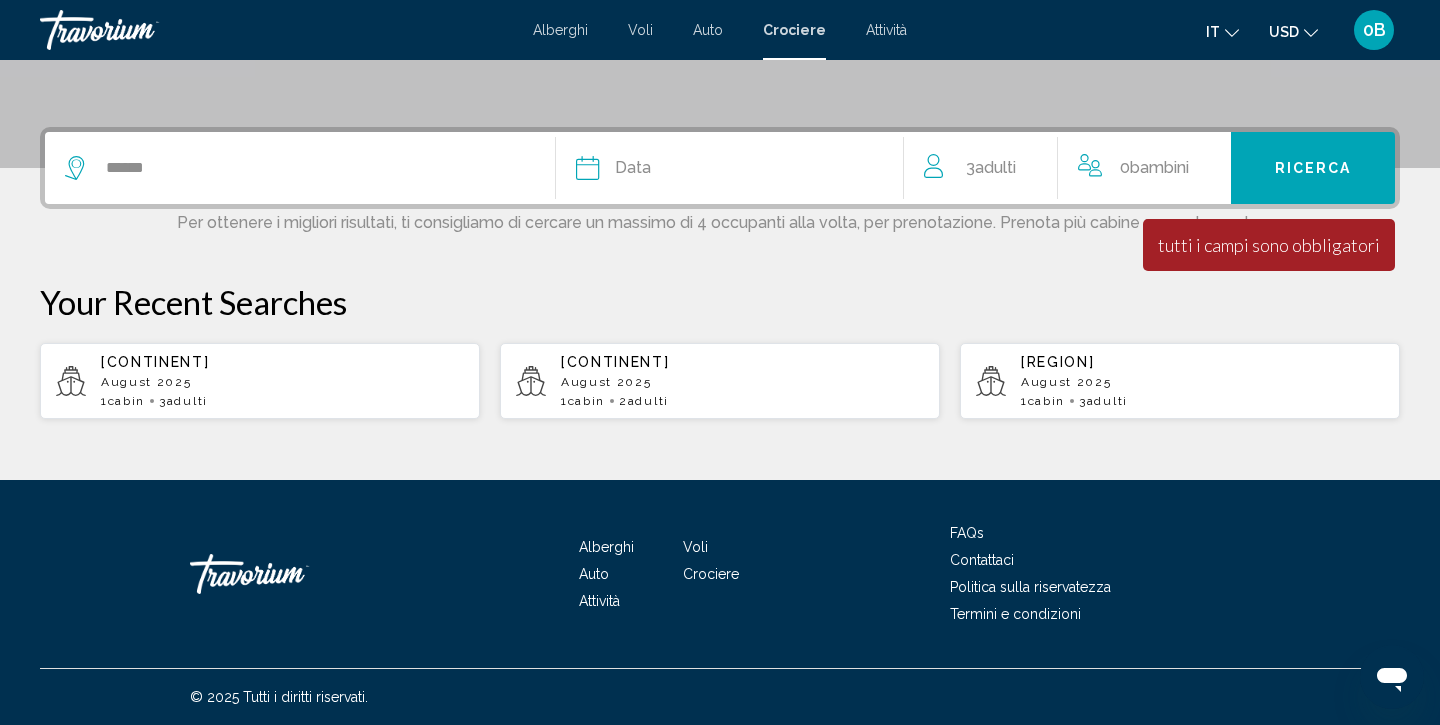 click 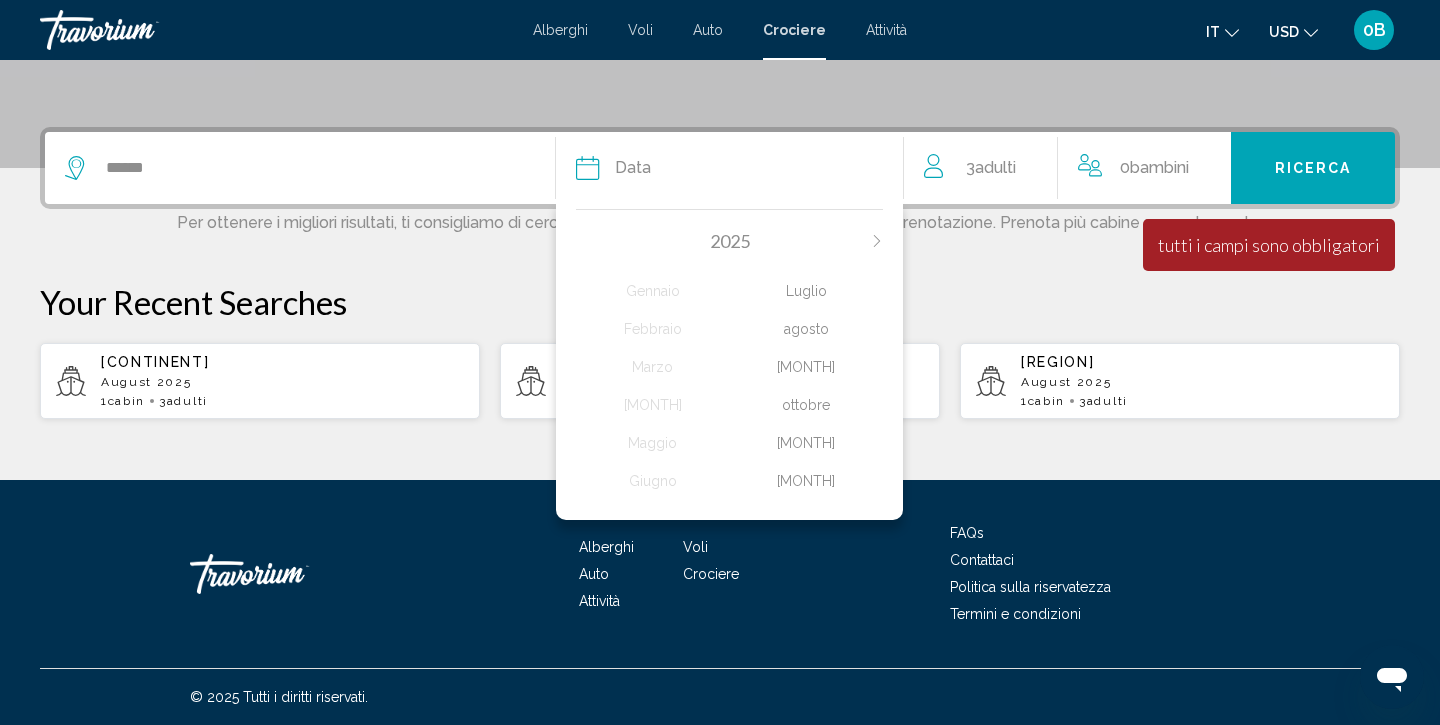 click on "agosto" 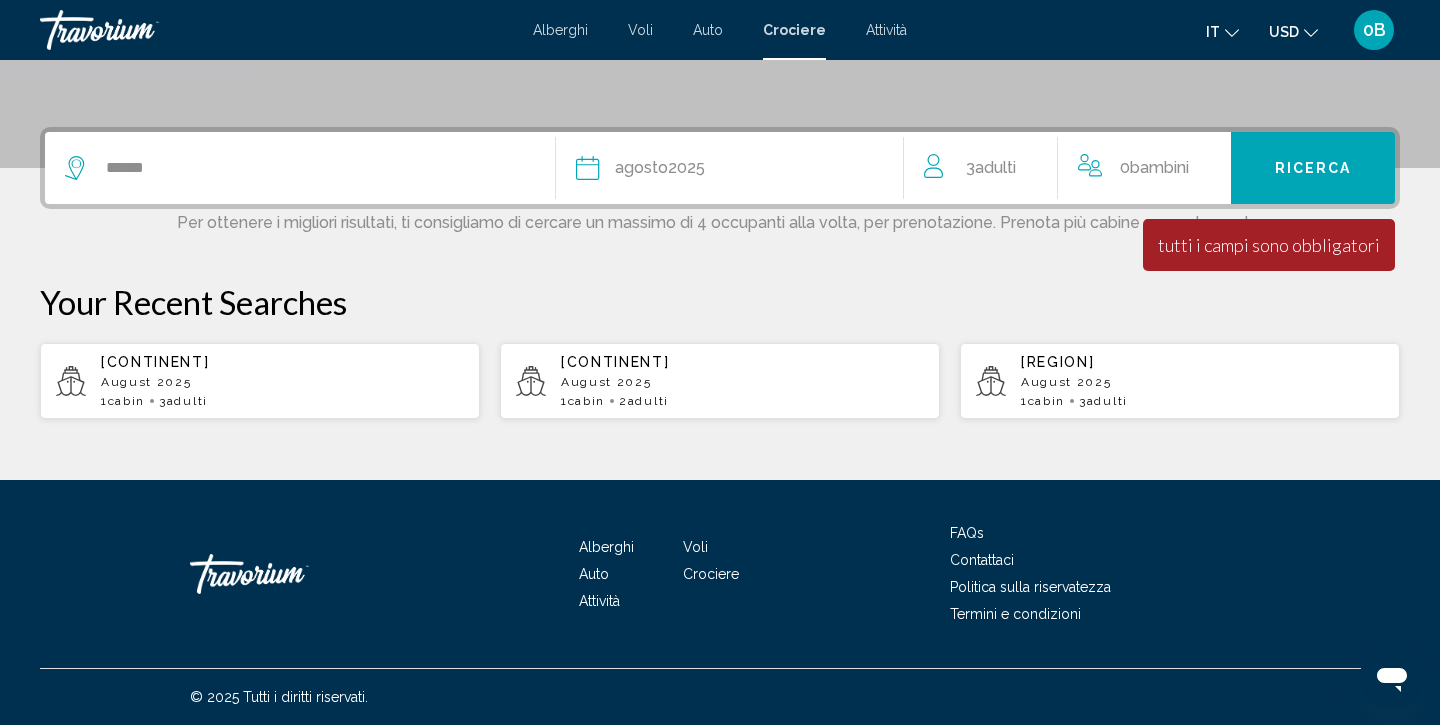 click on "Ricerca" at bounding box center (1313, 168) 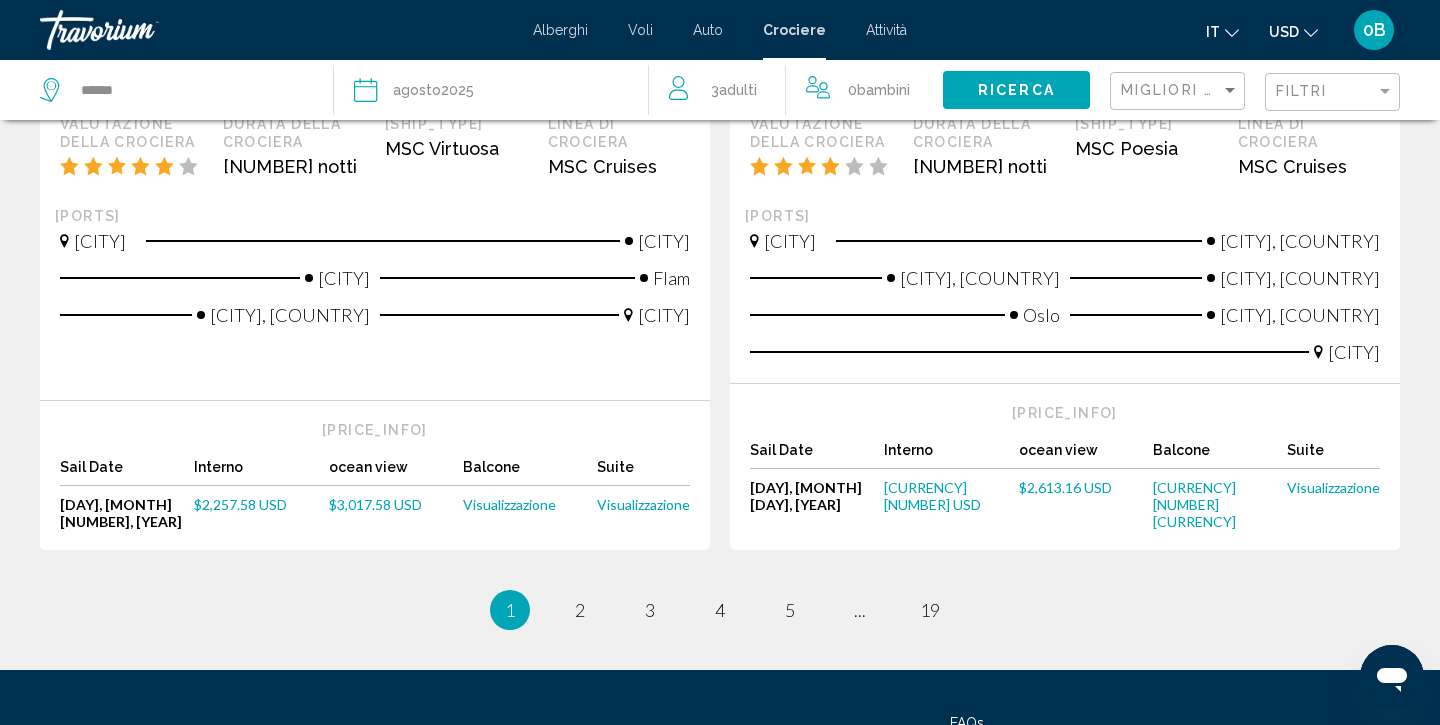 scroll, scrollTop: 2331, scrollLeft: 0, axis: vertical 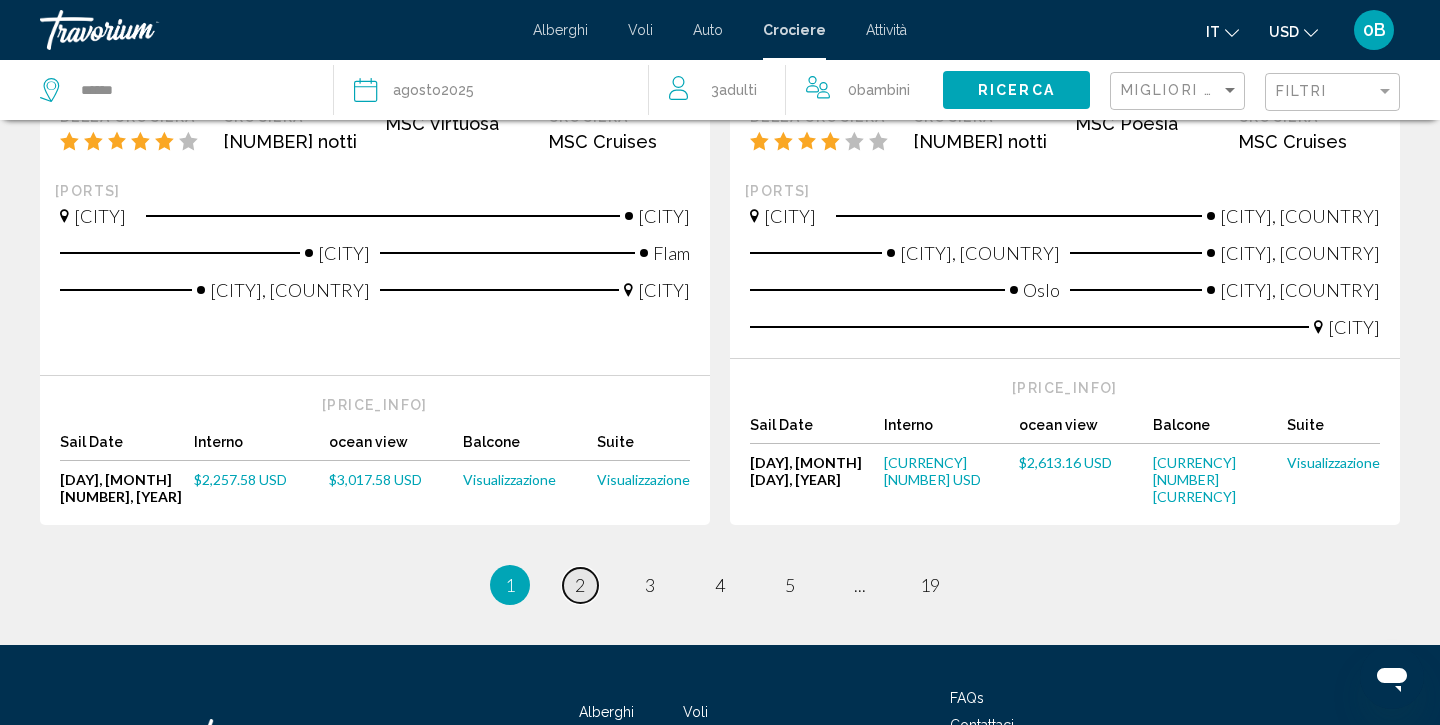 click on "2" at bounding box center [580, 585] 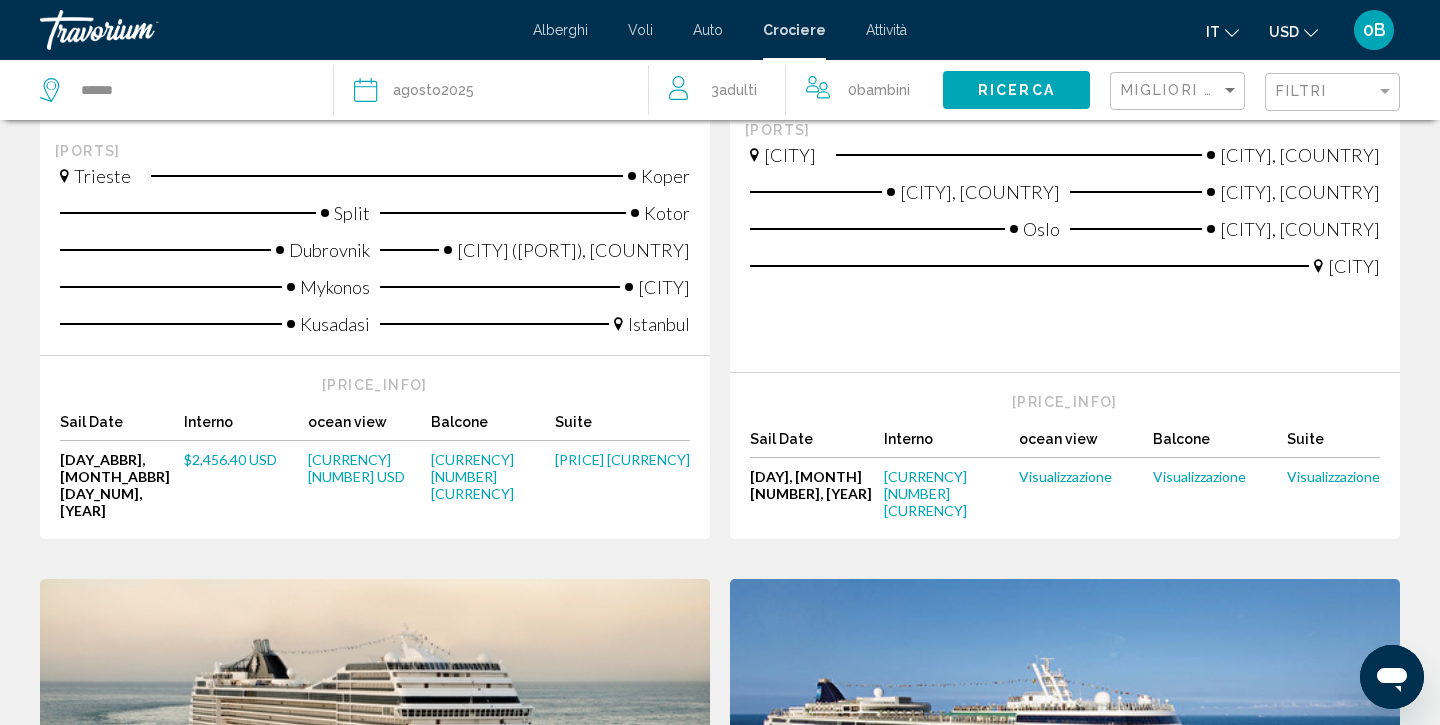 scroll, scrollTop: 593, scrollLeft: 0, axis: vertical 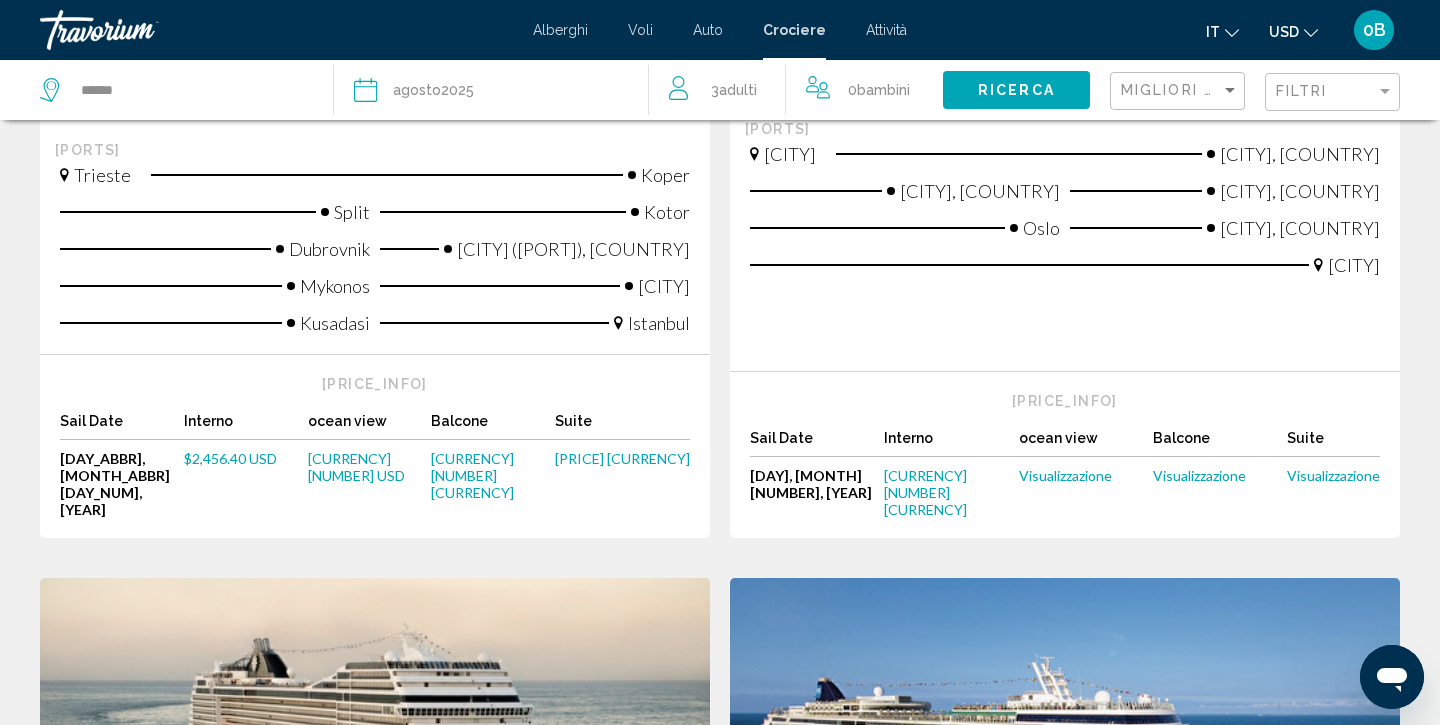 click on "$2,456.40 USD" at bounding box center (230, 458) 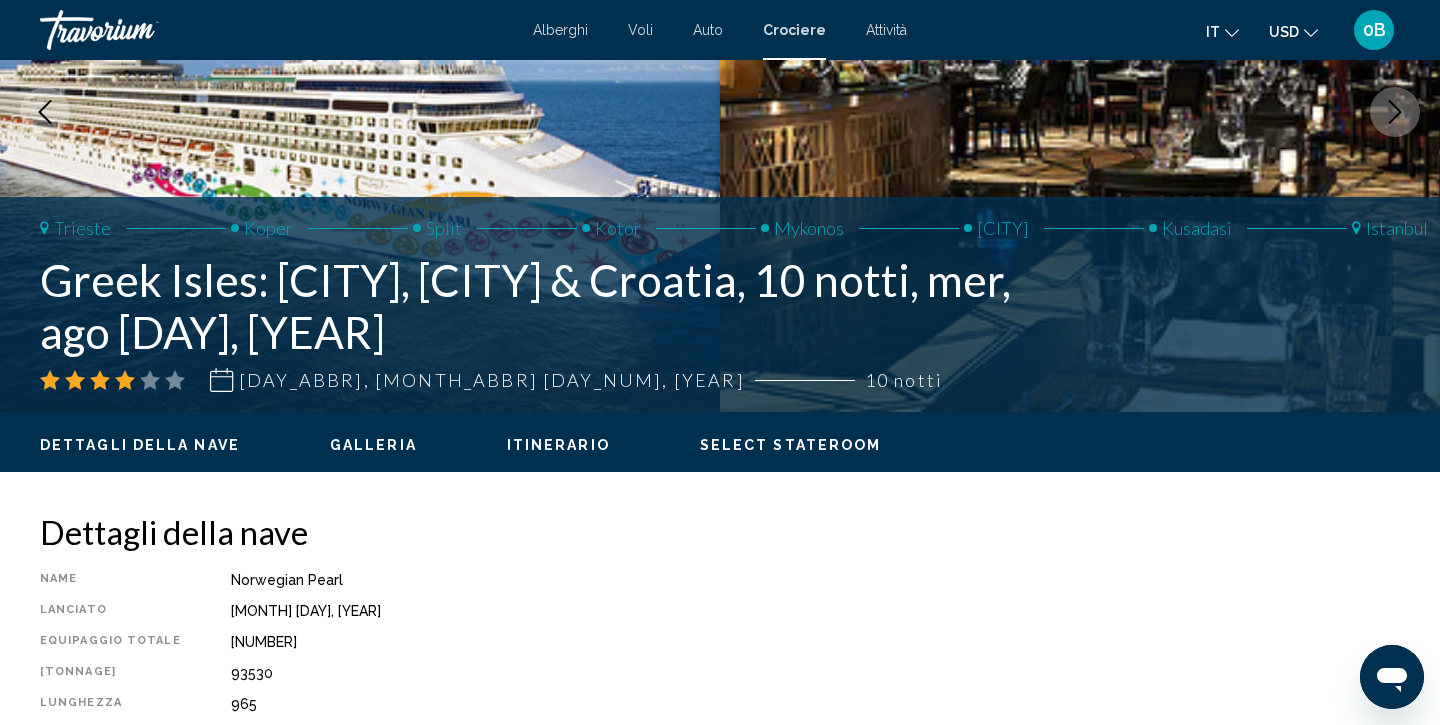 scroll, scrollTop: 273, scrollLeft: 0, axis: vertical 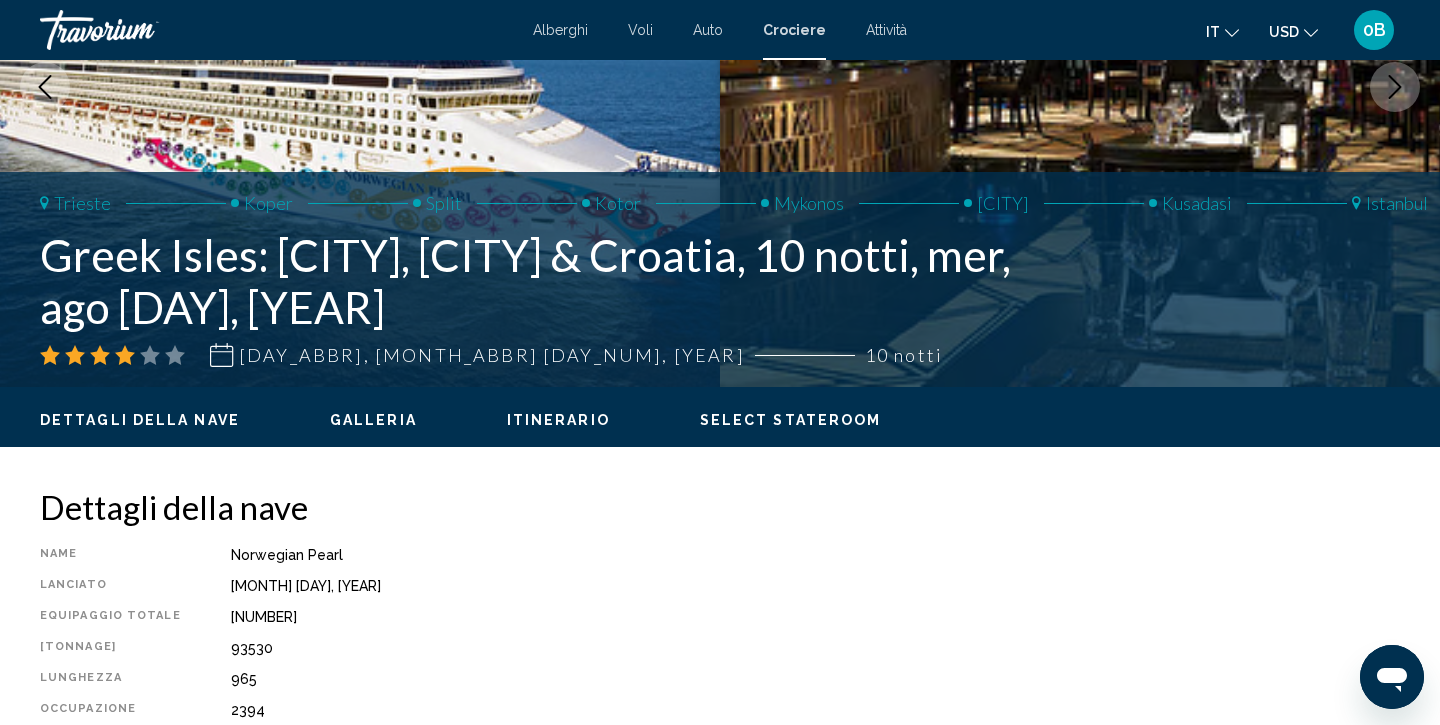 click on "Itinerario" at bounding box center (558, 420) 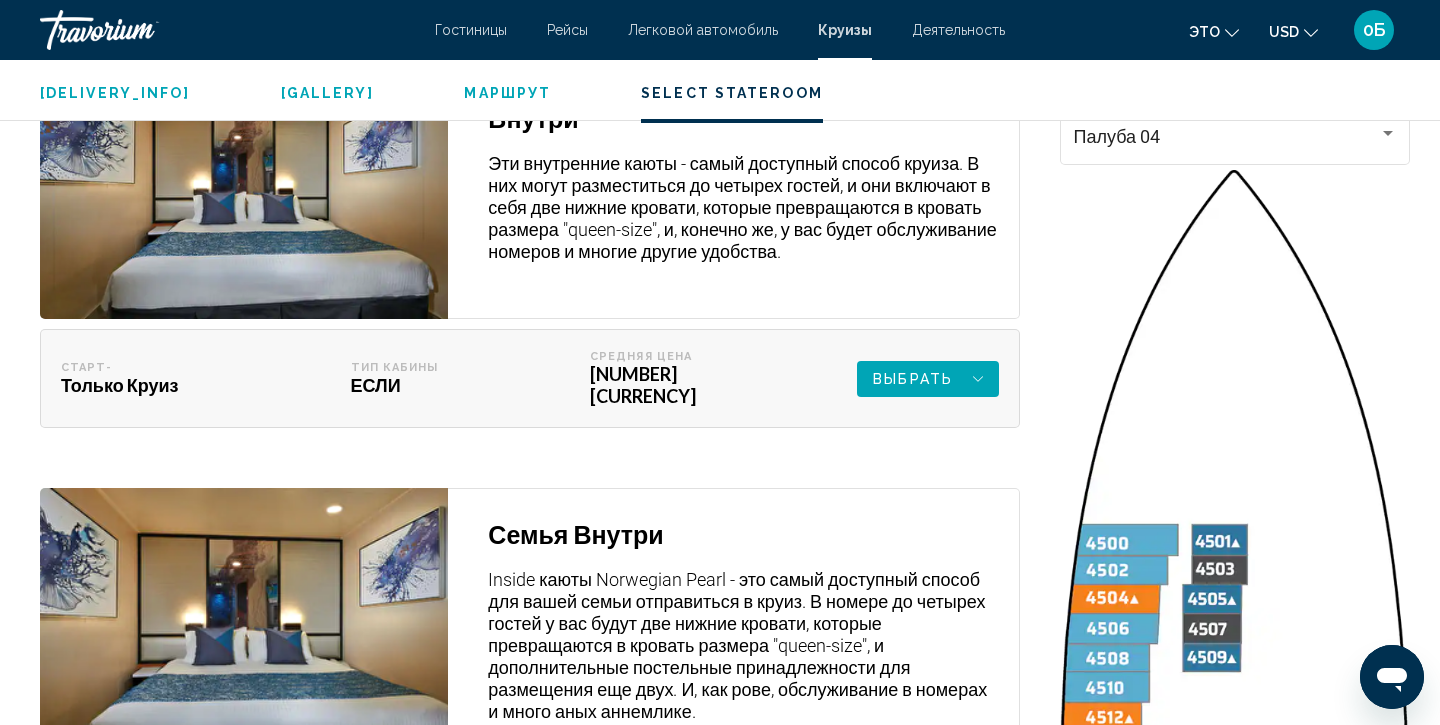 scroll, scrollTop: 3991, scrollLeft: 0, axis: vertical 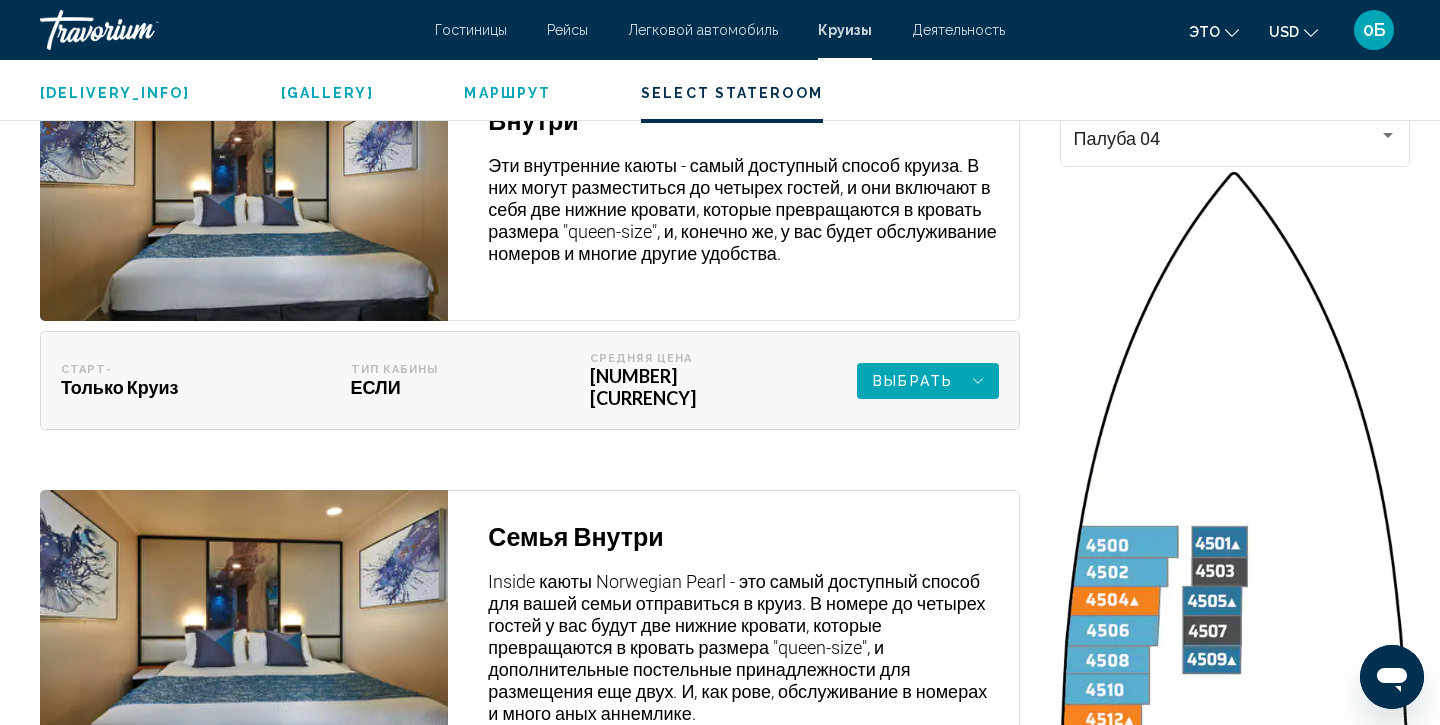 click on "USD
USD ($) MXN (Mex$) CAD (Can$) GBP (£) EUR (€) AUD (A$) NZD (NZ$) CNY (CN¥)" 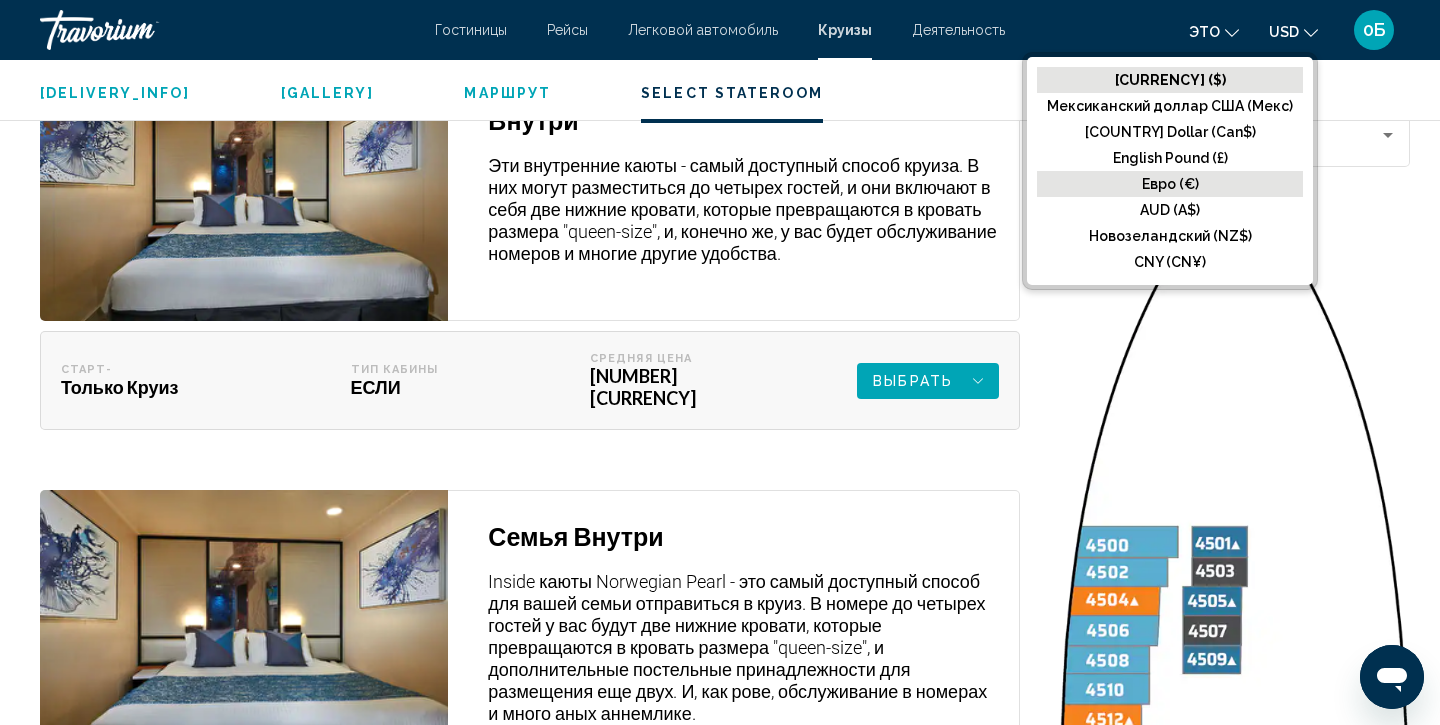 click on "Евро (€)" 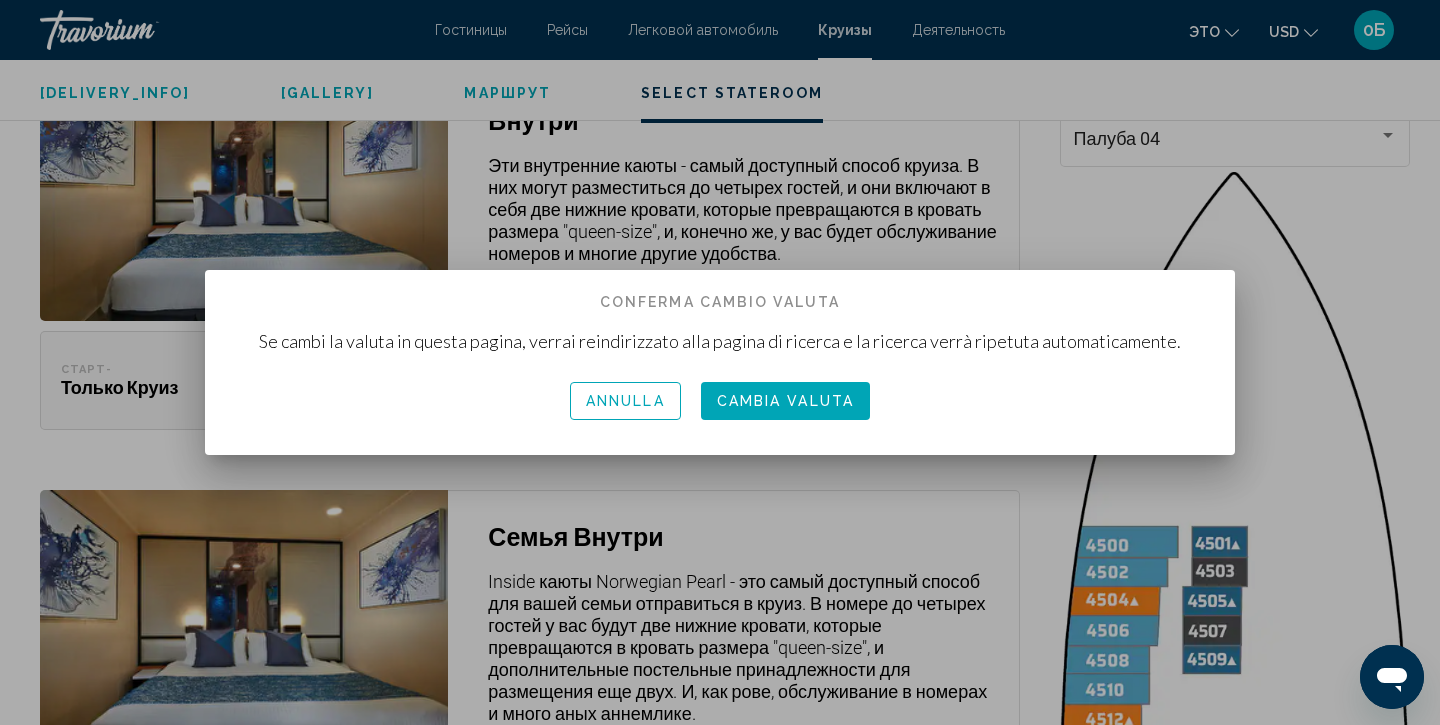 scroll, scrollTop: 0, scrollLeft: 0, axis: both 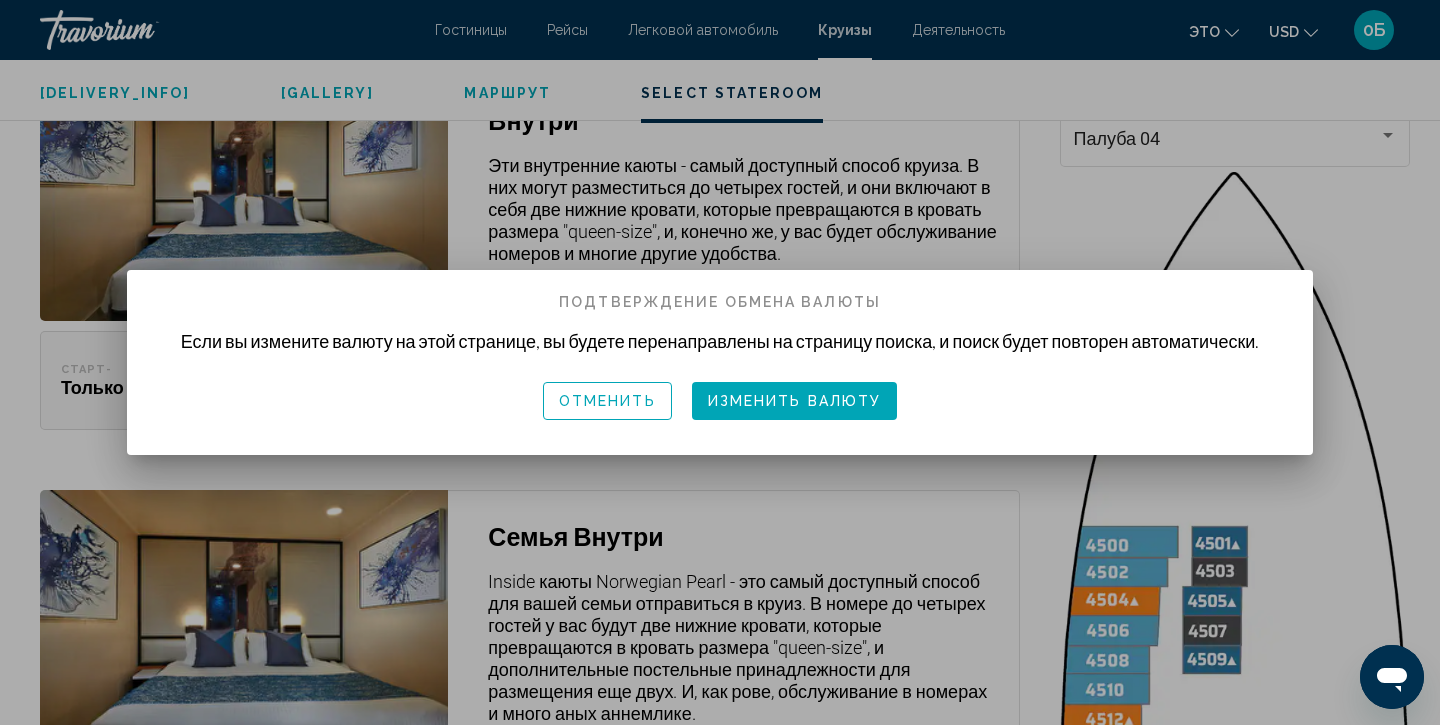 click on "ОТМЕНИТЬ ИЗМЕНИТЬ ВАЛЮТУ" at bounding box center (720, 401) 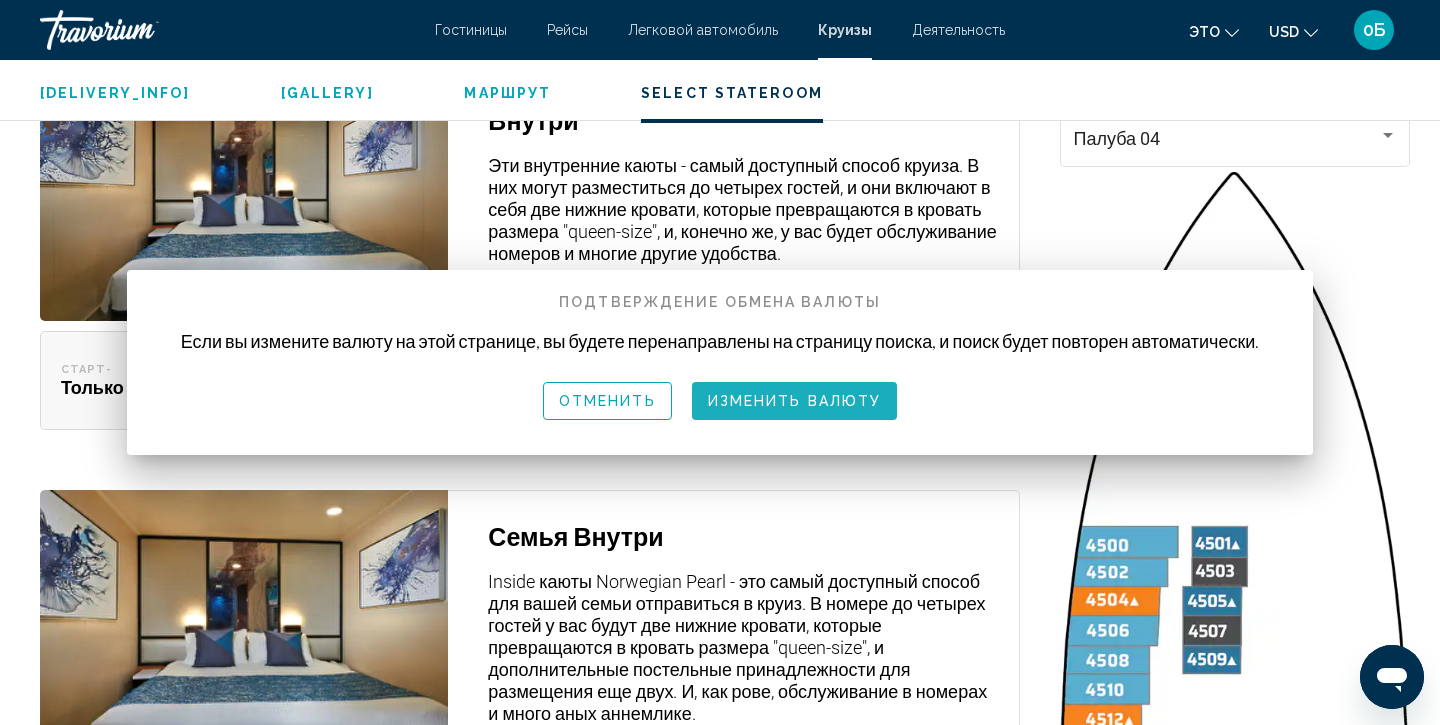 scroll, scrollTop: 3991, scrollLeft: 0, axis: vertical 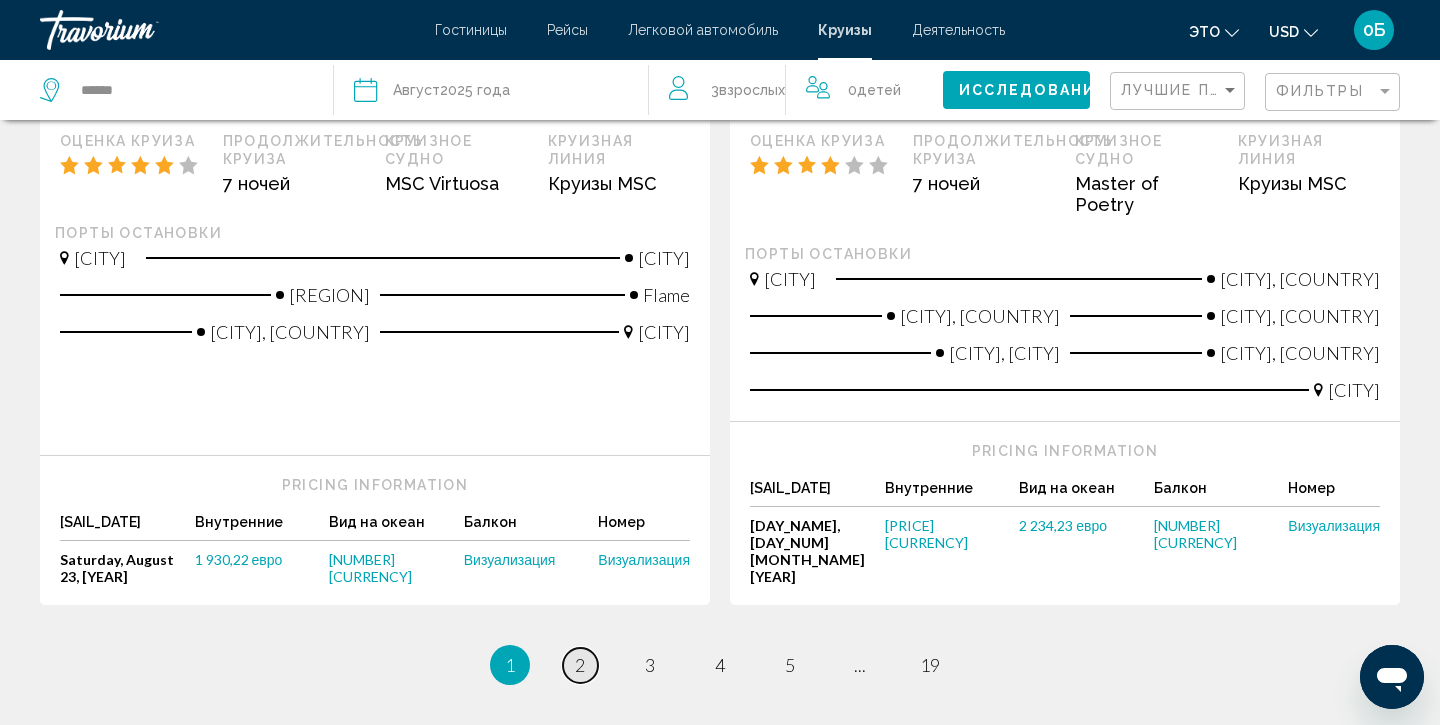 click on "Page 2" at bounding box center [580, 665] 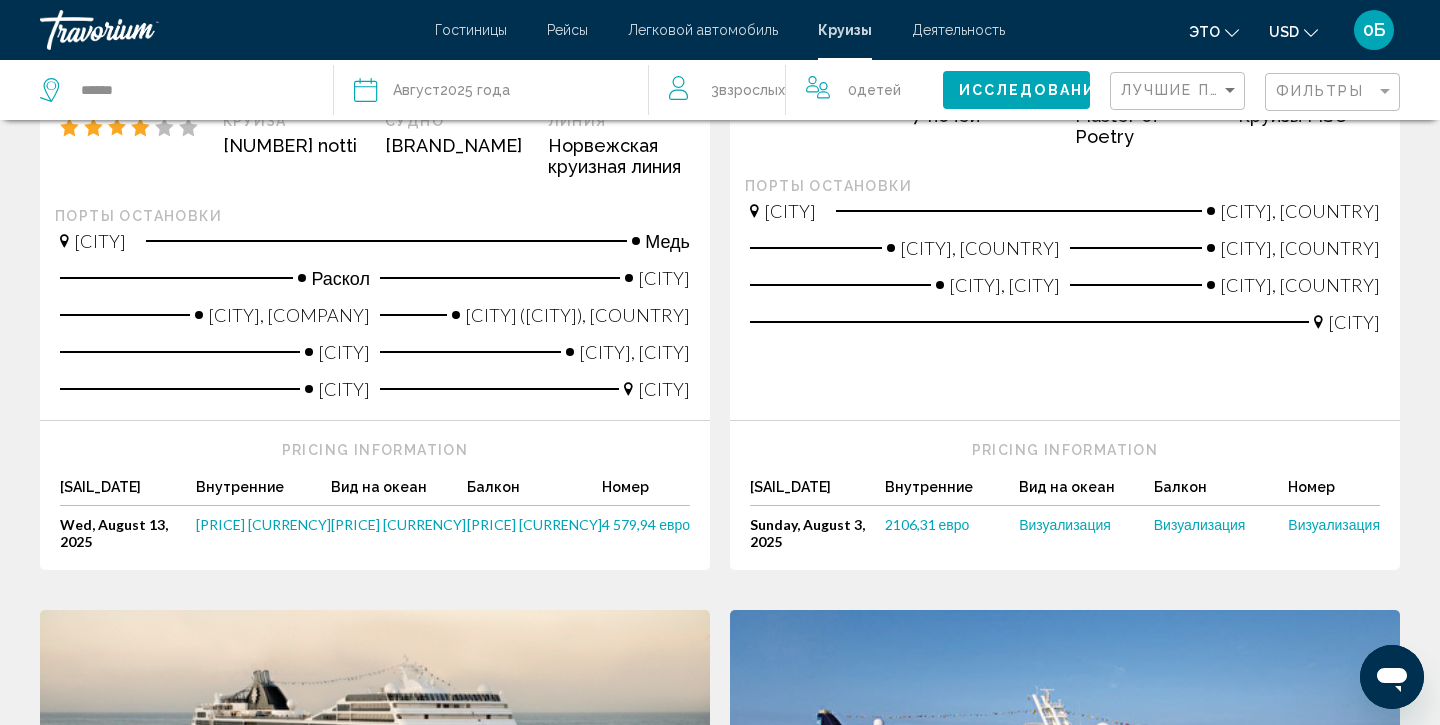 scroll, scrollTop: 555, scrollLeft: 0, axis: vertical 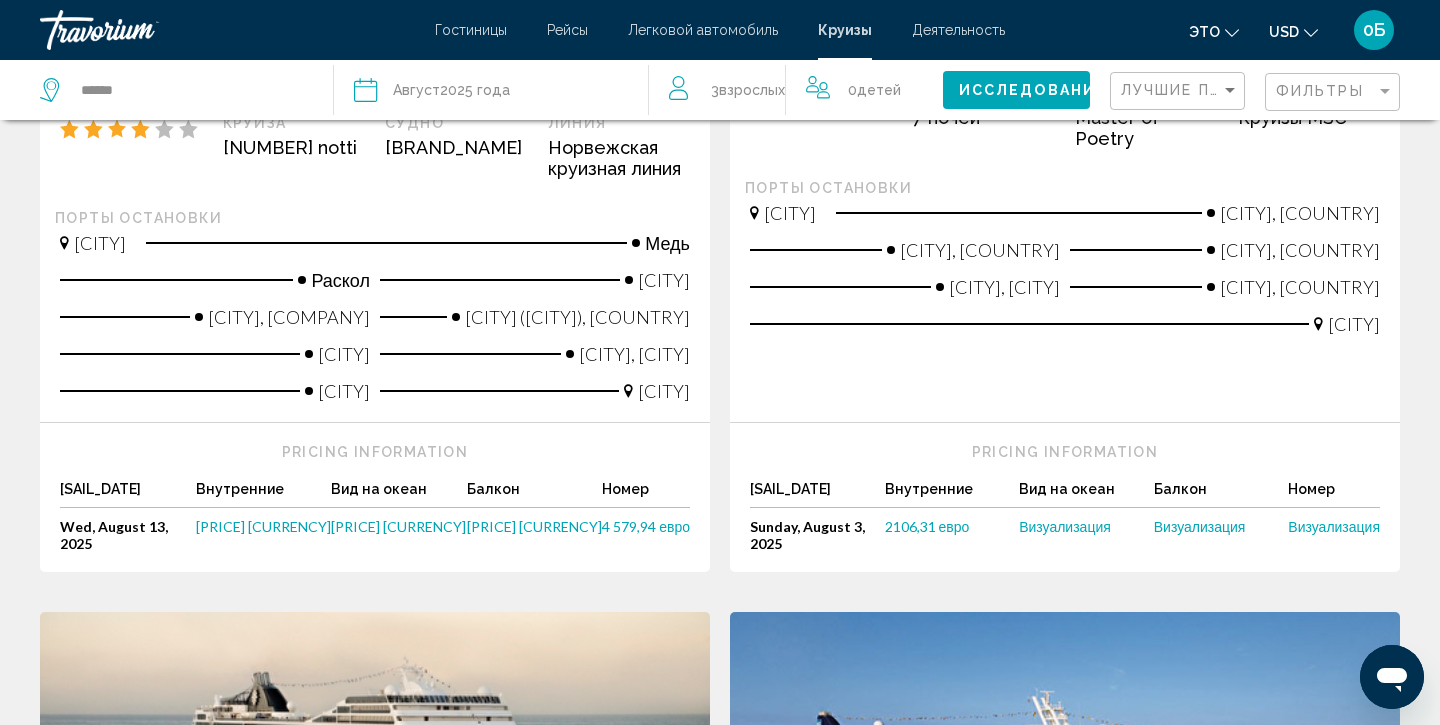 click on "[PRICE] [CURRENCY]" at bounding box center [263, 526] 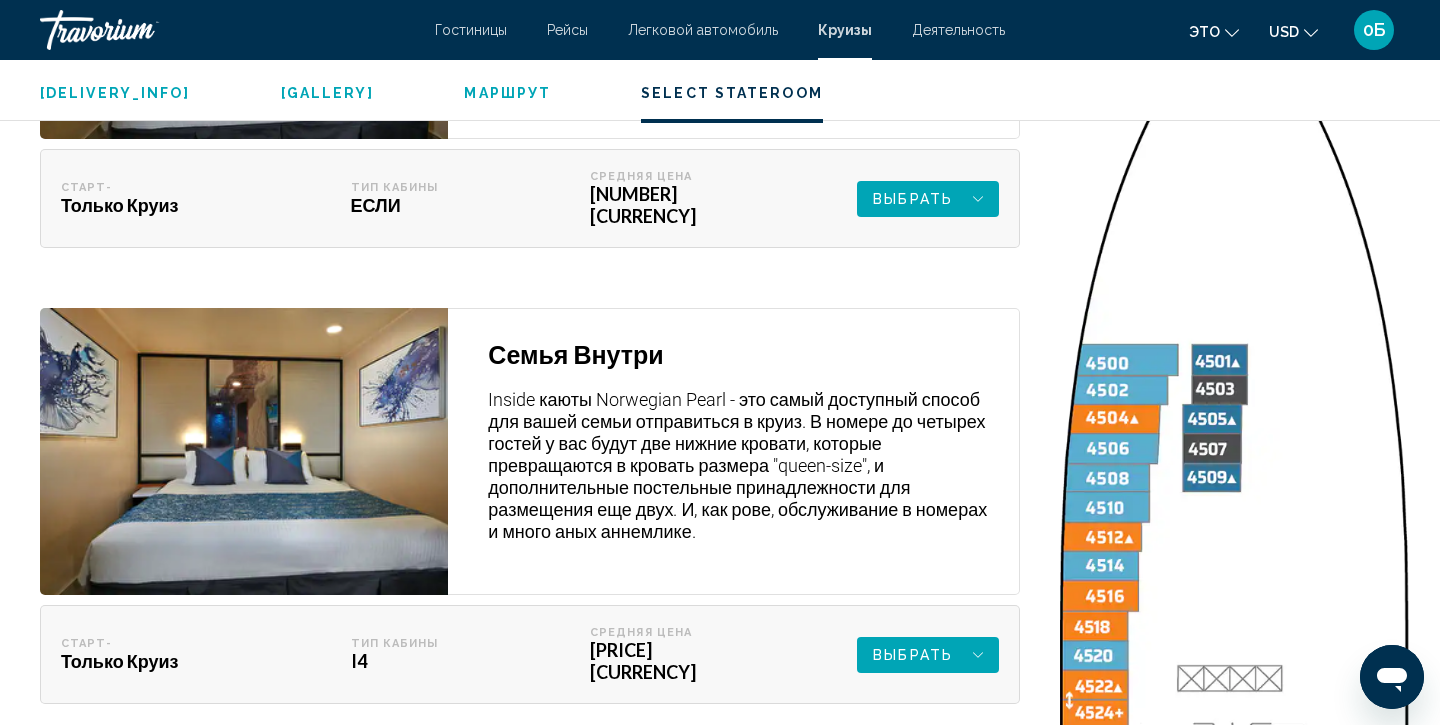 scroll, scrollTop: 4177, scrollLeft: 0, axis: vertical 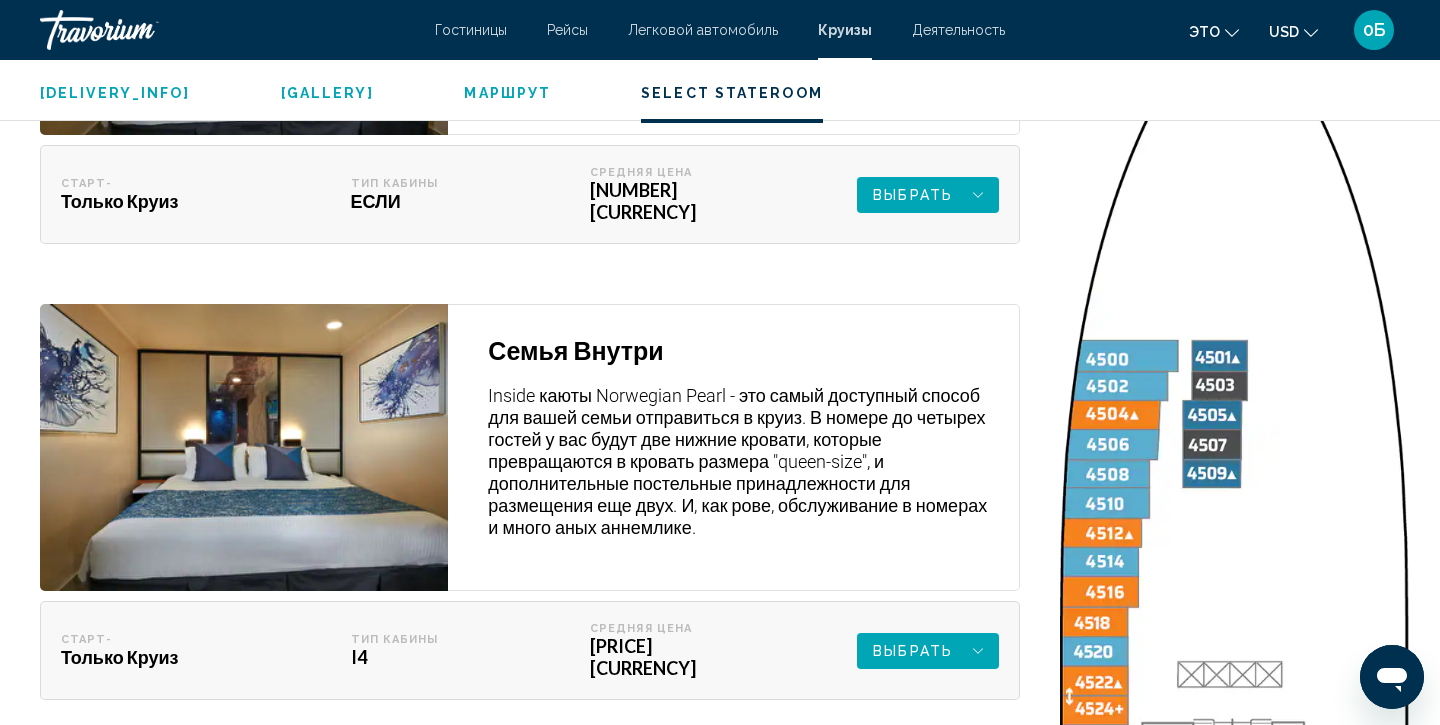 click on "Выбрать" at bounding box center [913, 195] 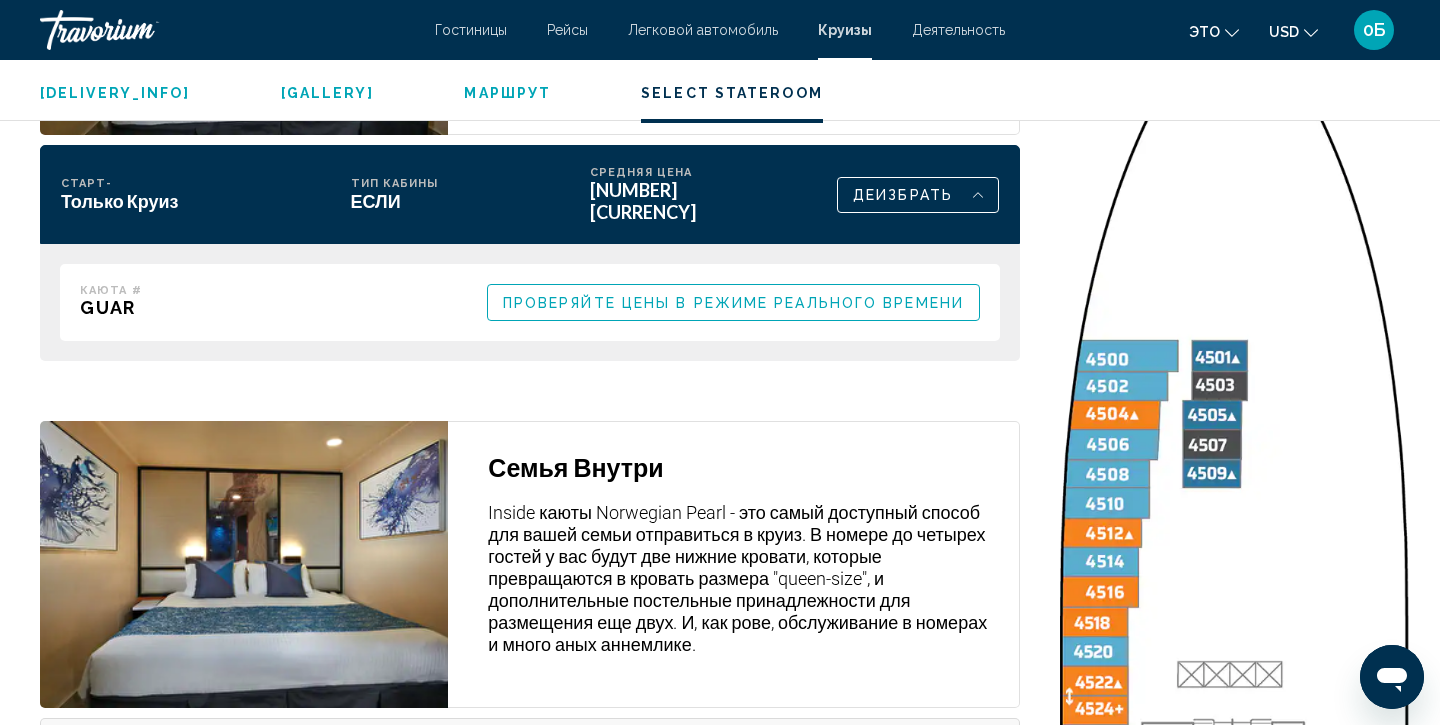 click on "ПРОВЕРЯЙТЕ ЦЕНЫ В РЕЖИМЕ РЕАЛЬНОГО ВРЕМЕНИ" at bounding box center [733, 303] 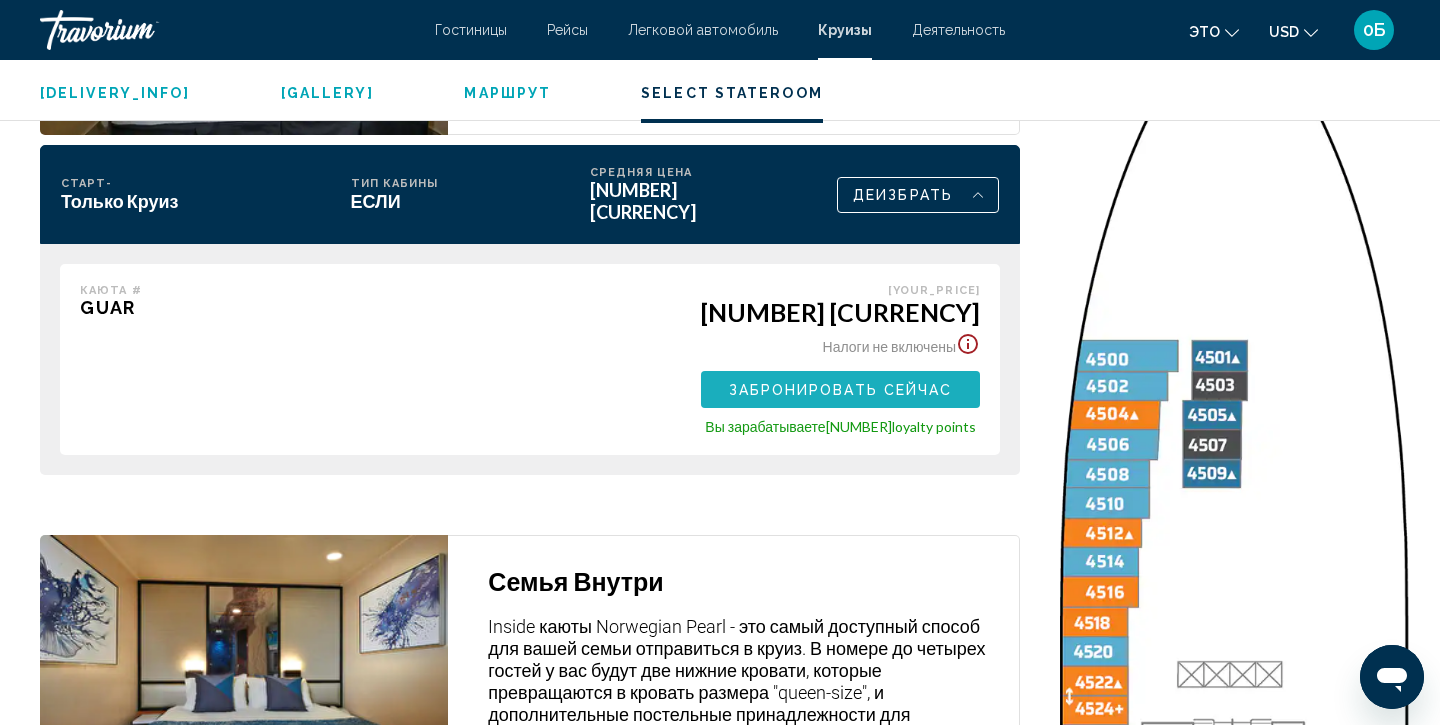 click on "ЗАБРОНИРОВАТЬ СЕЙЧАС" at bounding box center [841, 390] 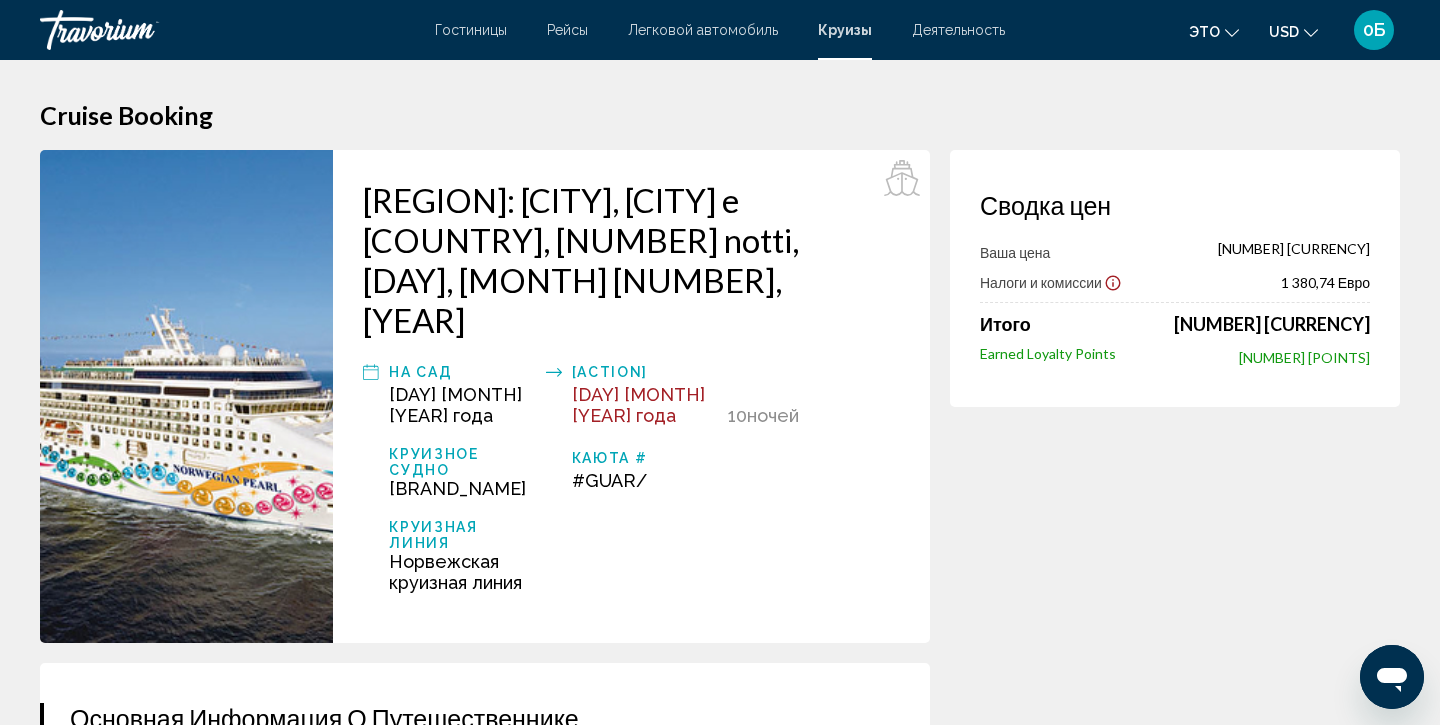 scroll, scrollTop: 0, scrollLeft: 0, axis: both 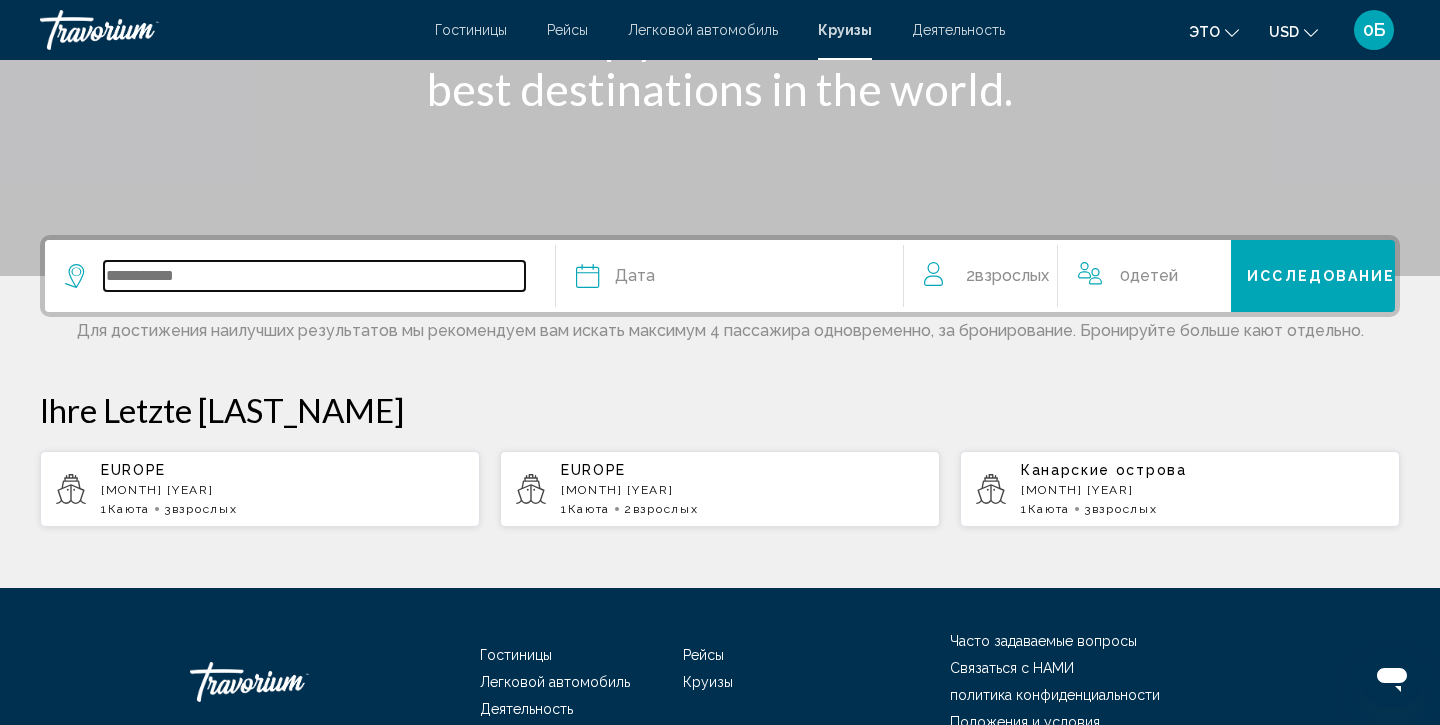 click at bounding box center [314, 276] 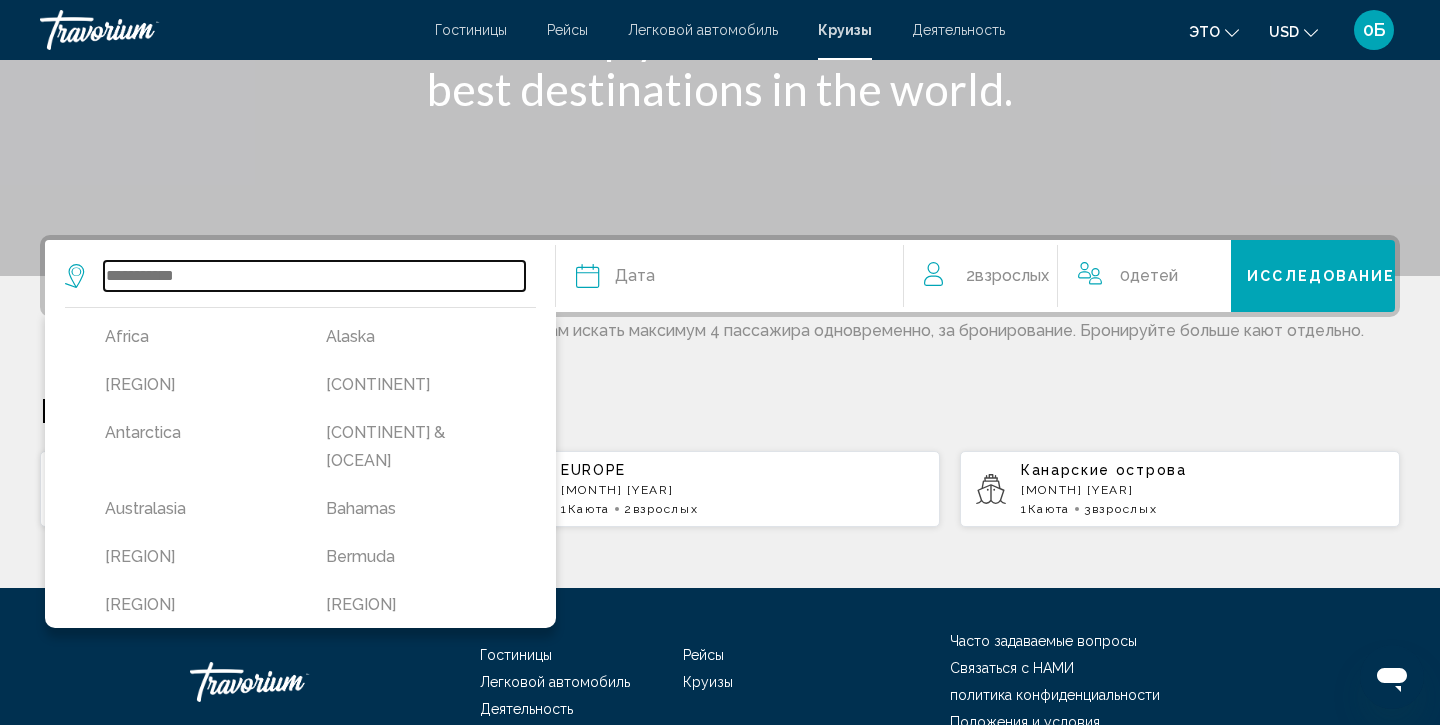 scroll, scrollTop: 435, scrollLeft: 0, axis: vertical 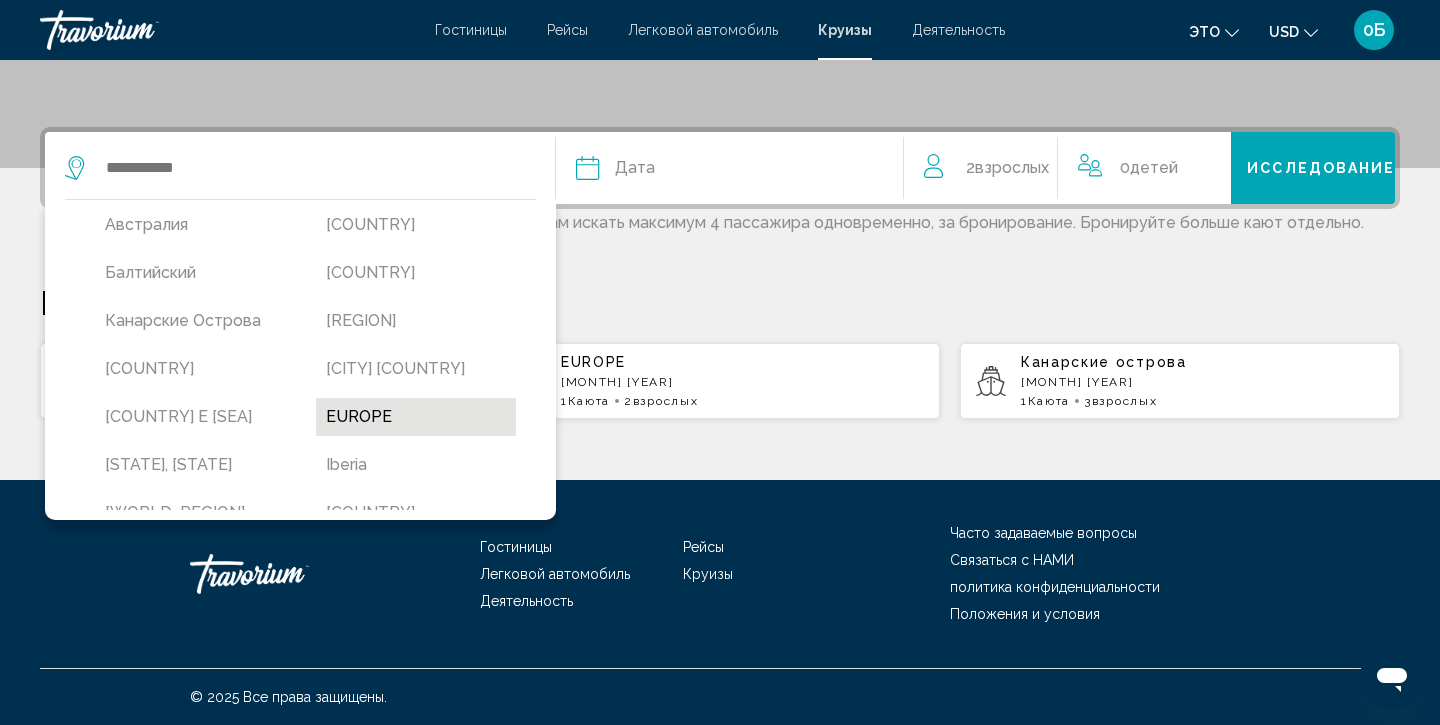 click on "EUROPE" at bounding box center [416, 417] 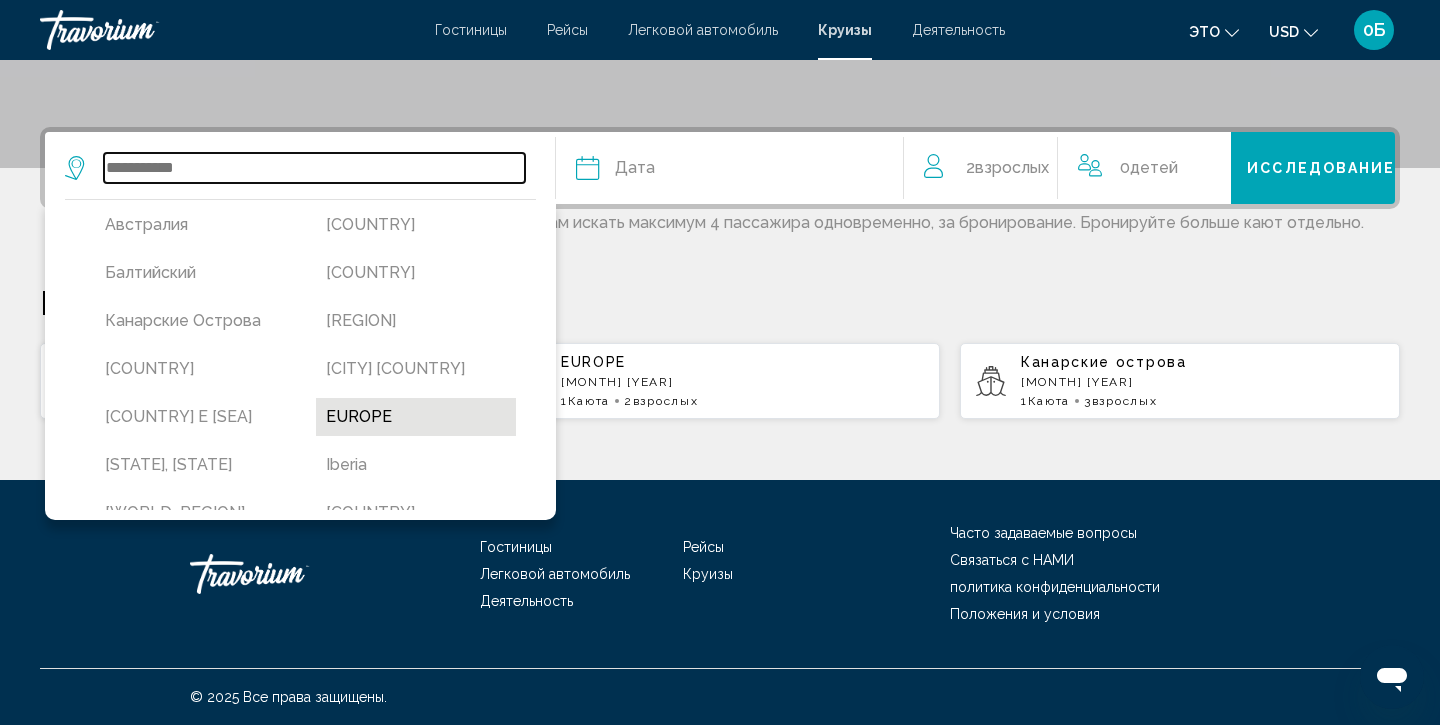 type on "******" 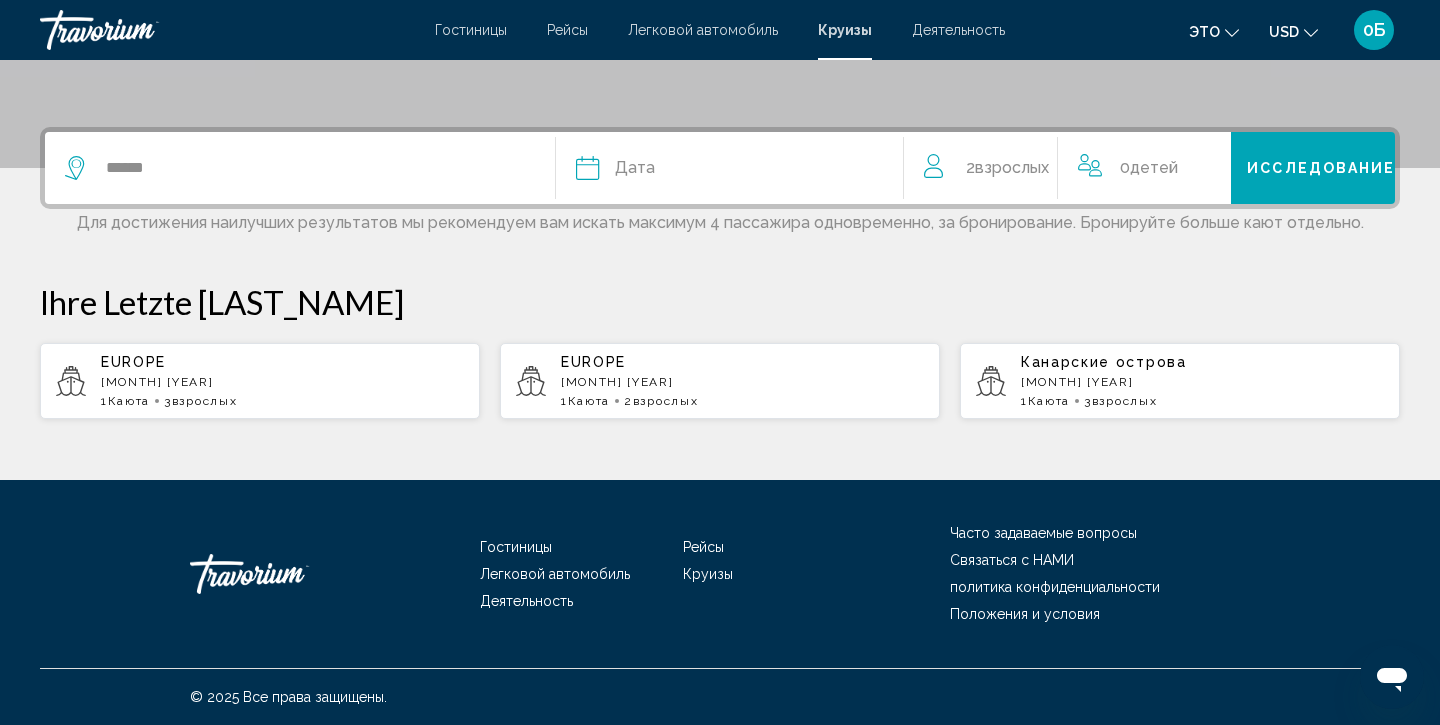 click 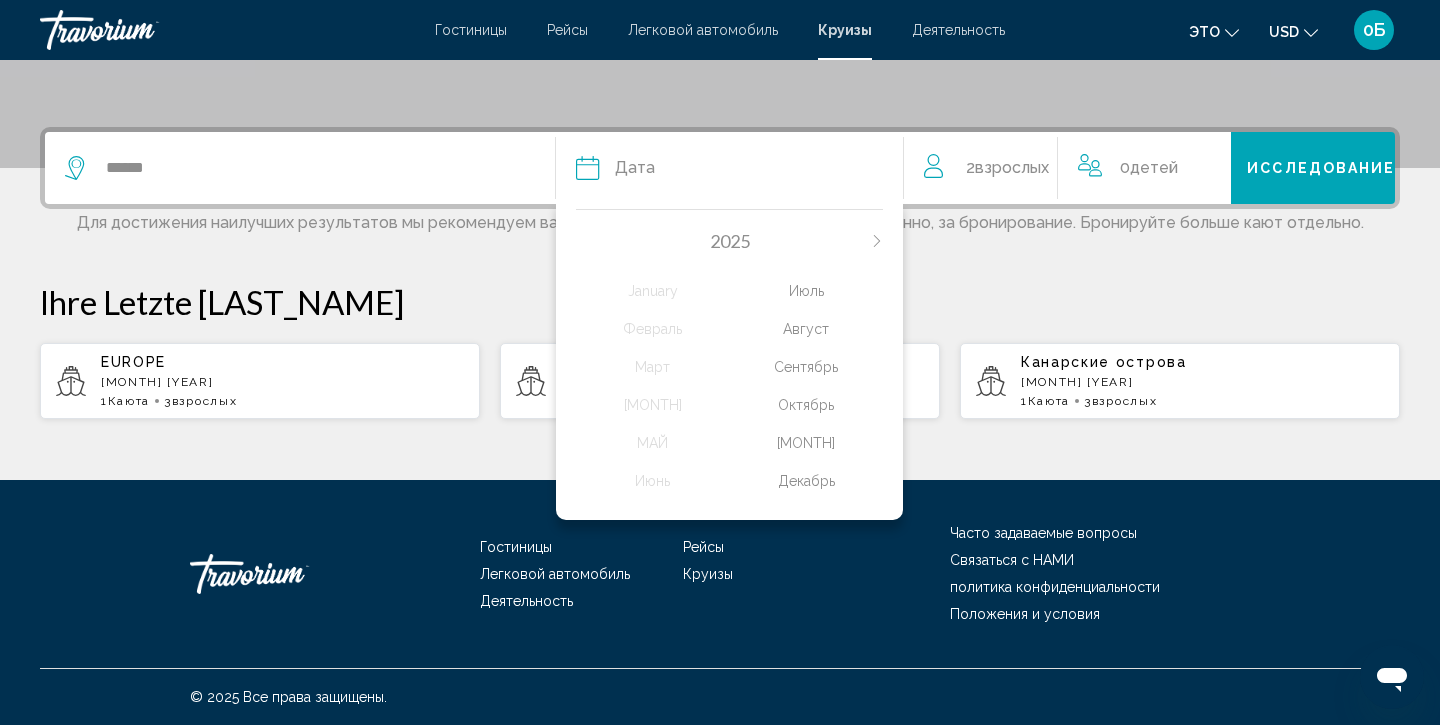 click on "Август" 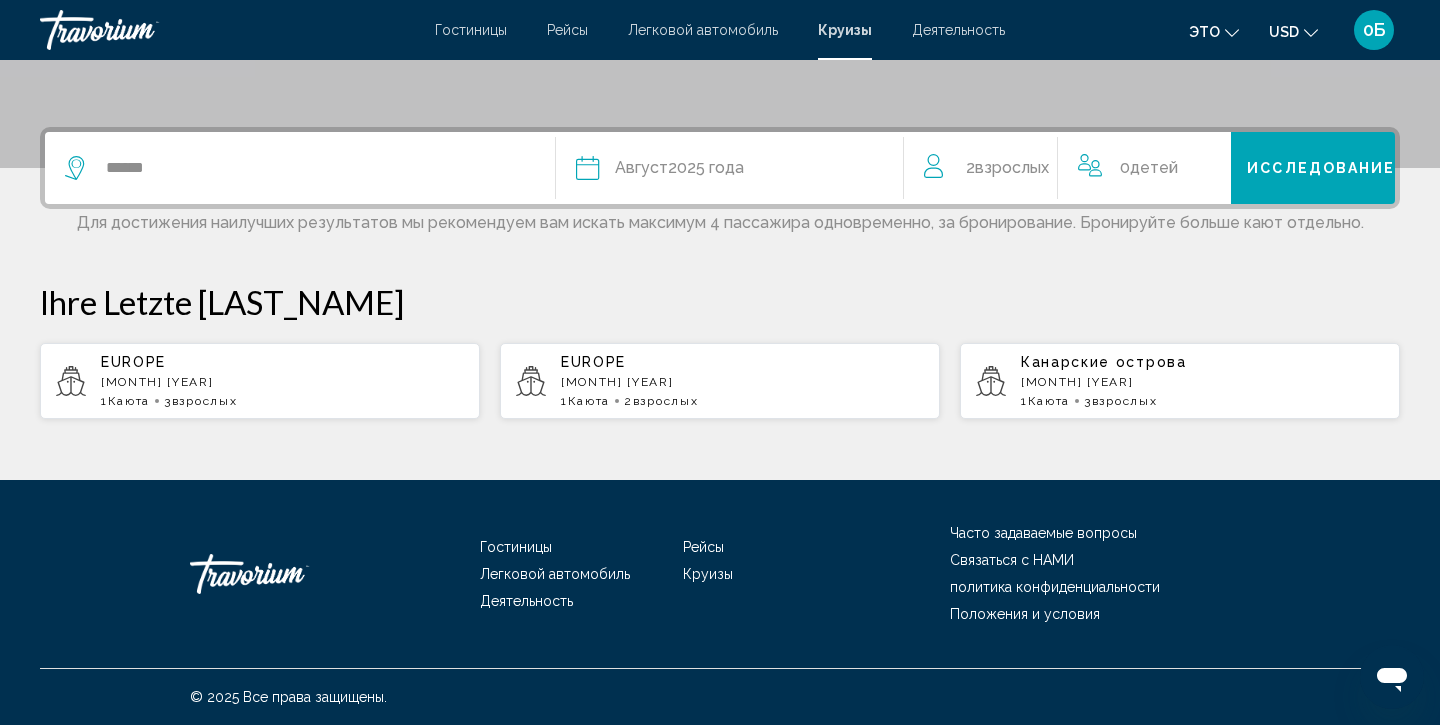 click on "взрослых" 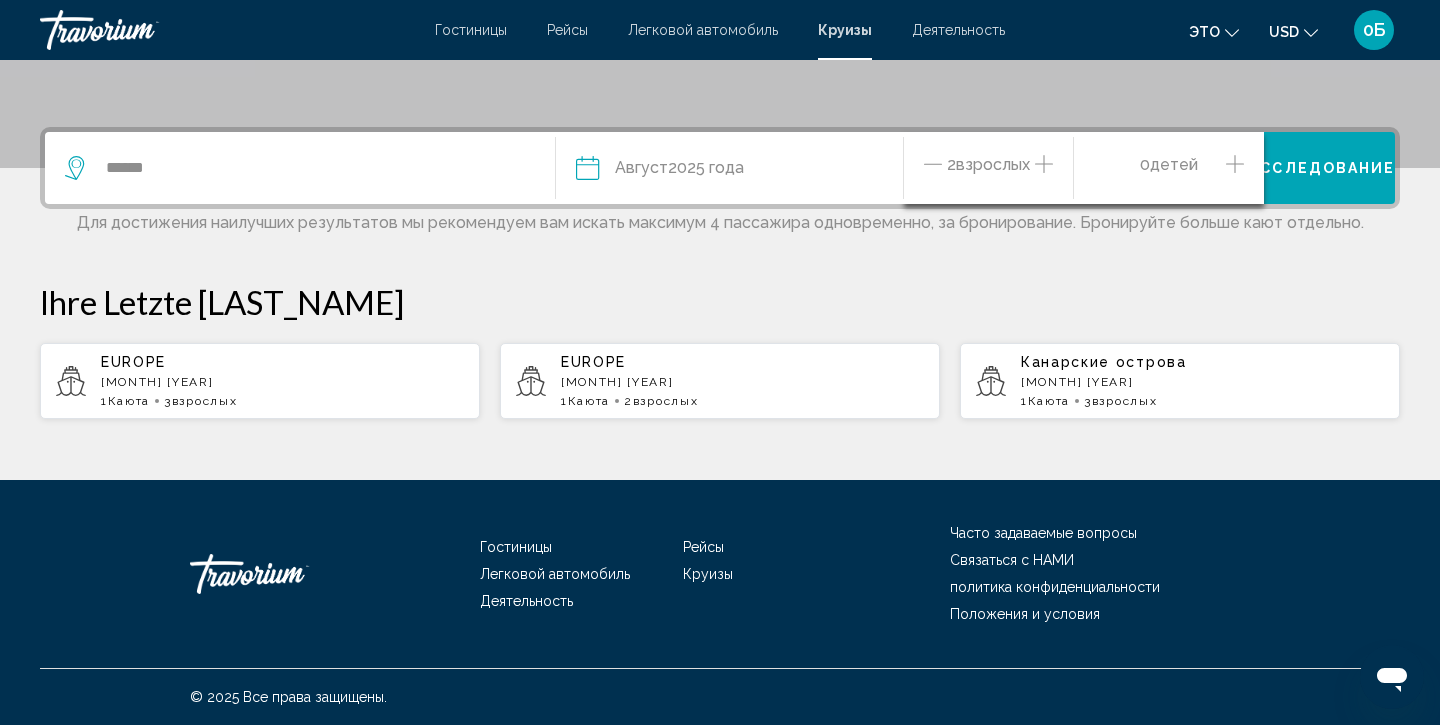 click 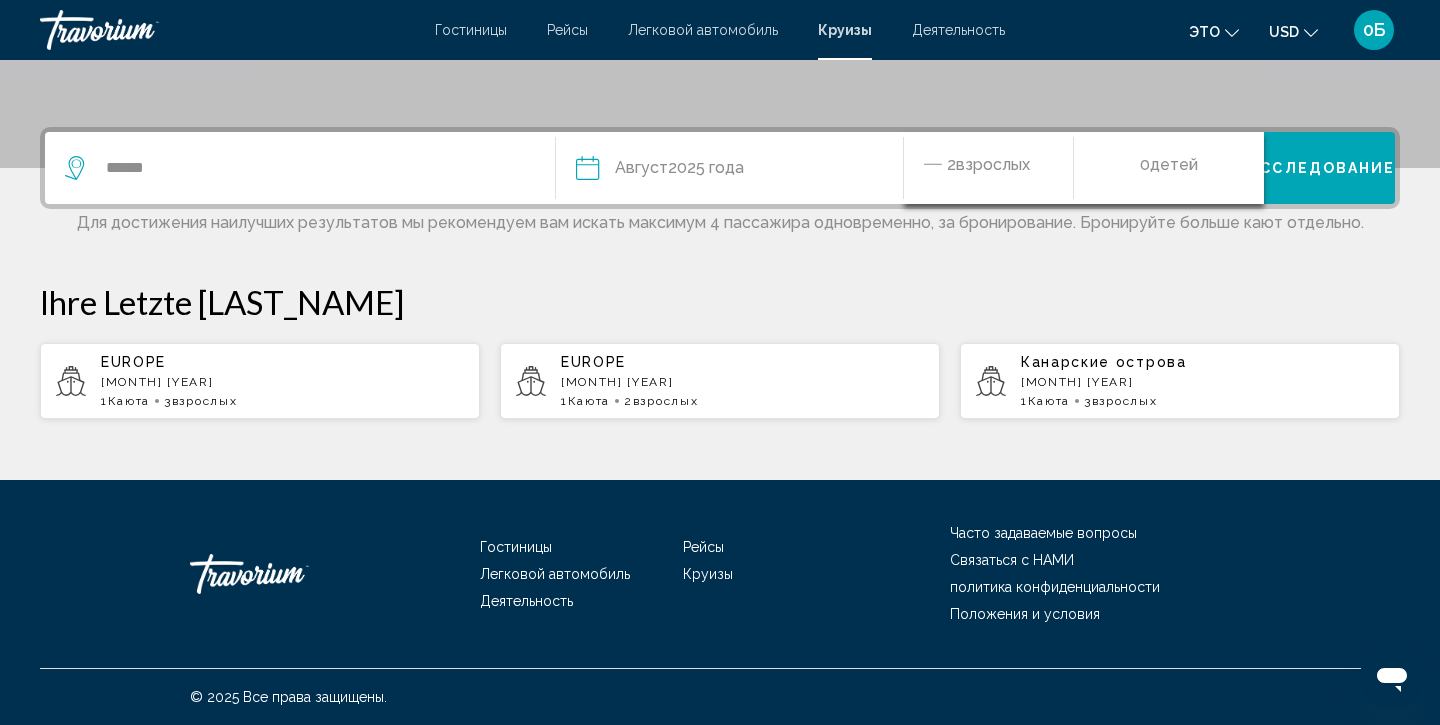 click on "[NUMBER] [PASSENGER_TYPE]" 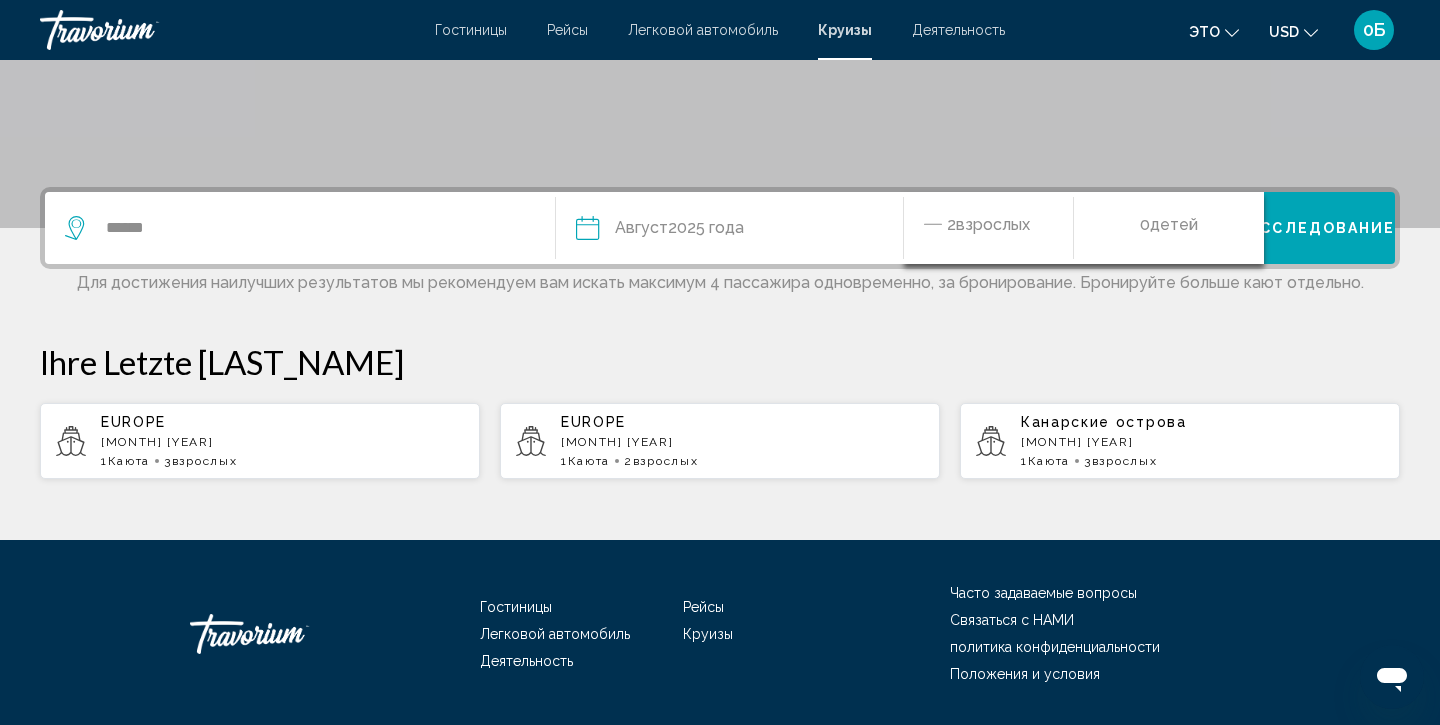 scroll, scrollTop: 331, scrollLeft: 0, axis: vertical 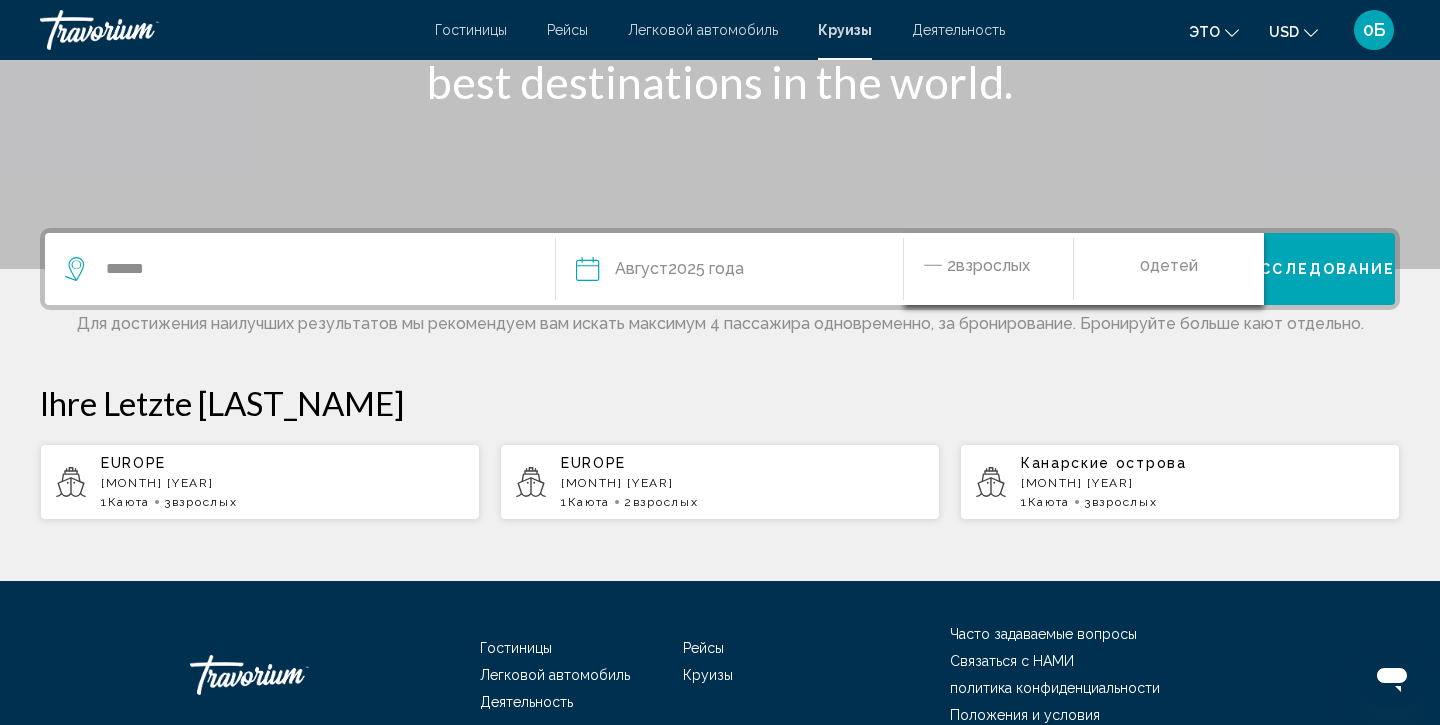 click at bounding box center [720, -31] 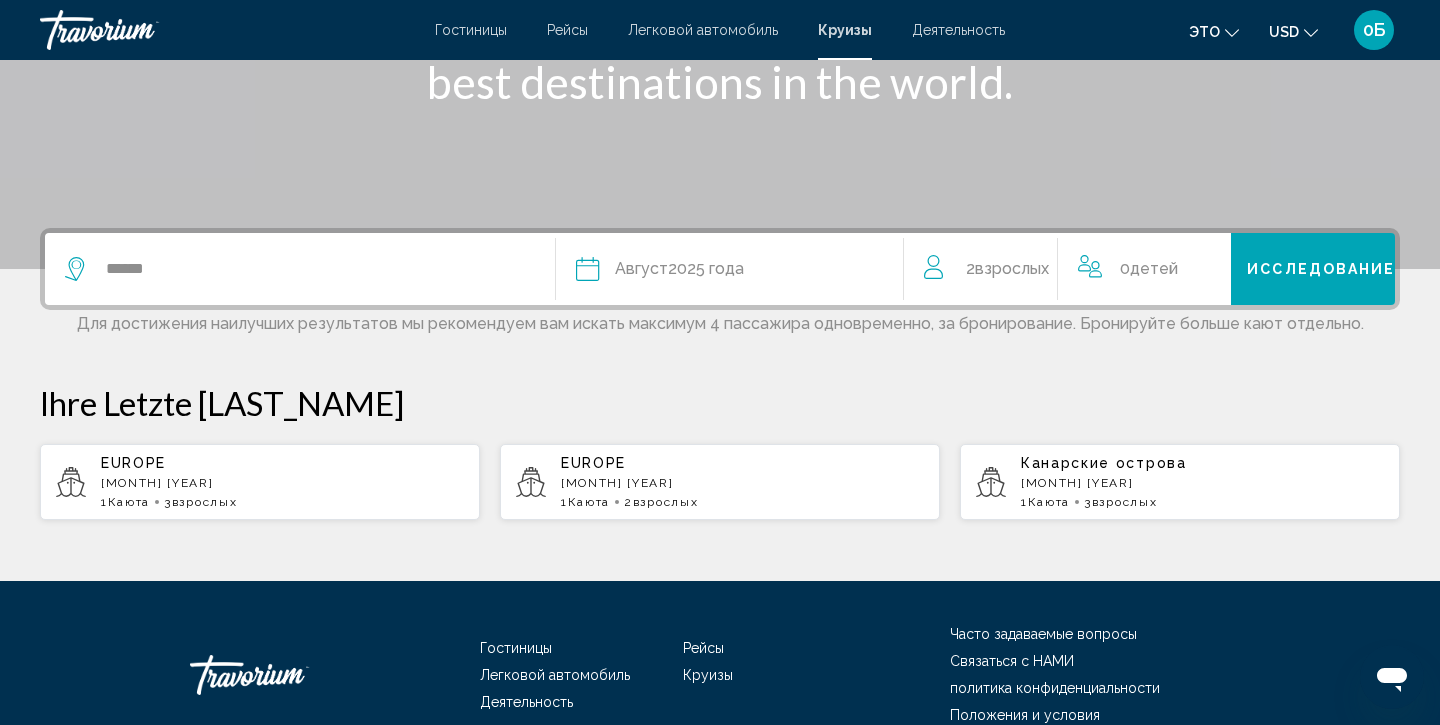 click on "взрослых" 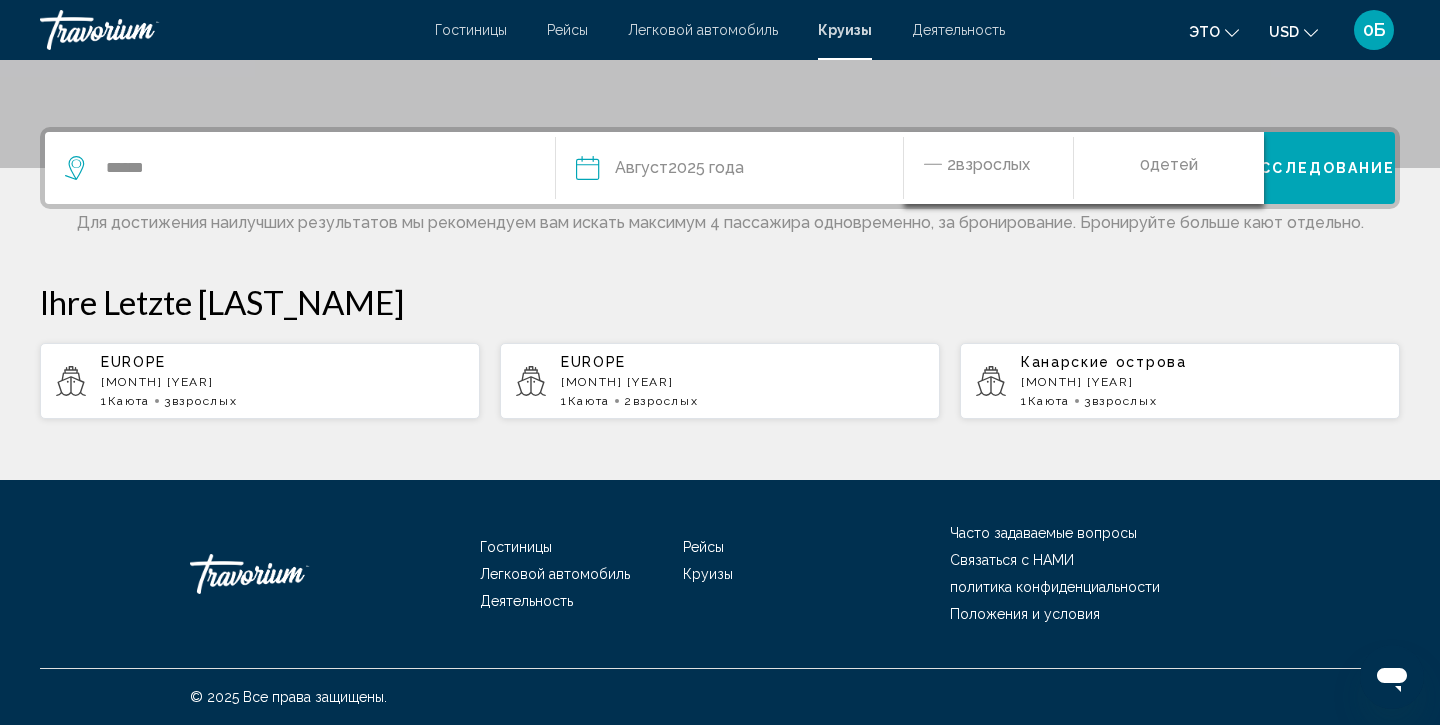 click on "взрослых" 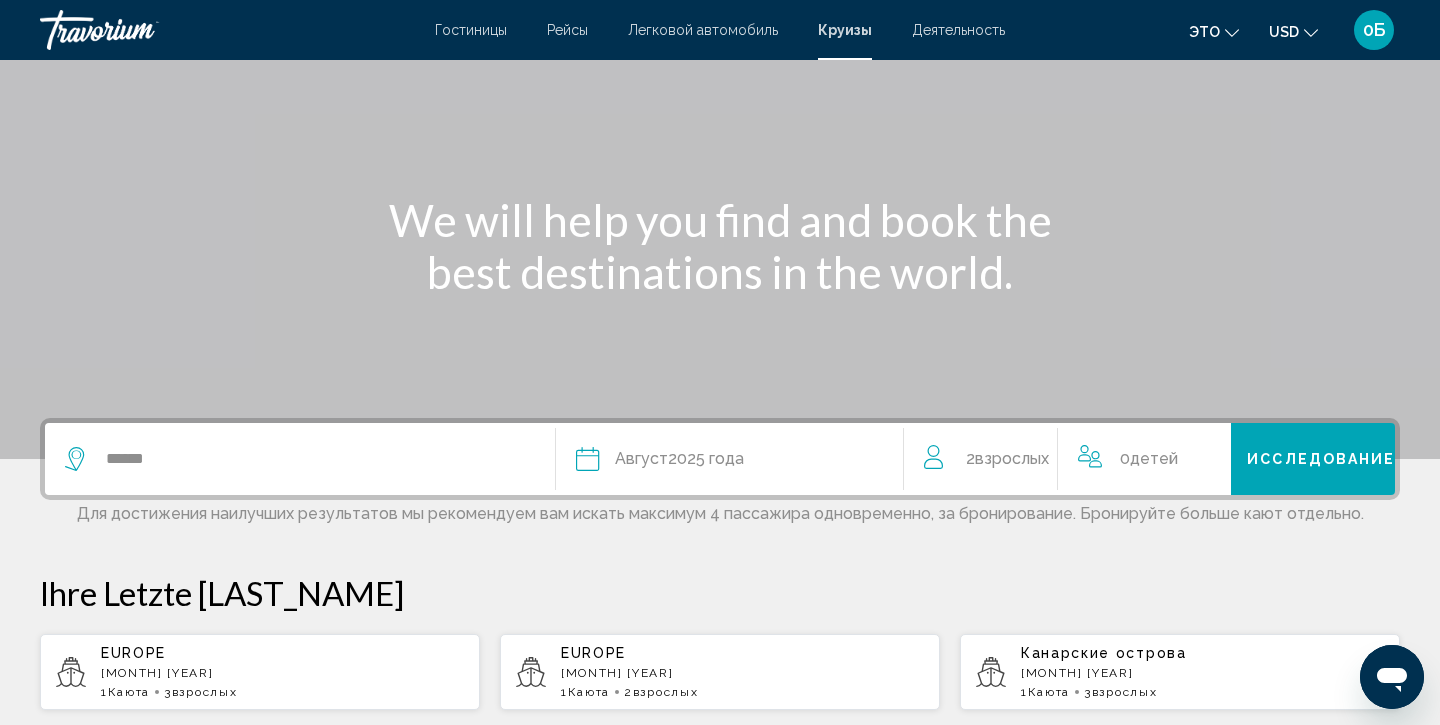 scroll, scrollTop: 138, scrollLeft: 0, axis: vertical 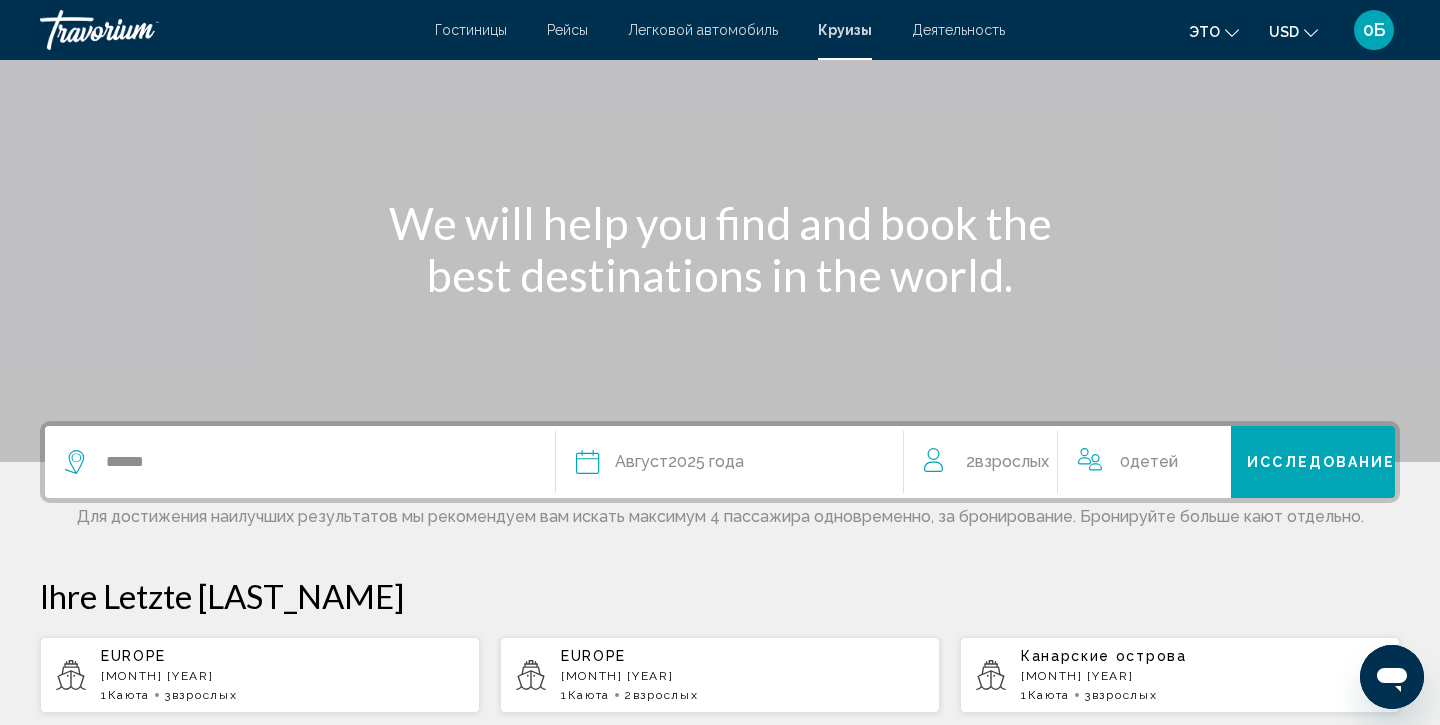 click on "[MONTH]  [YEAR]" 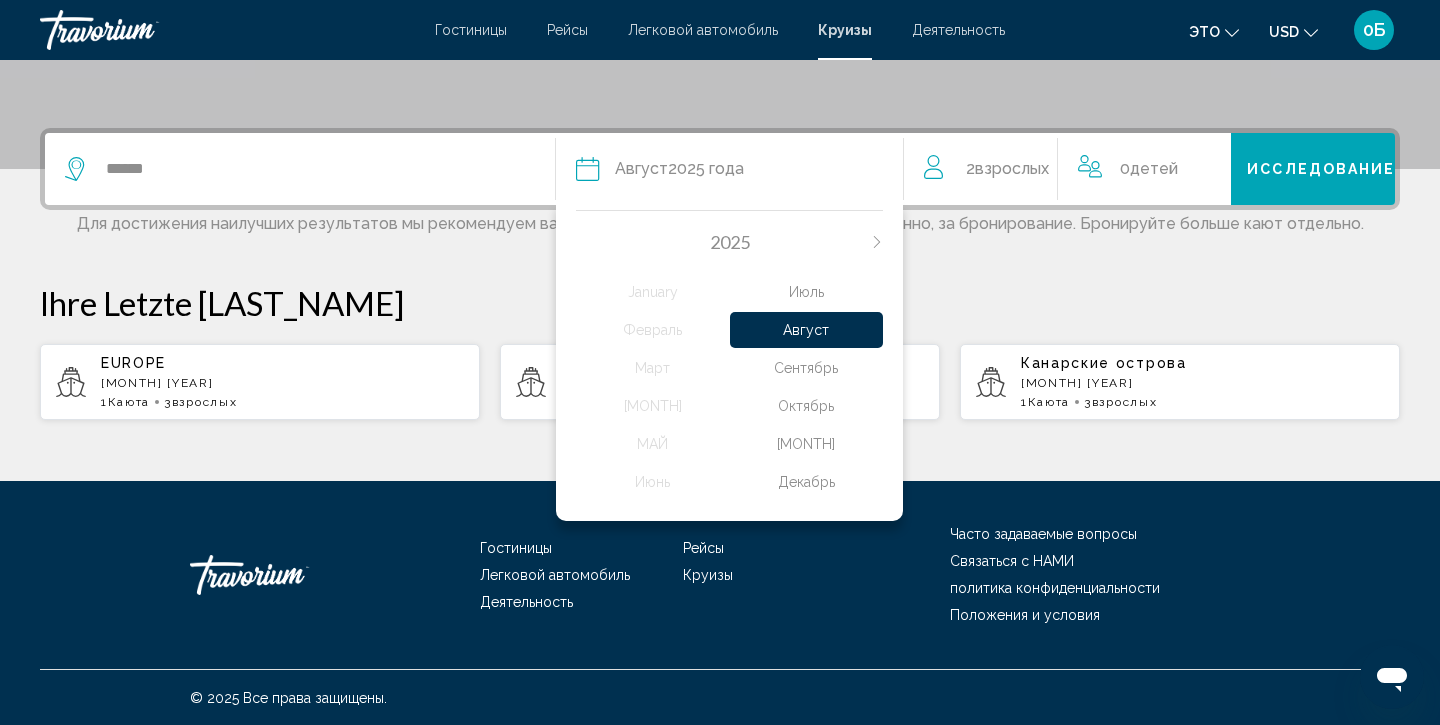 scroll, scrollTop: 435, scrollLeft: 0, axis: vertical 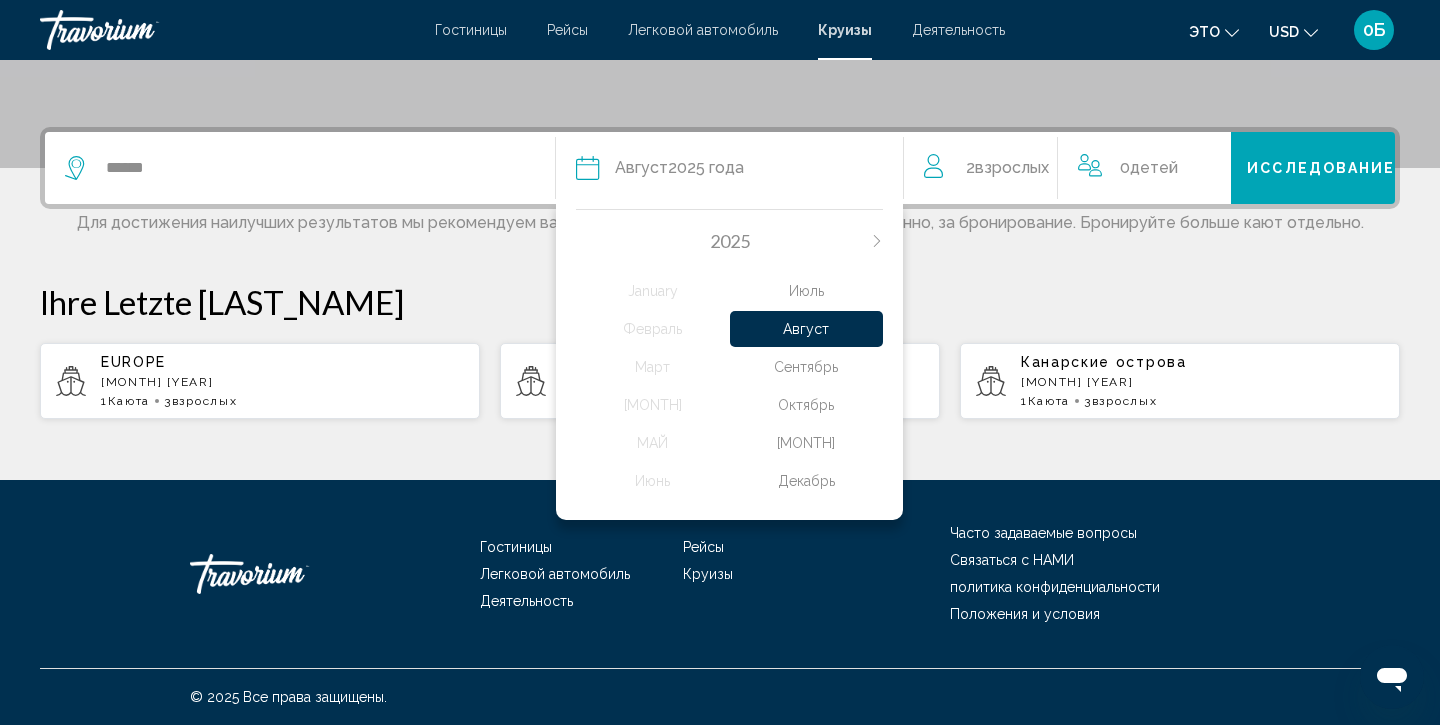 click on "Август" 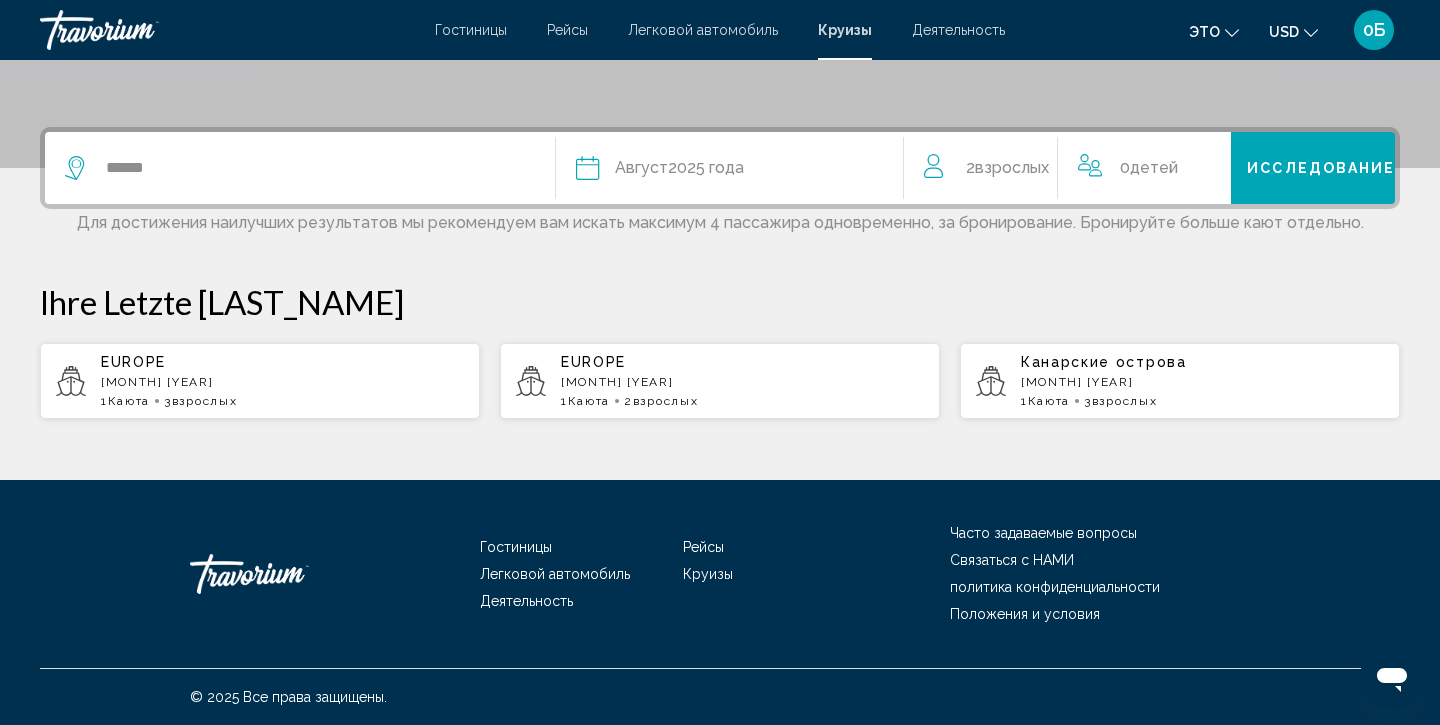 click on "взрослых" 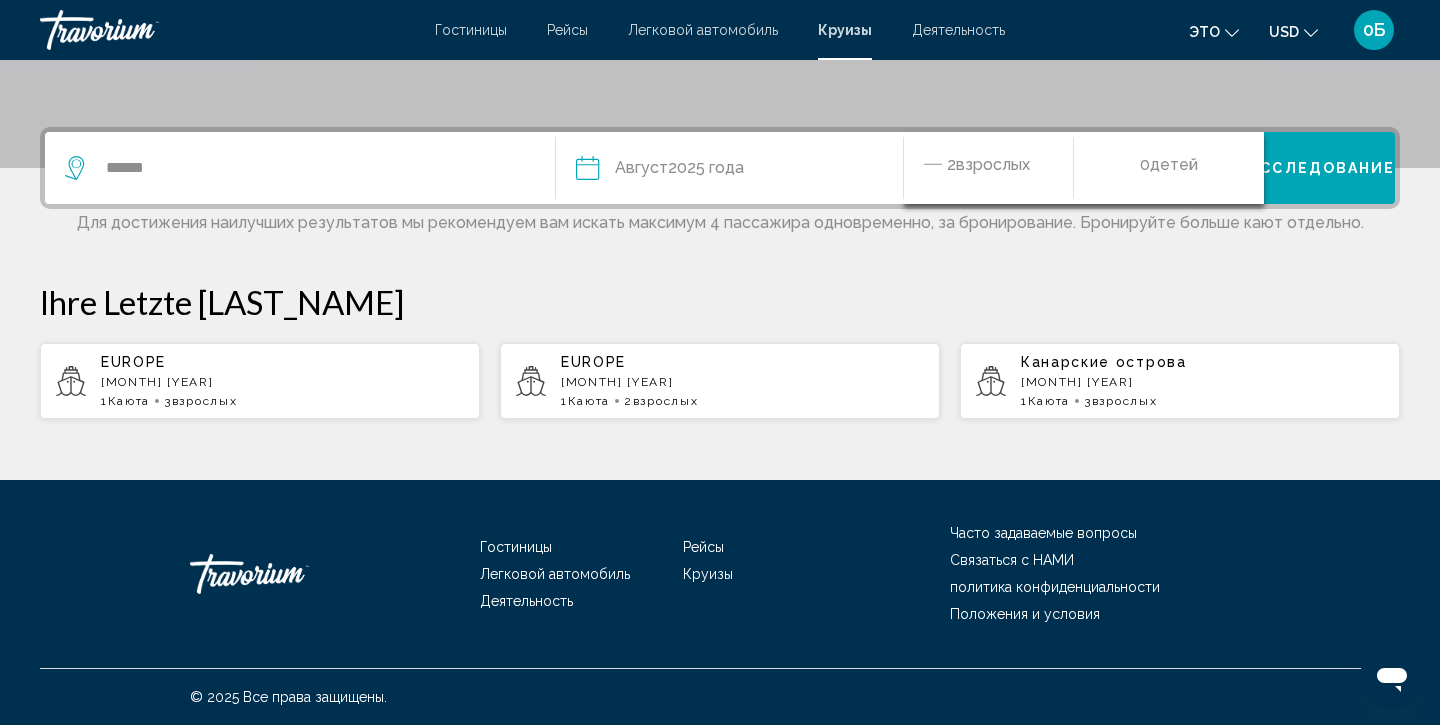 click on "взрослых" 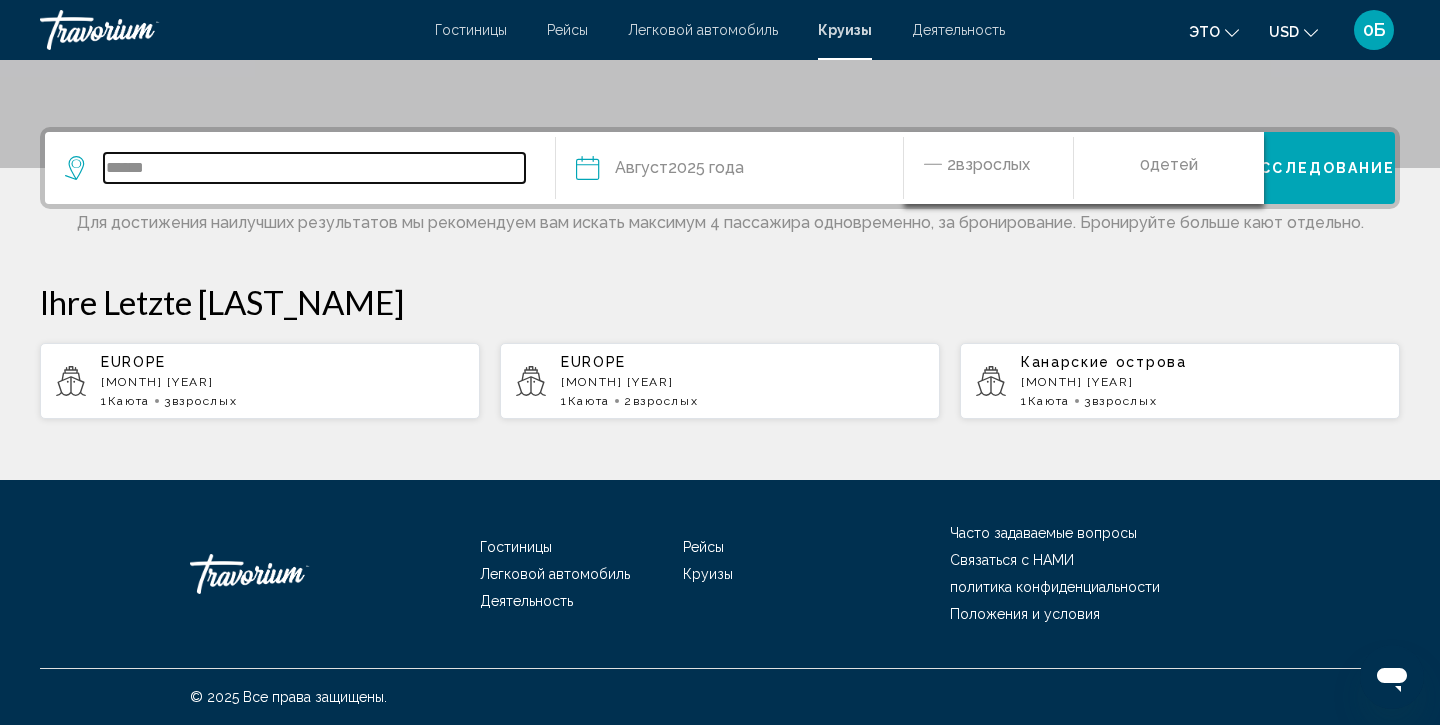 click on "******" at bounding box center [314, 168] 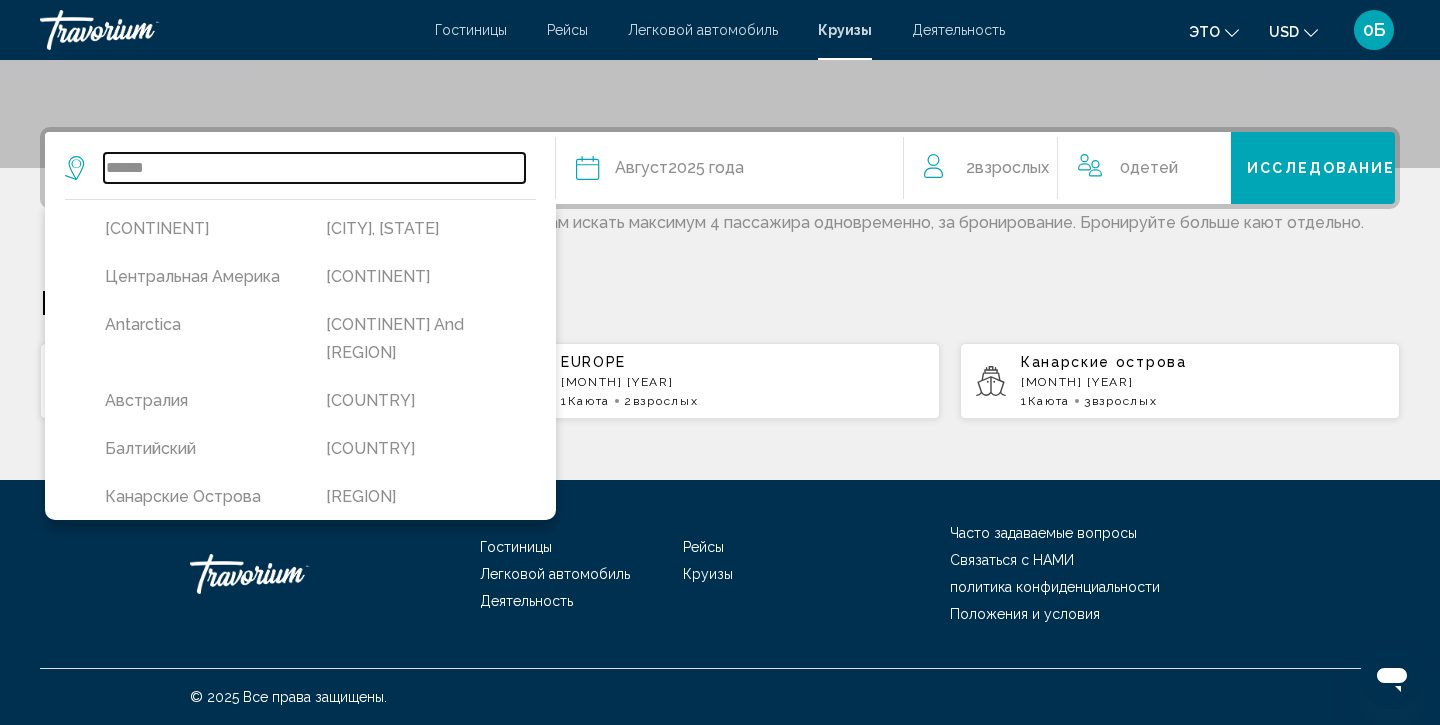 click on "******" at bounding box center (314, 168) 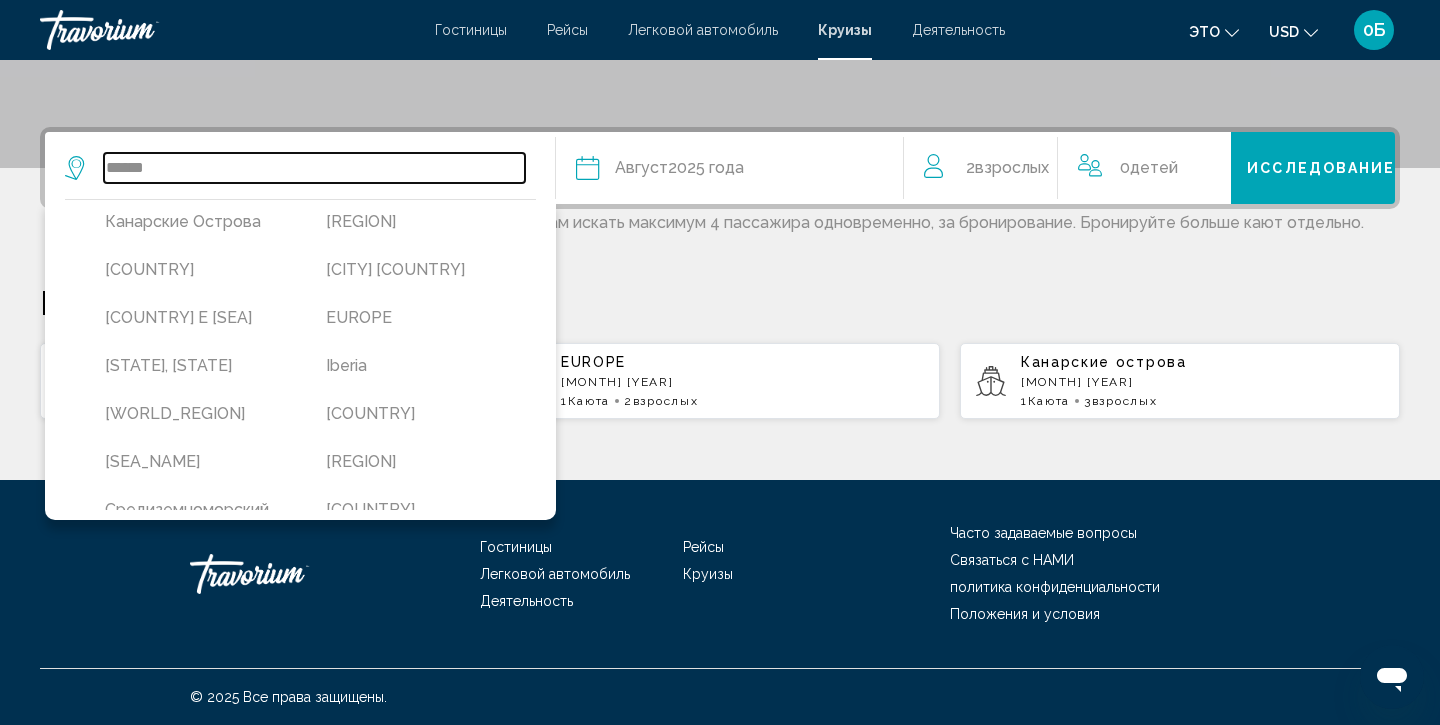 scroll, scrollTop: 276, scrollLeft: 0, axis: vertical 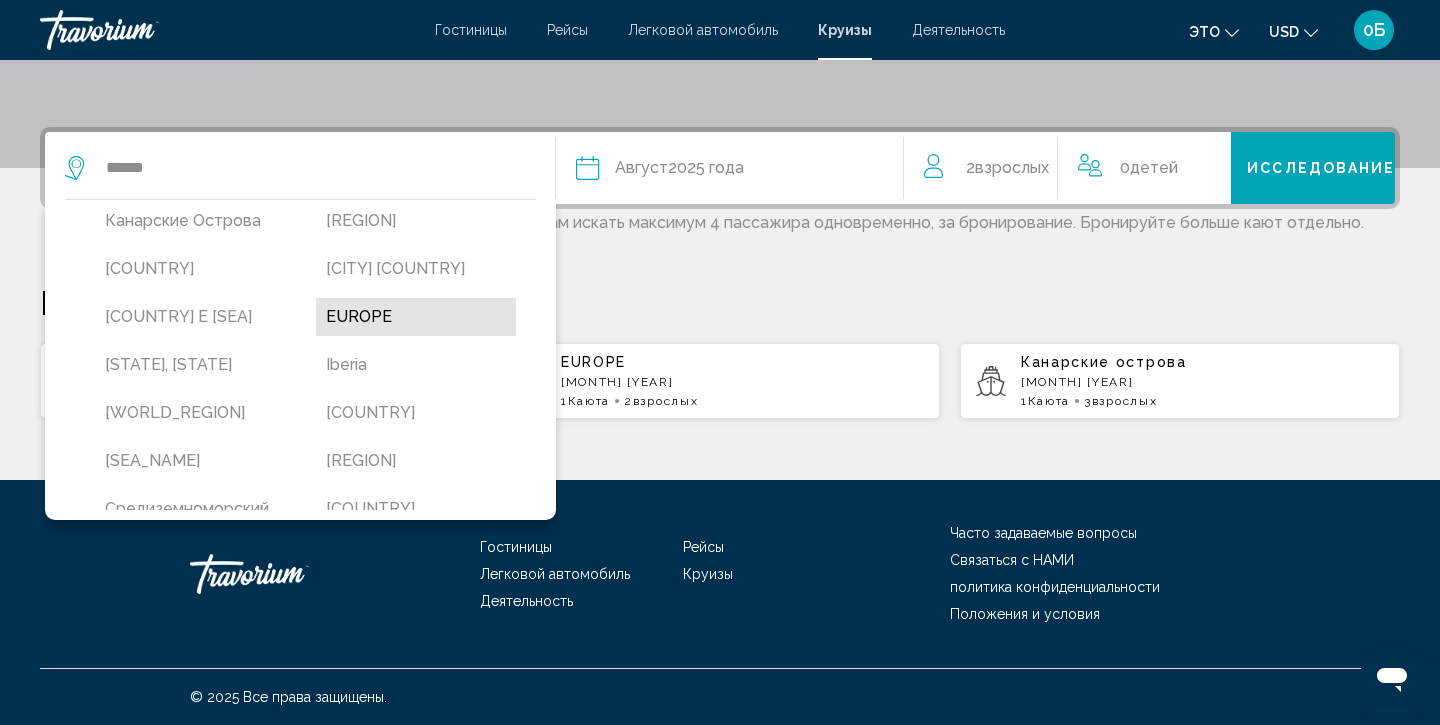 click on "EUROPE" at bounding box center (416, 317) 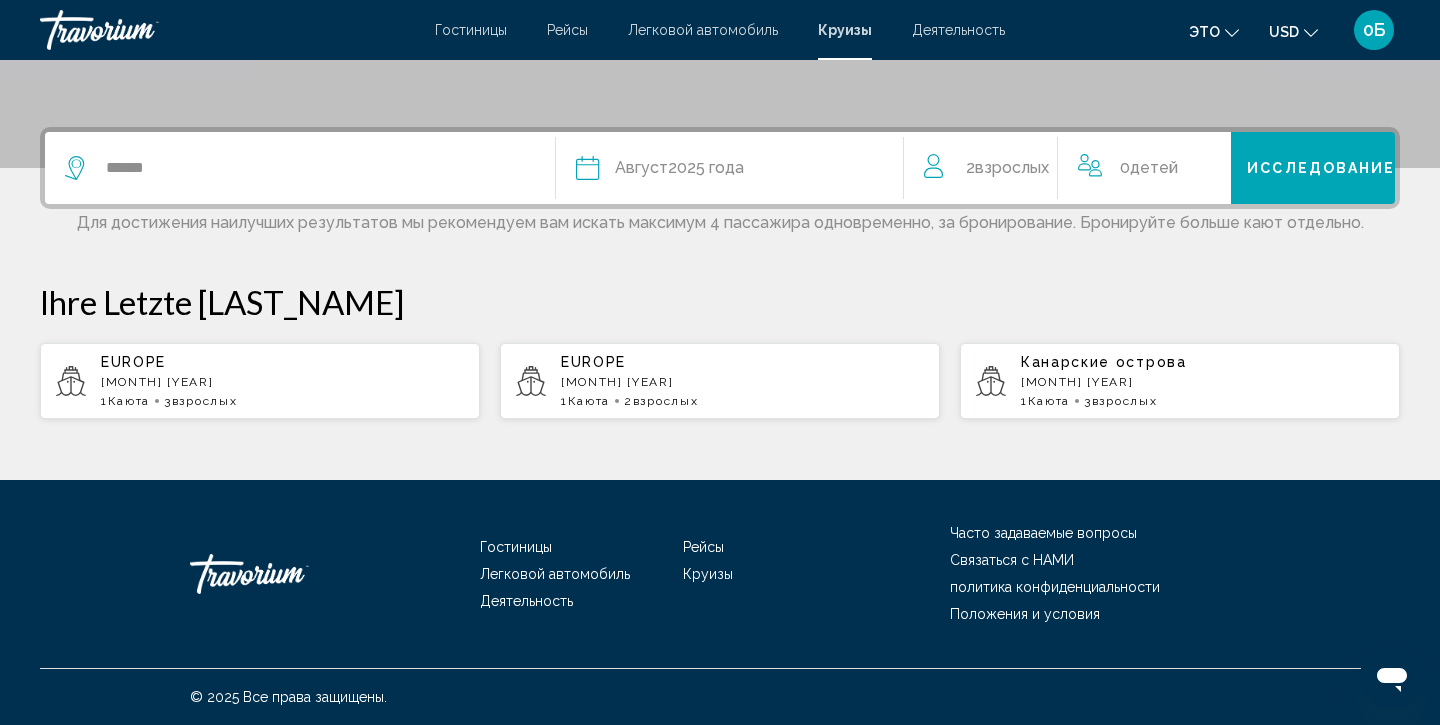 click on "взрослых" 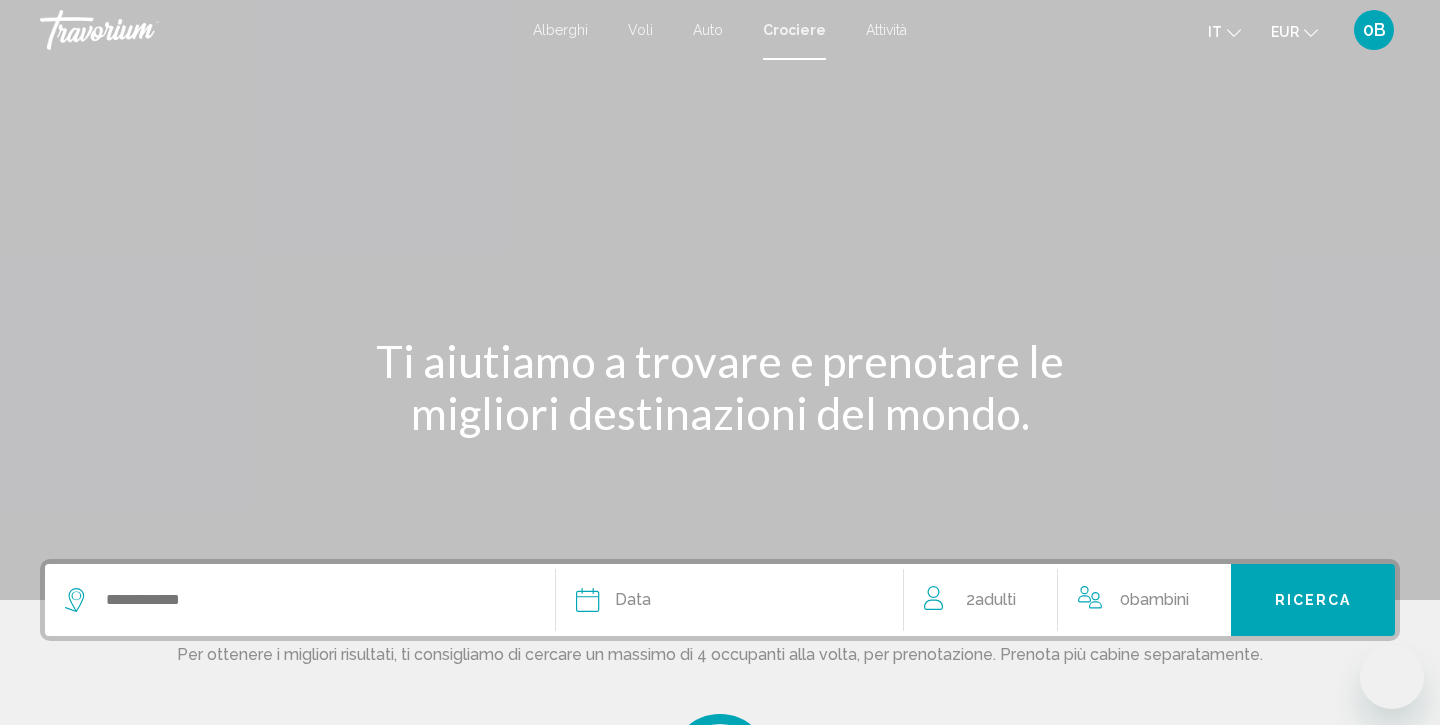 scroll, scrollTop: 0, scrollLeft: 0, axis: both 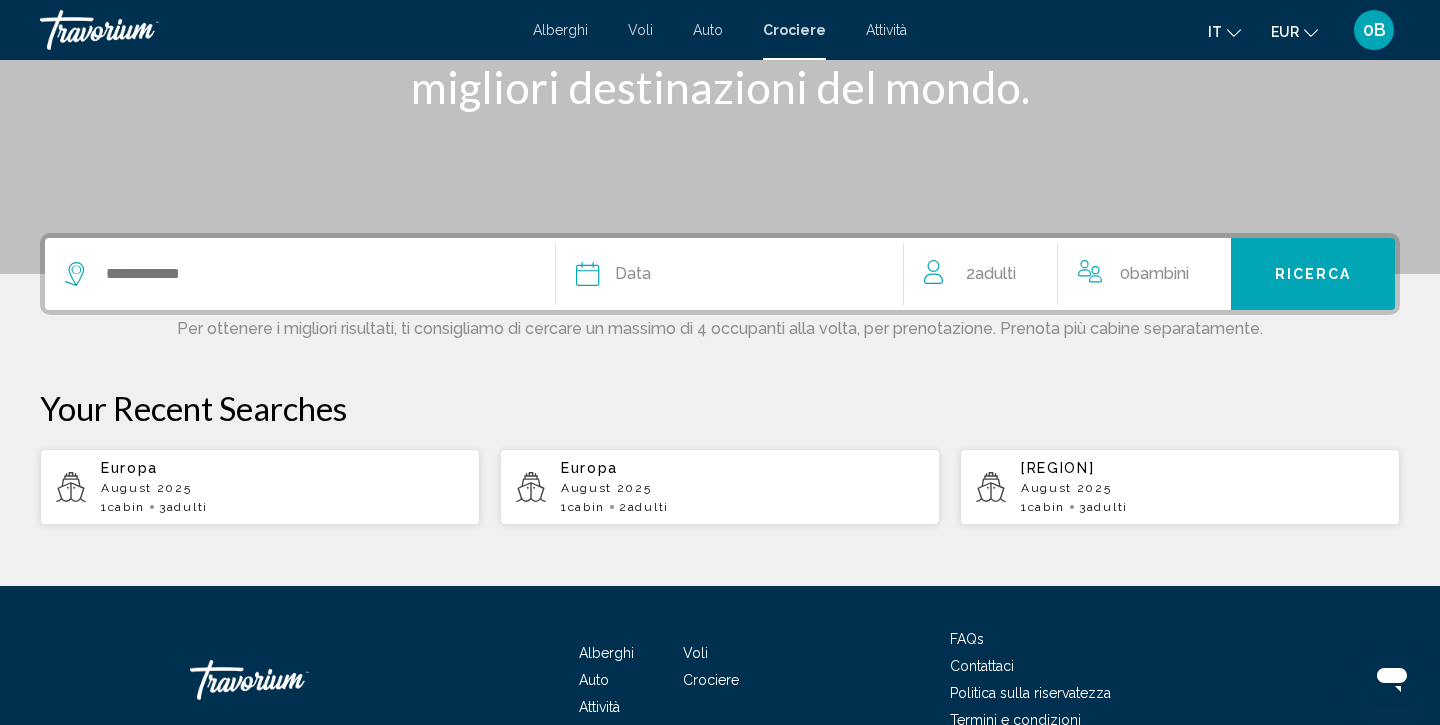click on "Adulti" 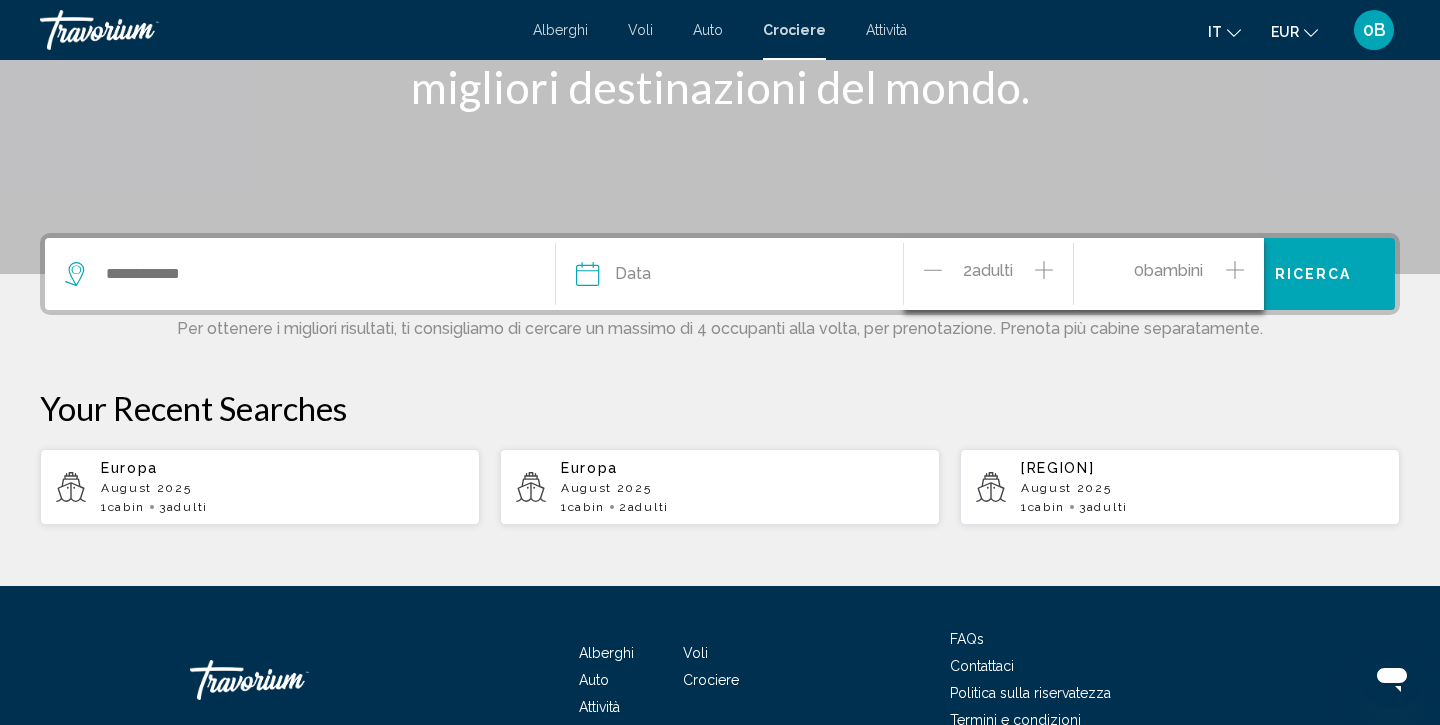 scroll, scrollTop: 435, scrollLeft: 0, axis: vertical 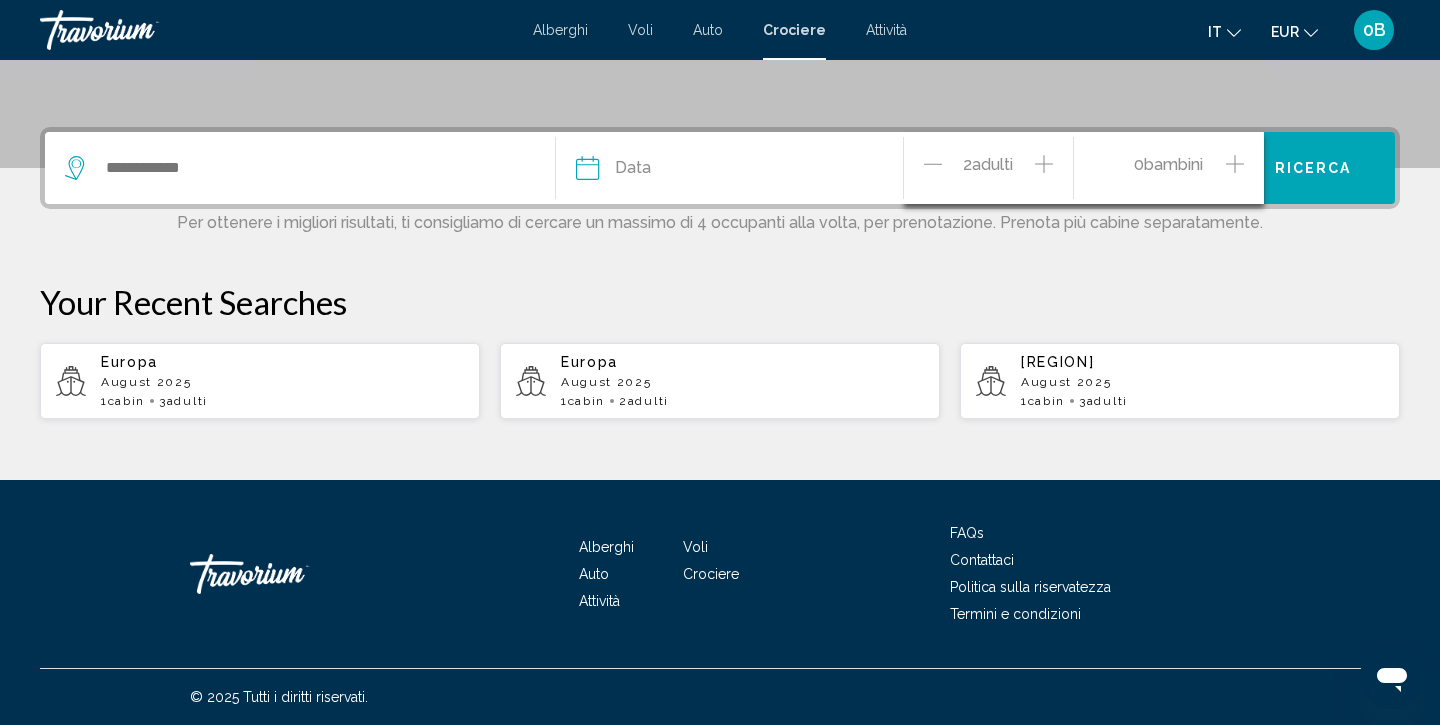 click 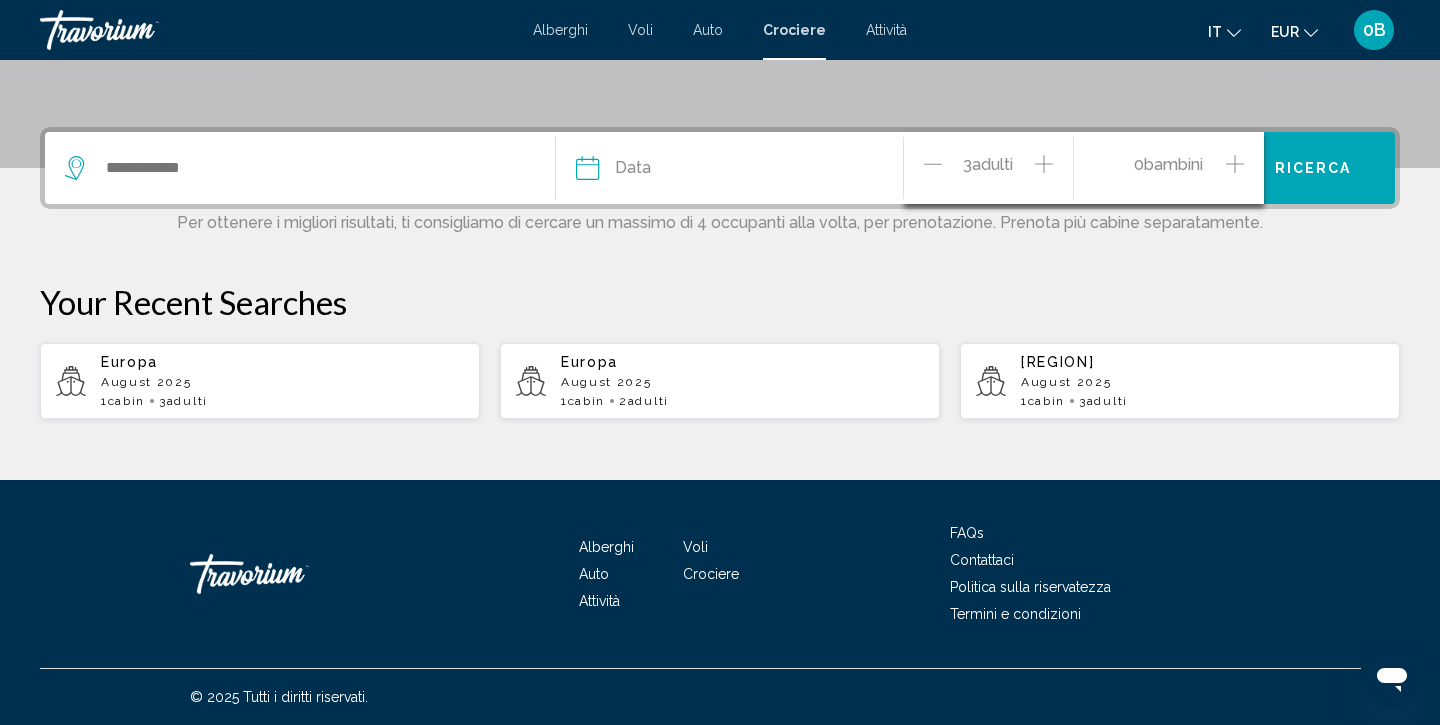 click on "Data" 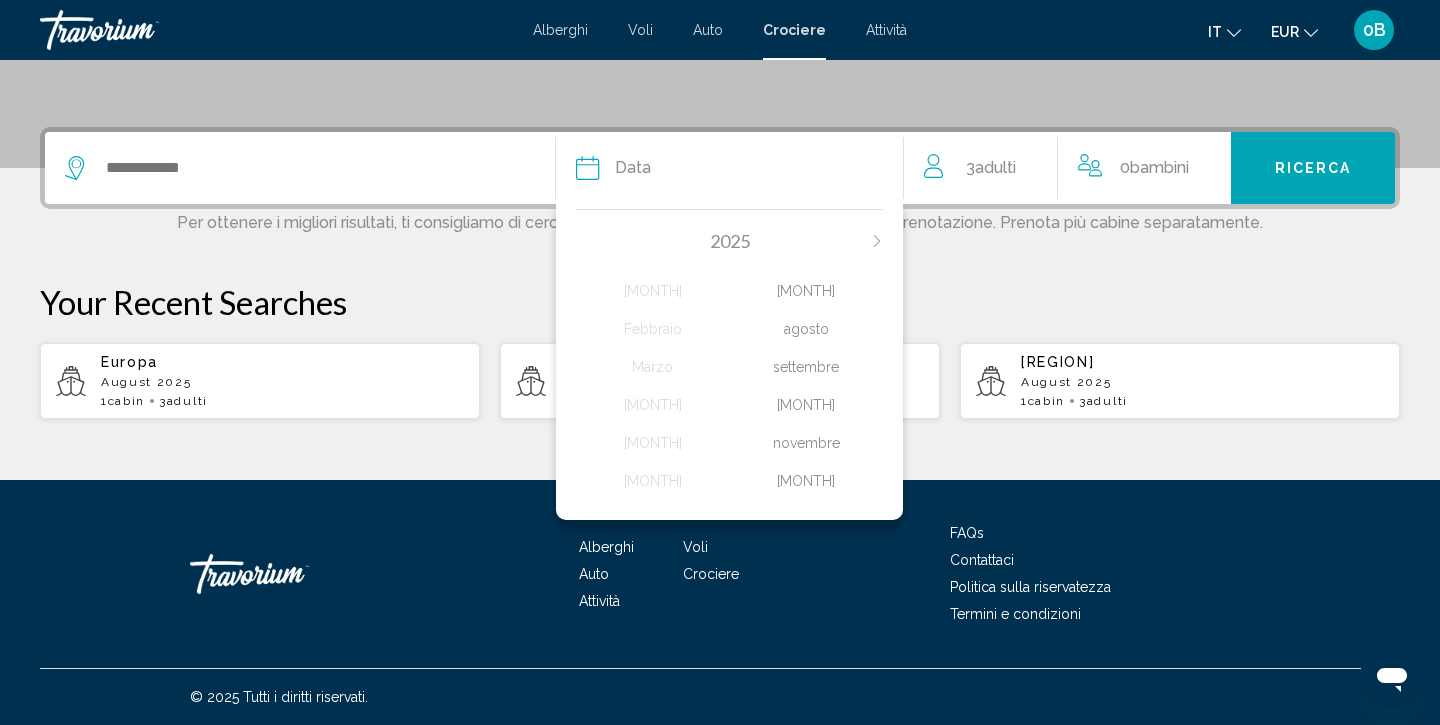 click on "agosto" 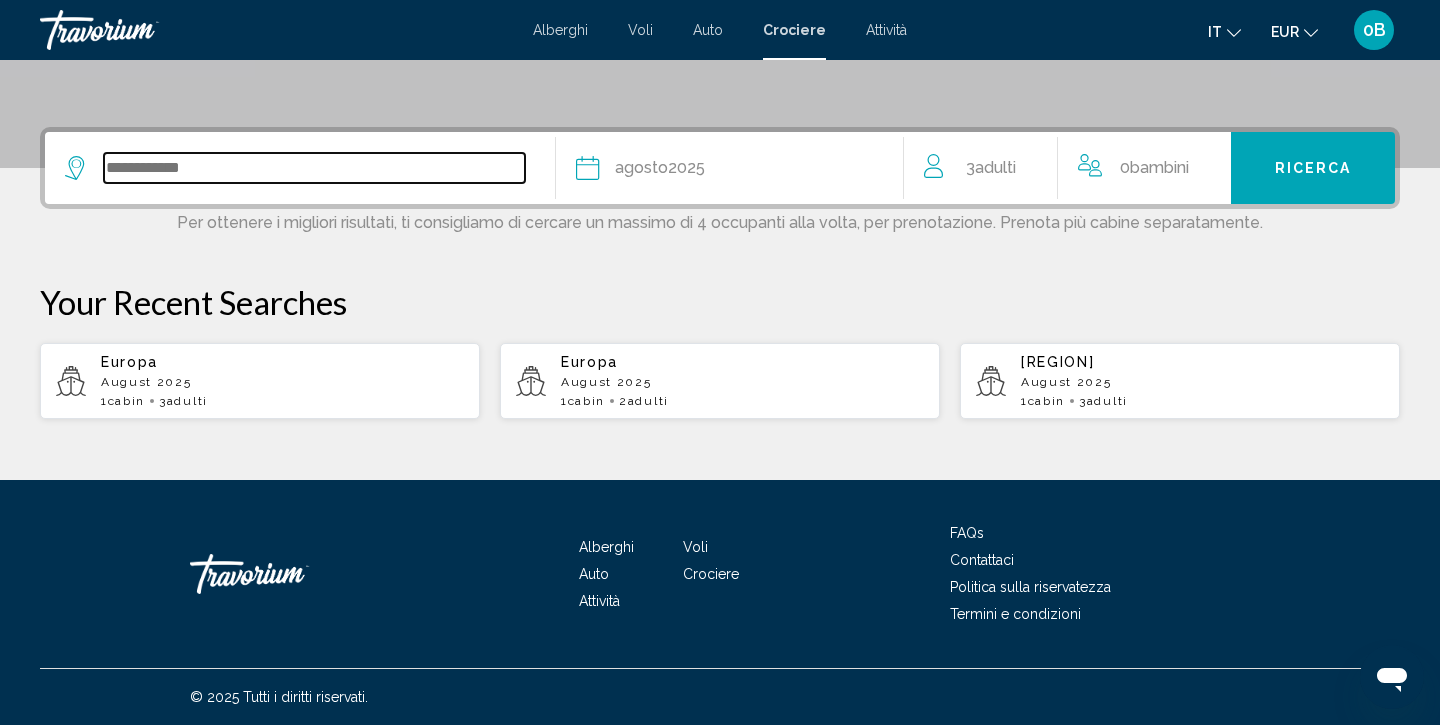 click at bounding box center [314, 168] 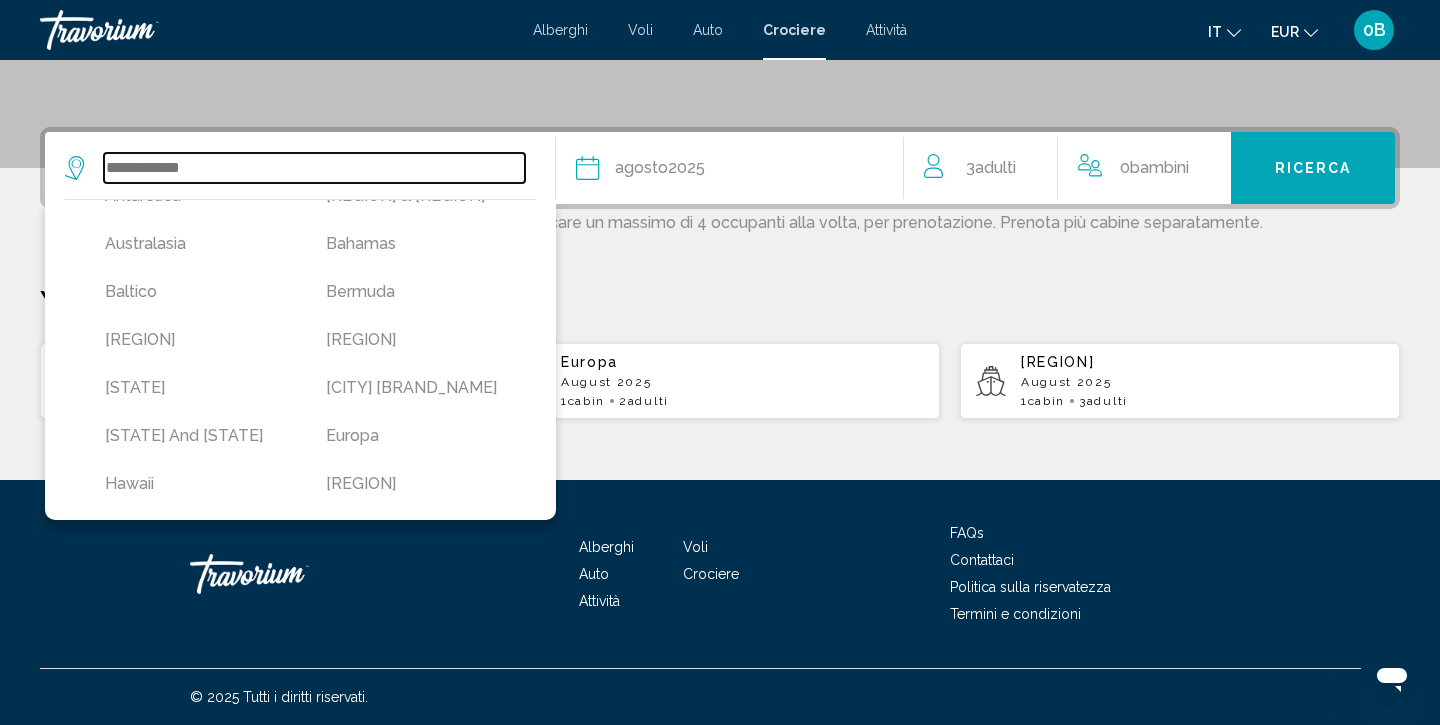scroll, scrollTop: 133, scrollLeft: 0, axis: vertical 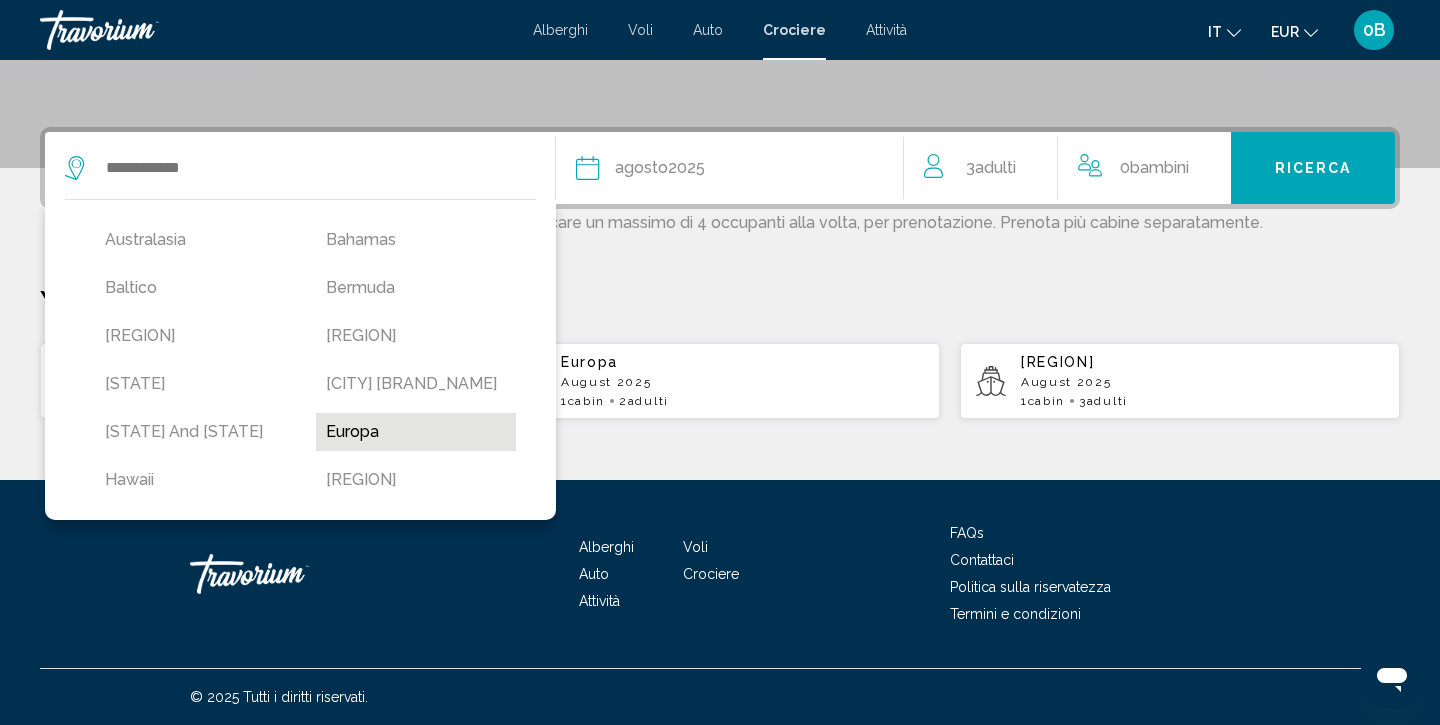 click on "Europa" at bounding box center [416, 432] 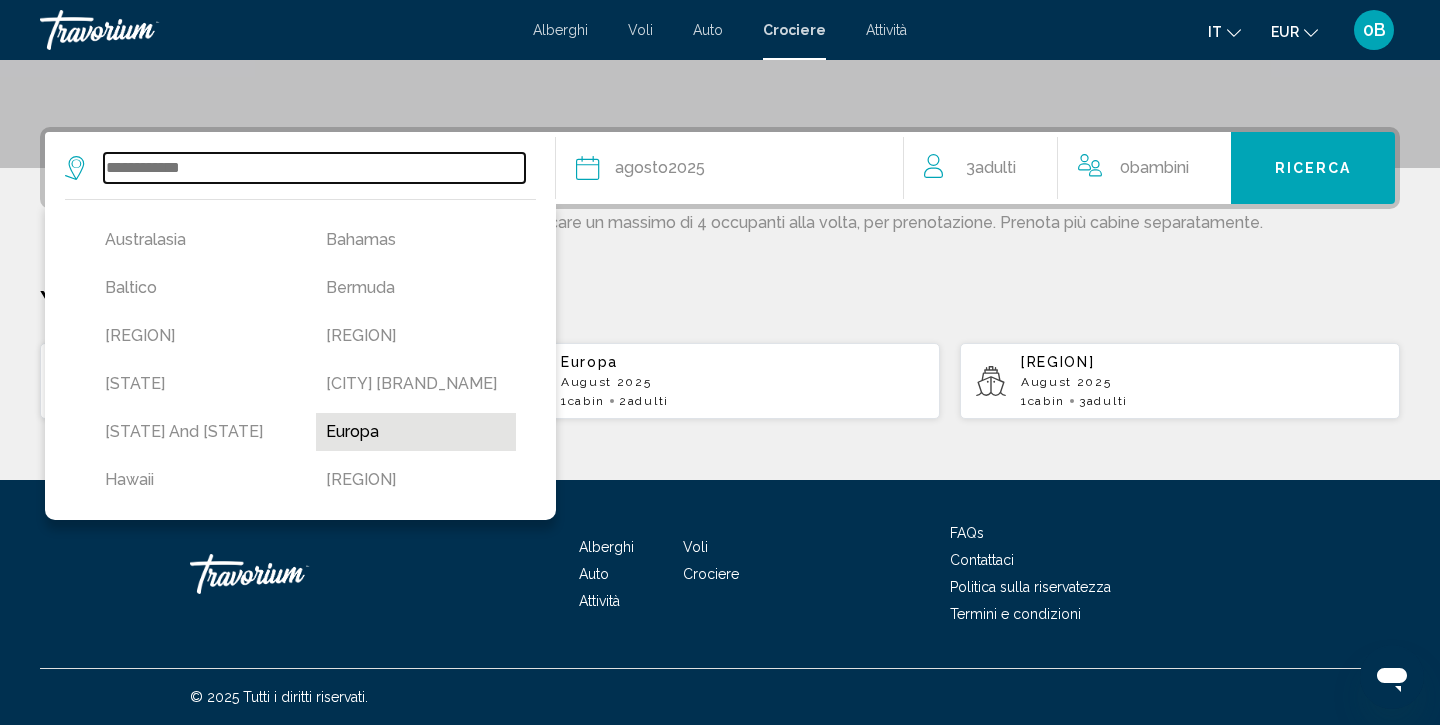 type on "******" 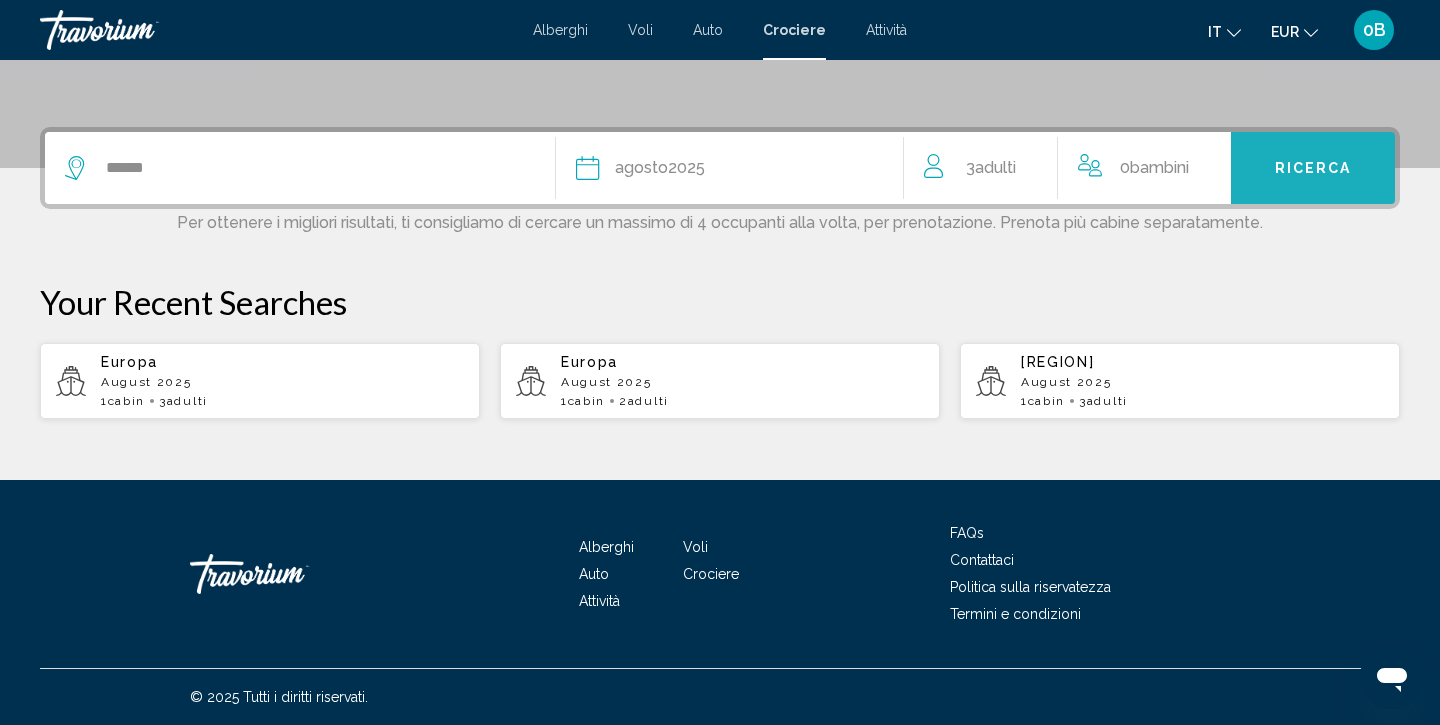 click on "Ricerca" at bounding box center [1313, 168] 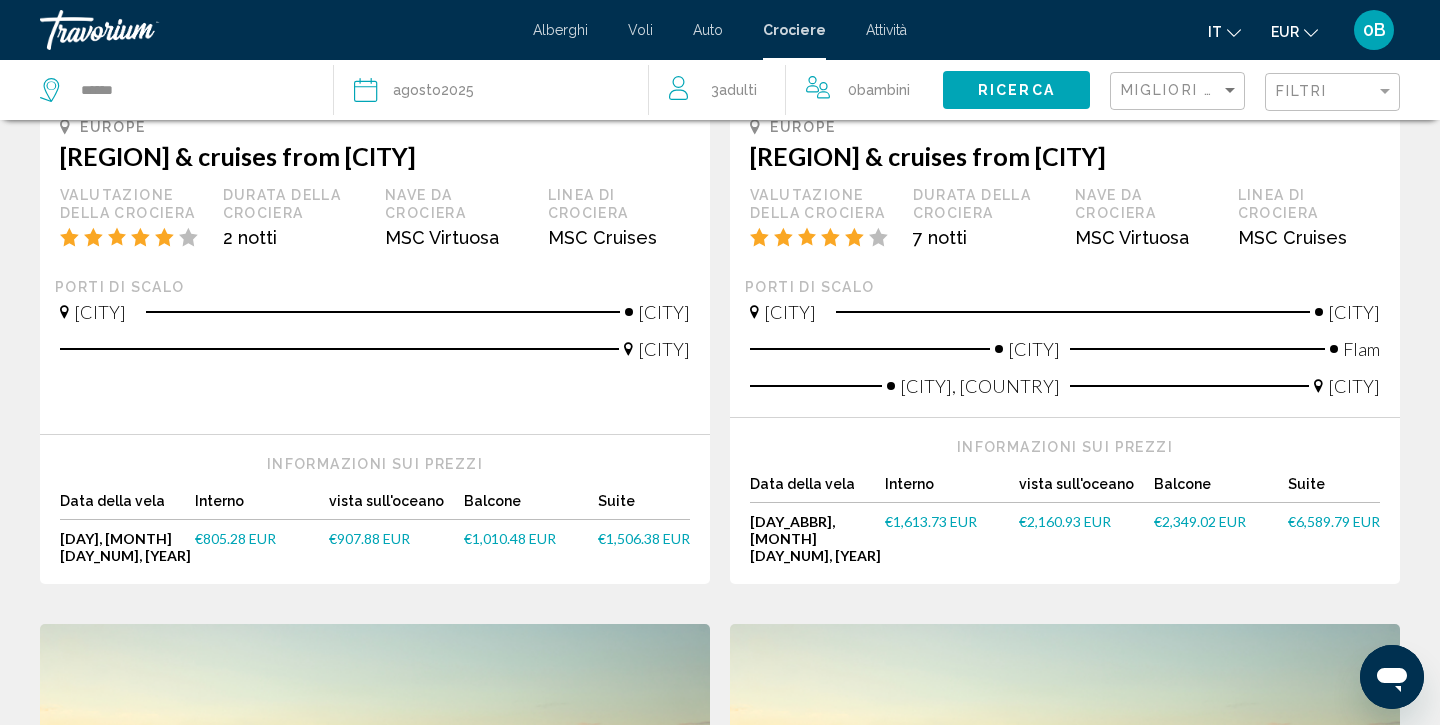 scroll, scrollTop: 0, scrollLeft: 0, axis: both 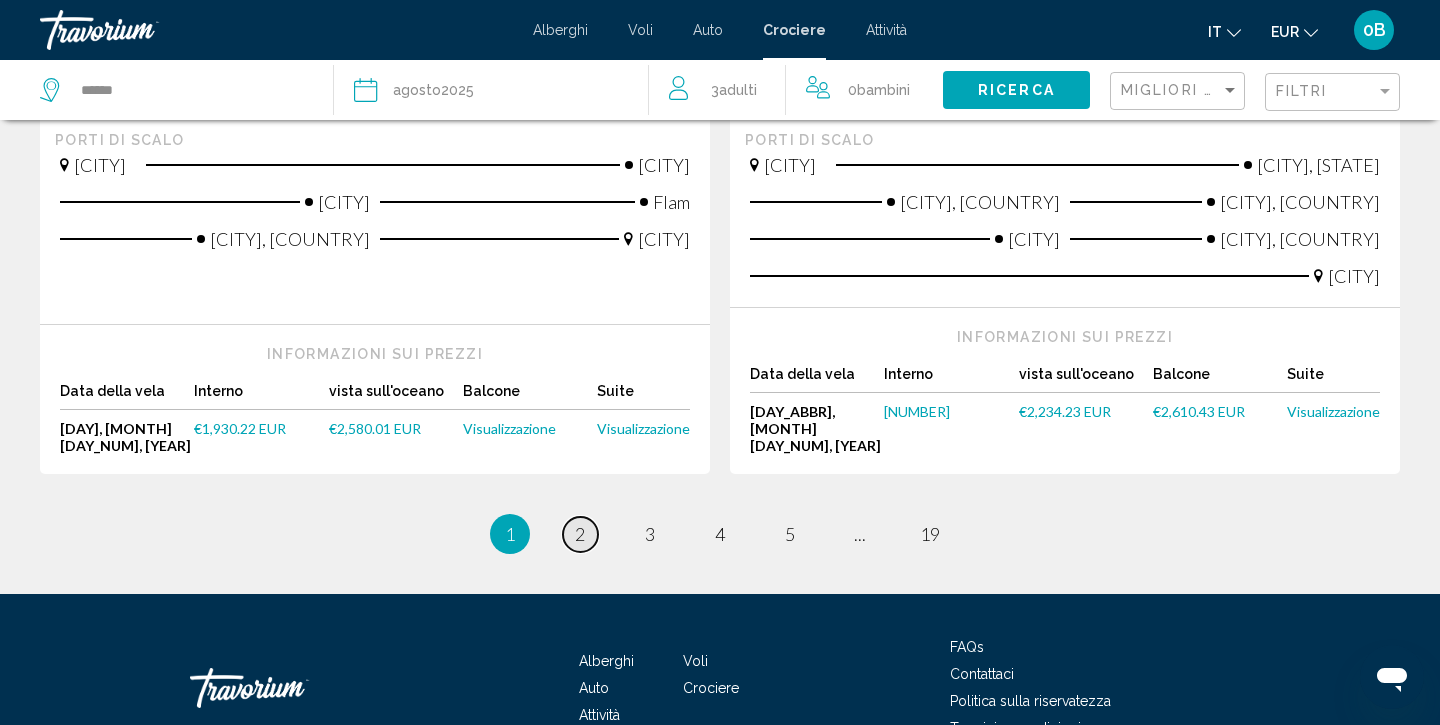 click on "2" at bounding box center (580, 534) 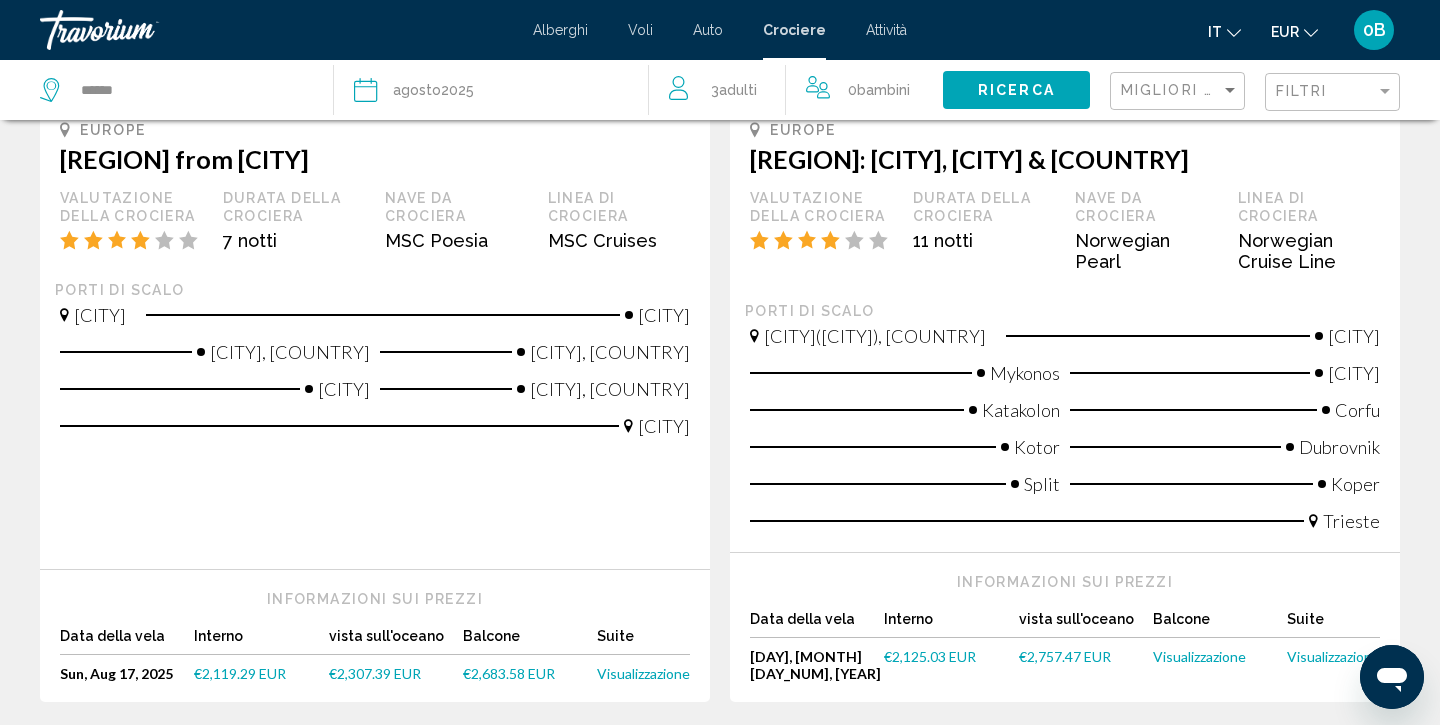 scroll, scrollTop: 1398, scrollLeft: 1, axis: both 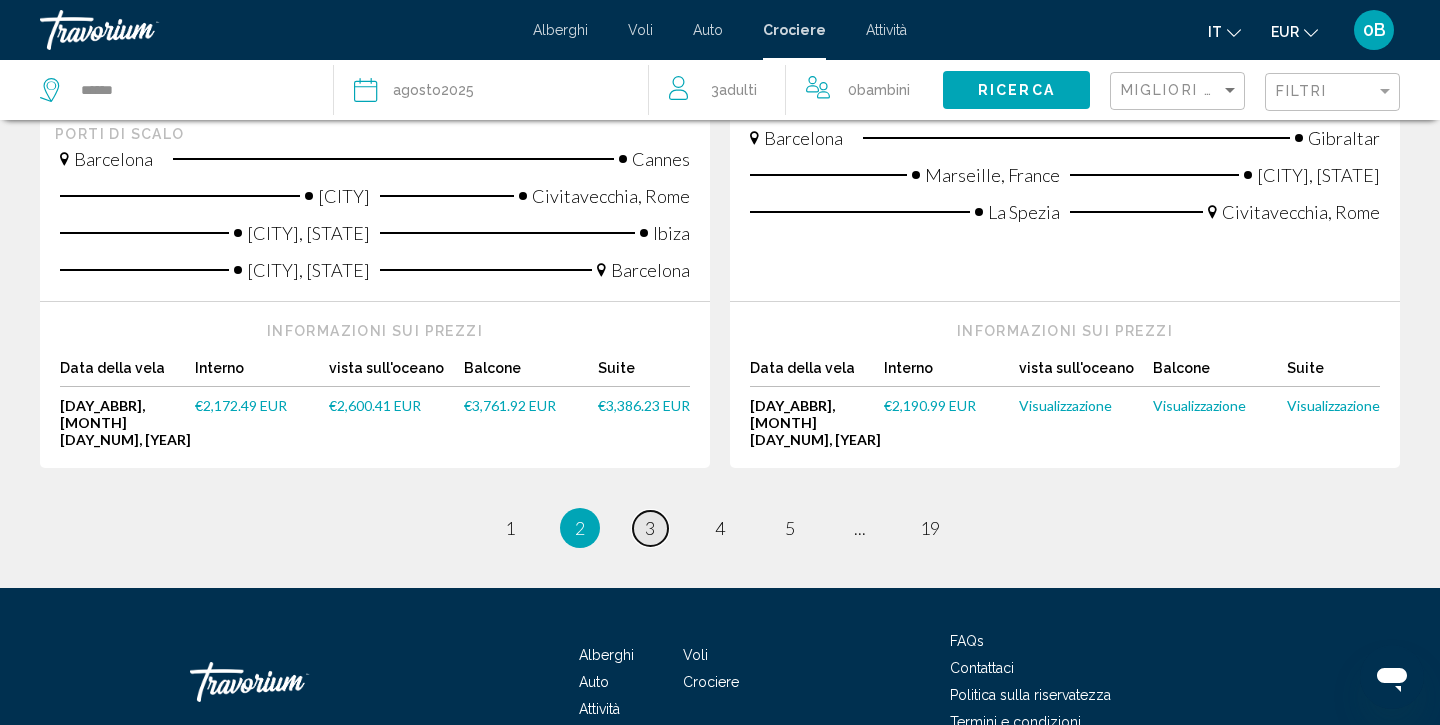 click on "3" at bounding box center [650, 528] 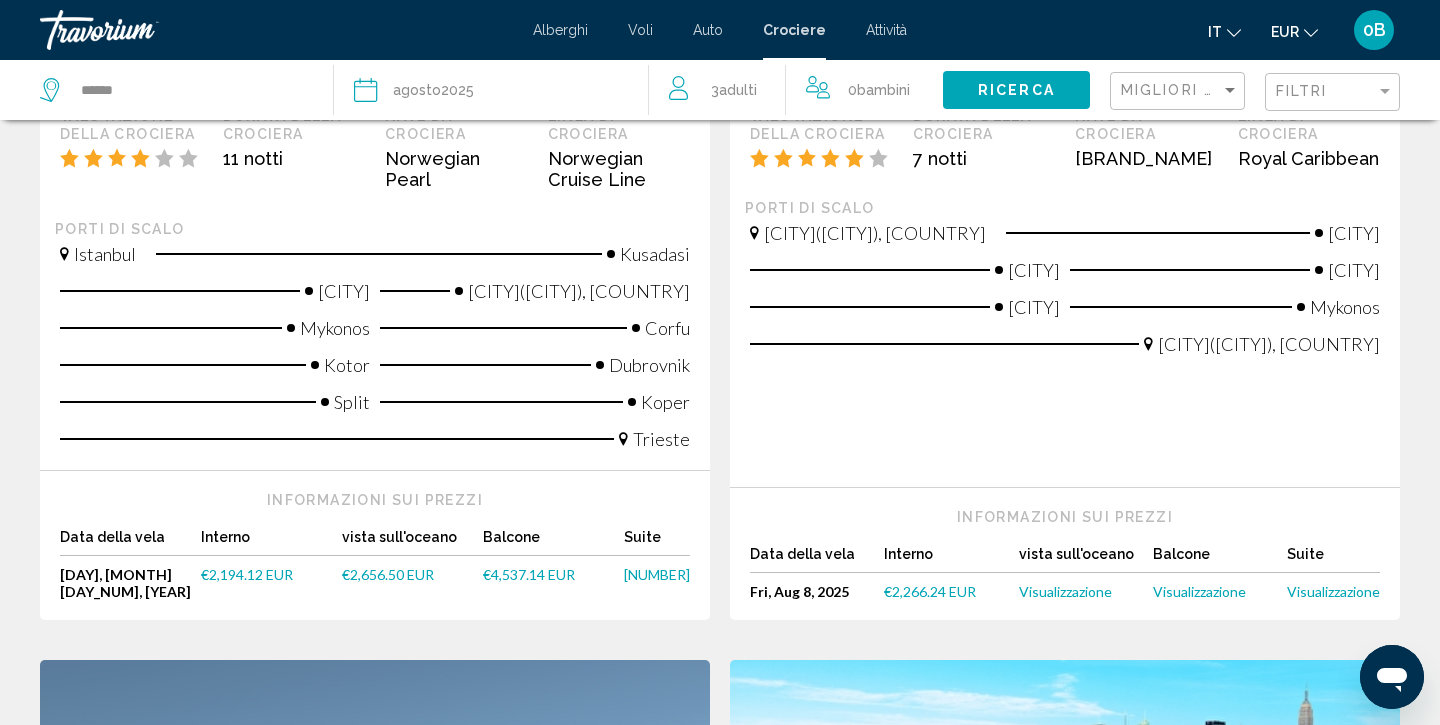 scroll, scrollTop: 521, scrollLeft: 0, axis: vertical 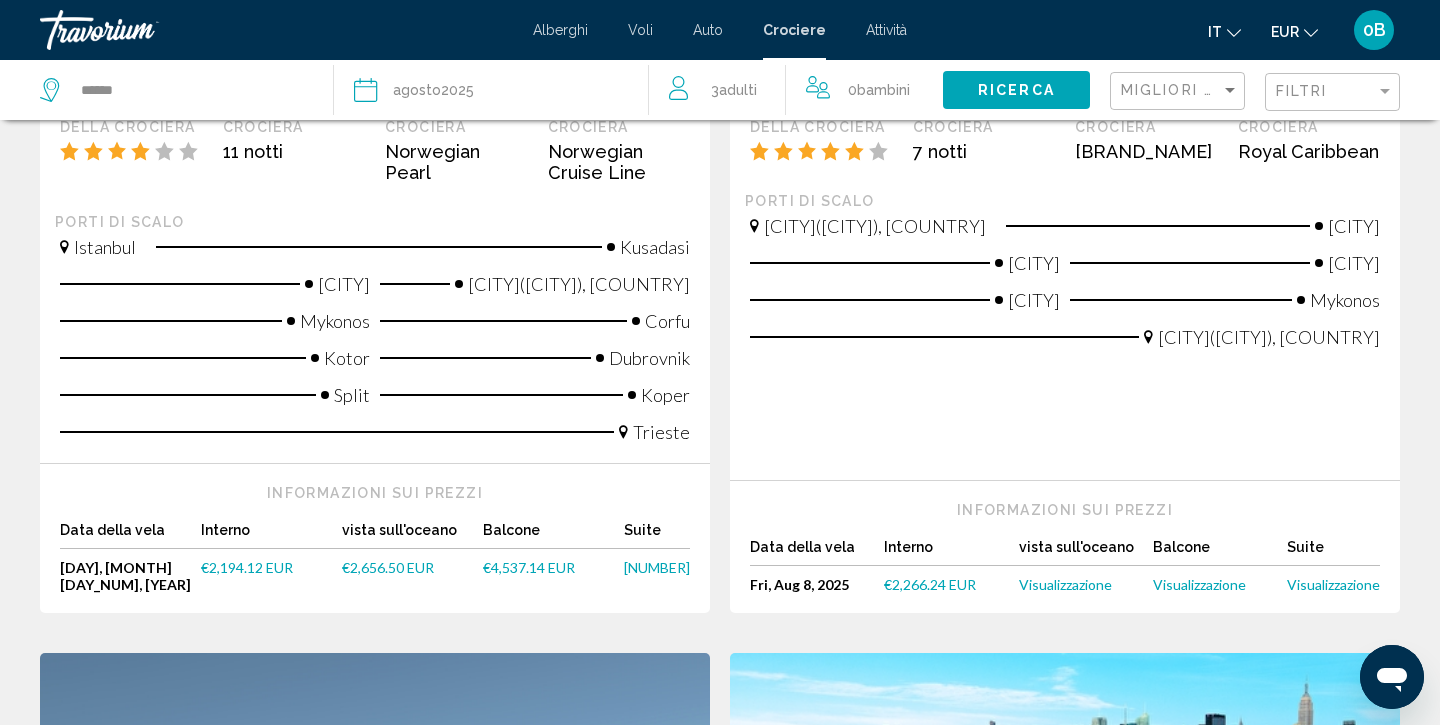 click on "€2,266.24 EUR" at bounding box center (930, 584) 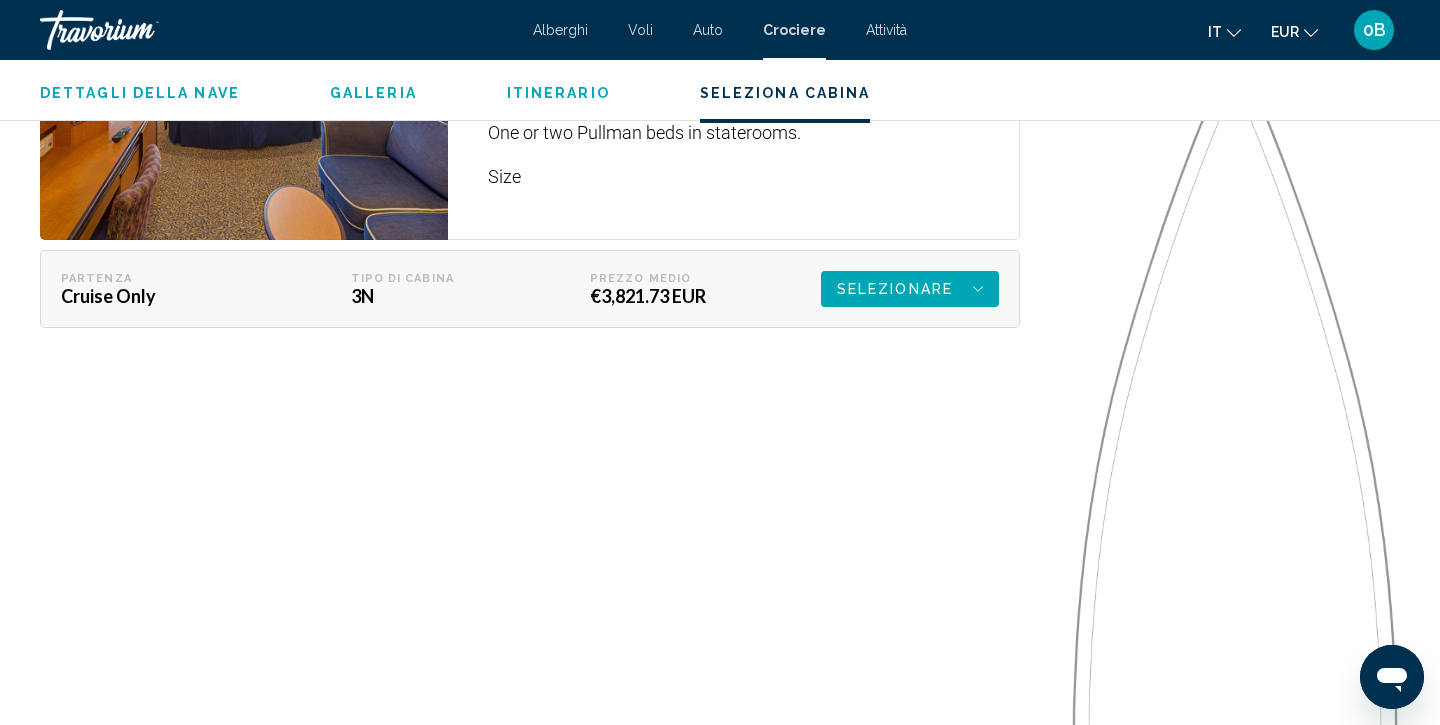 scroll, scrollTop: 3089, scrollLeft: 0, axis: vertical 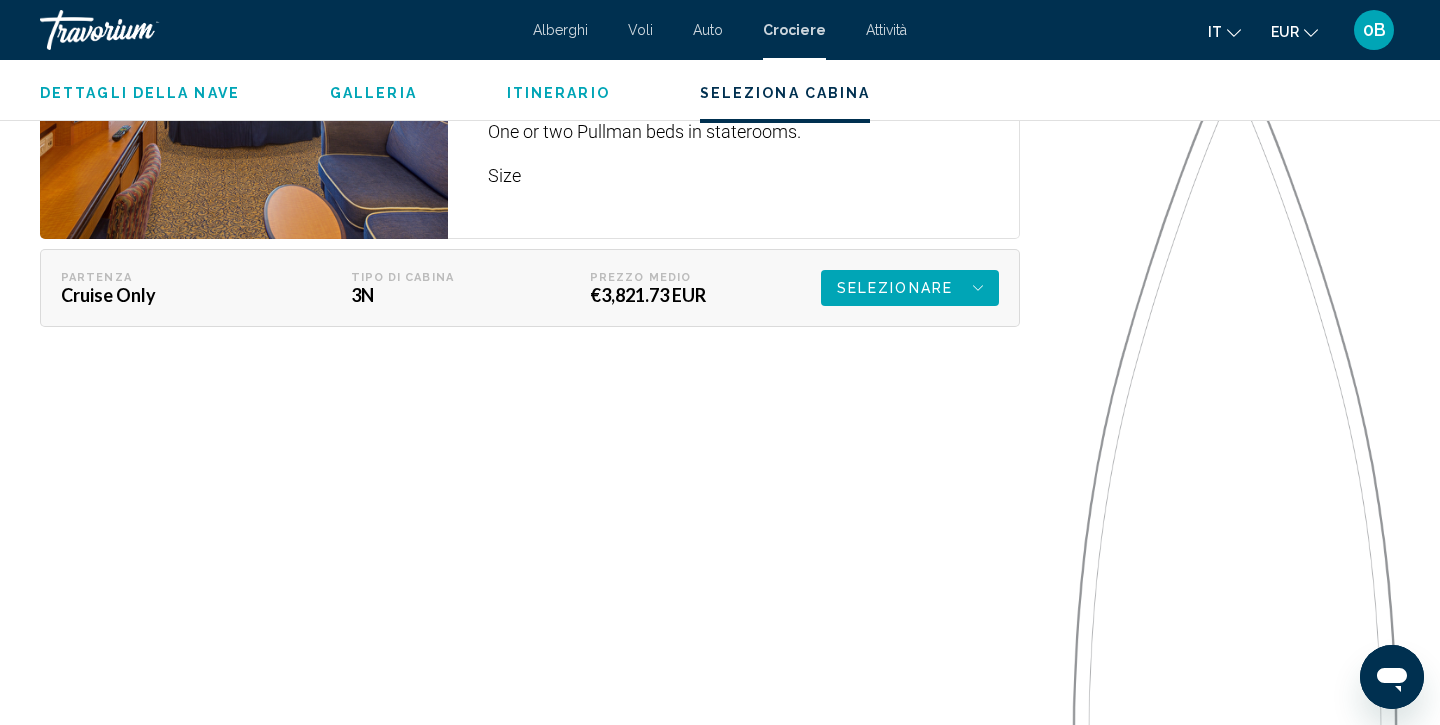 click on "Selezionare" at bounding box center [895, 288] 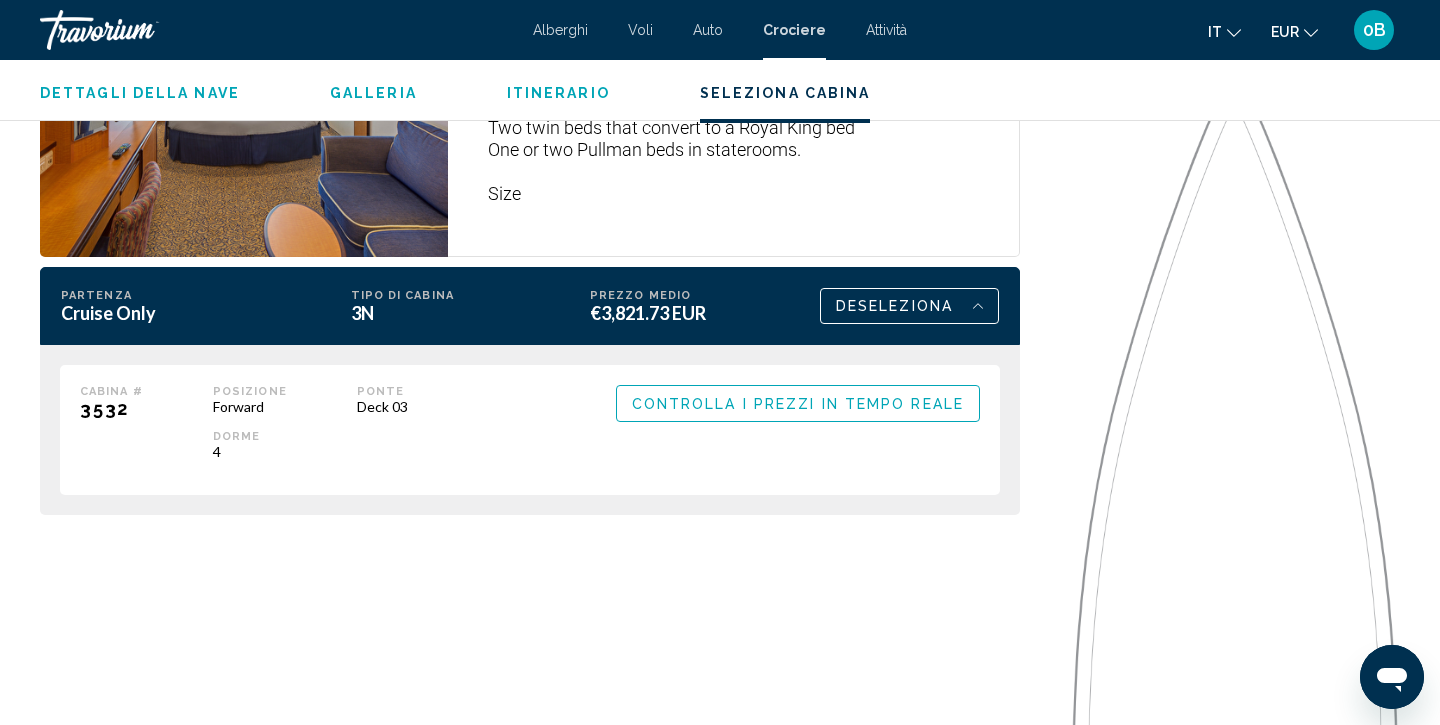 scroll, scrollTop: 3101, scrollLeft: 0, axis: vertical 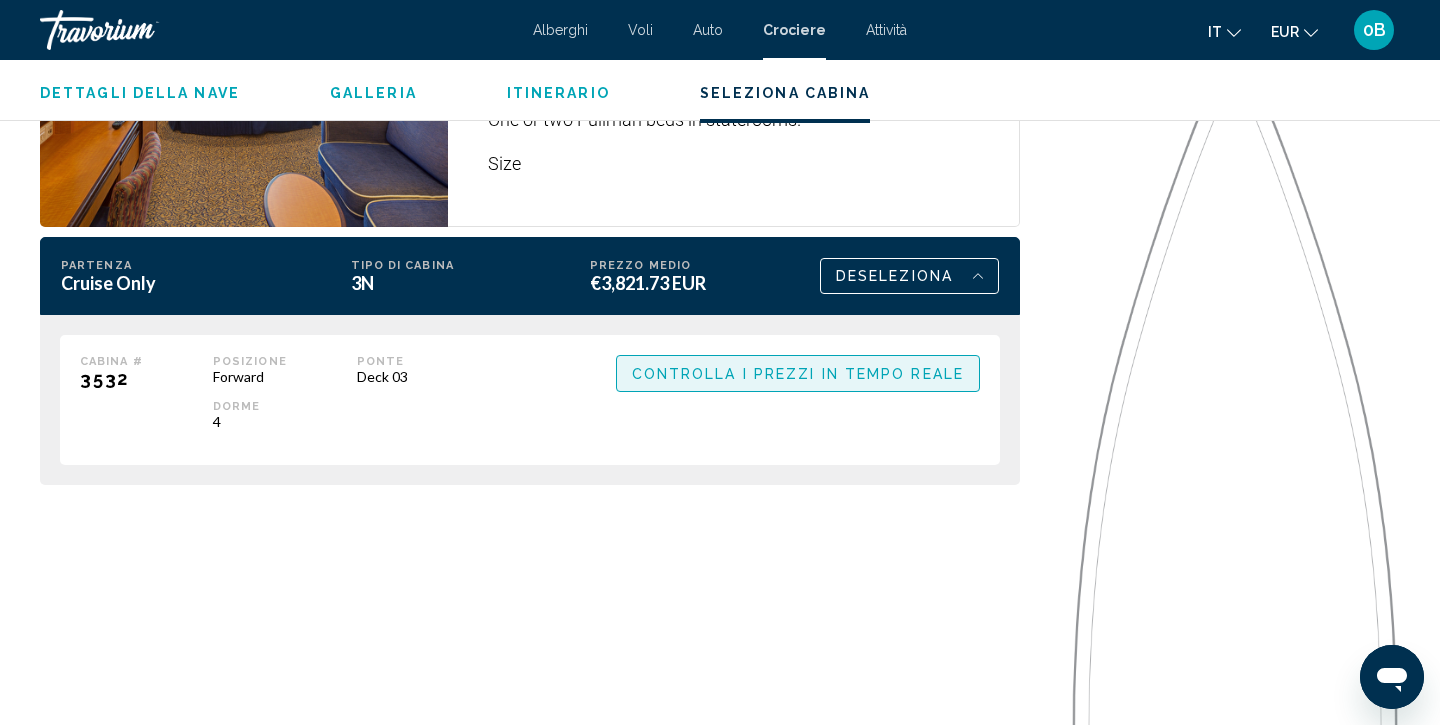 click on "Controlla i prezzi in tempo reale" at bounding box center (798, 374) 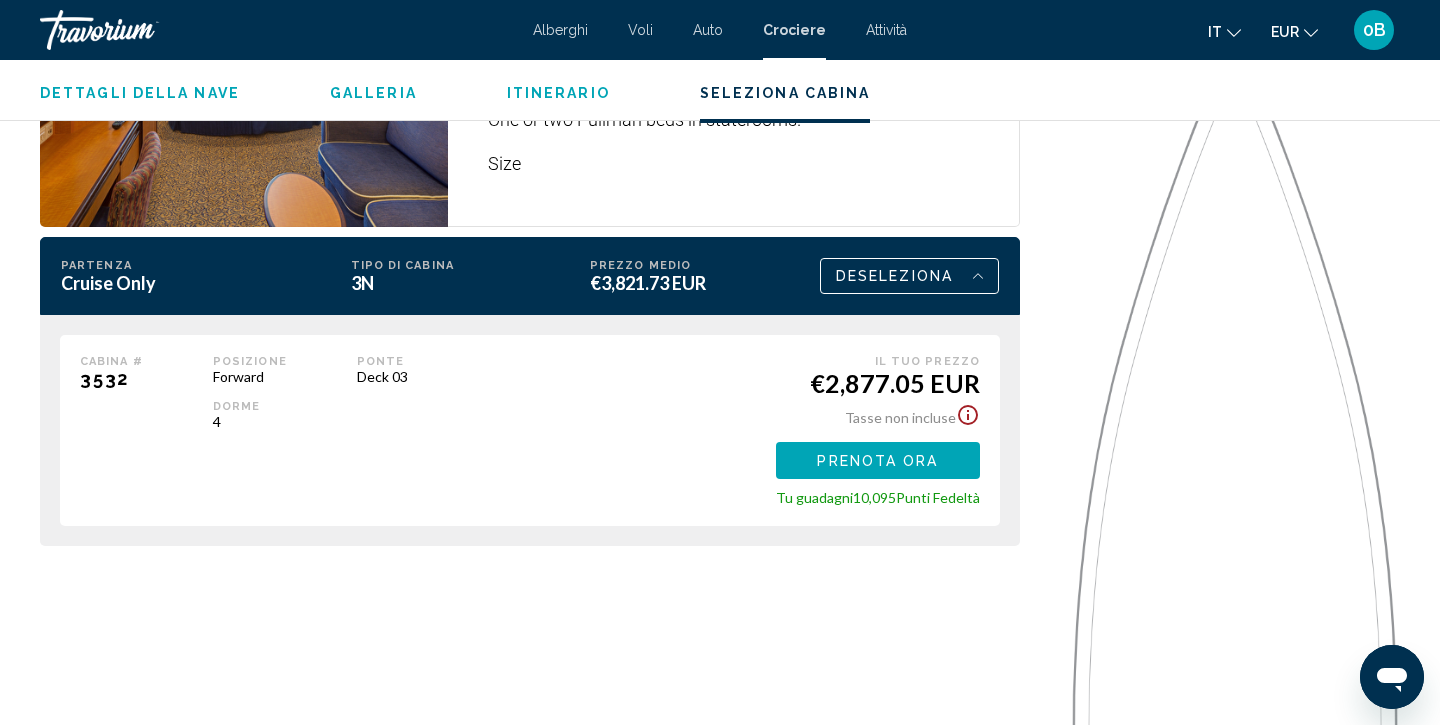 click on "Prenota ora" at bounding box center [877, 461] 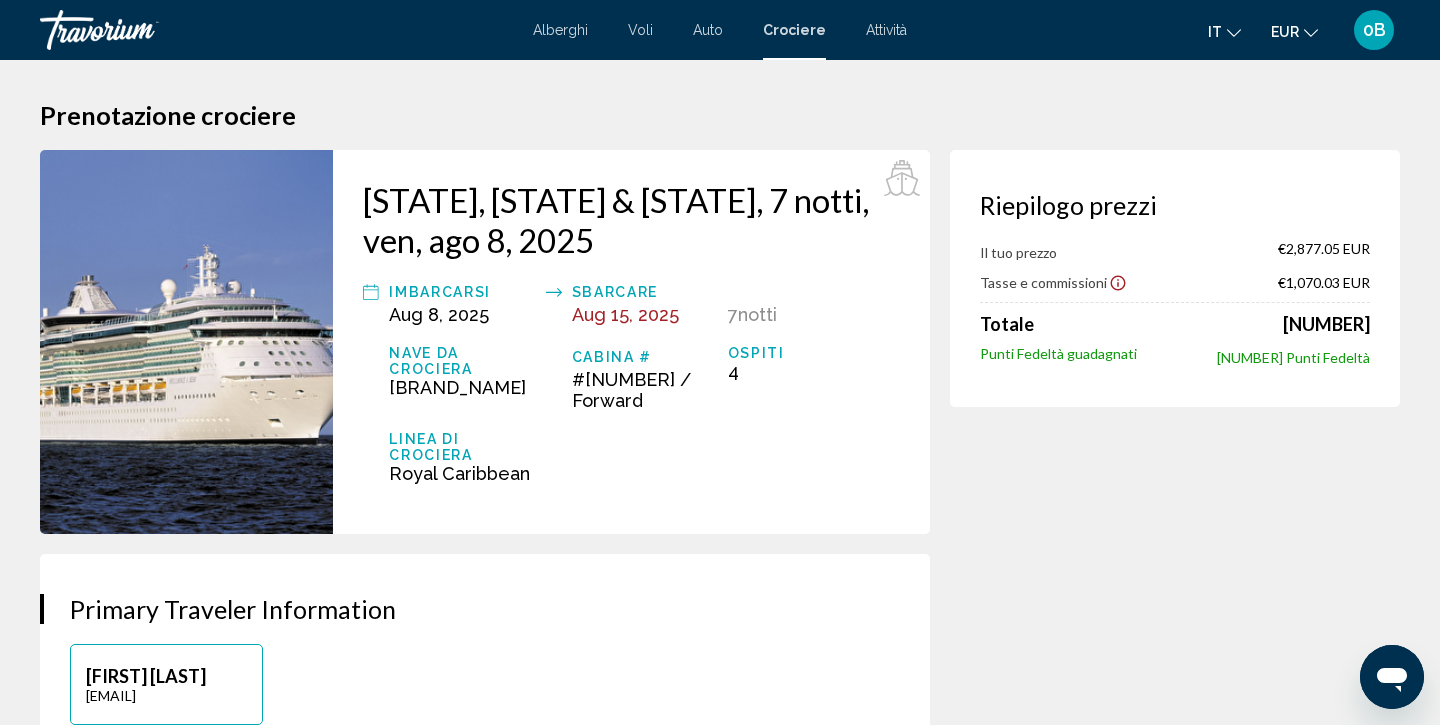 scroll, scrollTop: 0, scrollLeft: 0, axis: both 